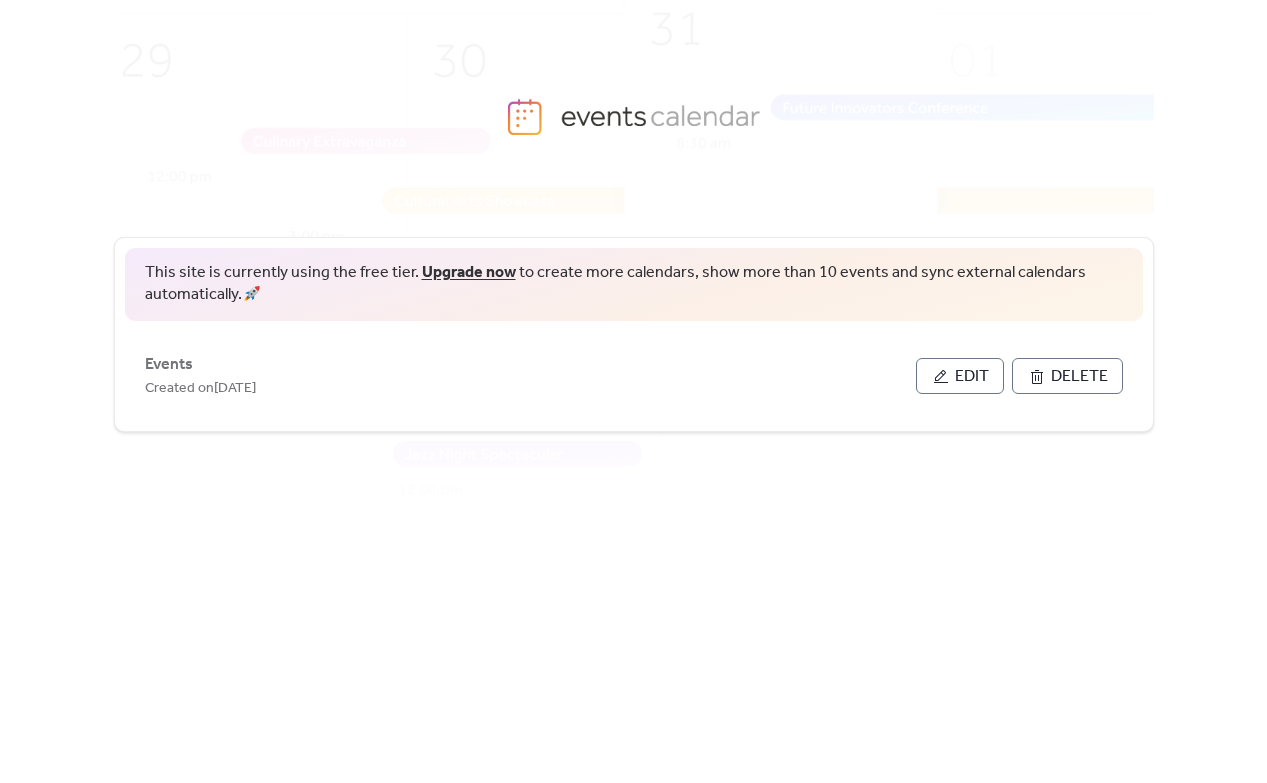 scroll, scrollTop: 0, scrollLeft: 0, axis: both 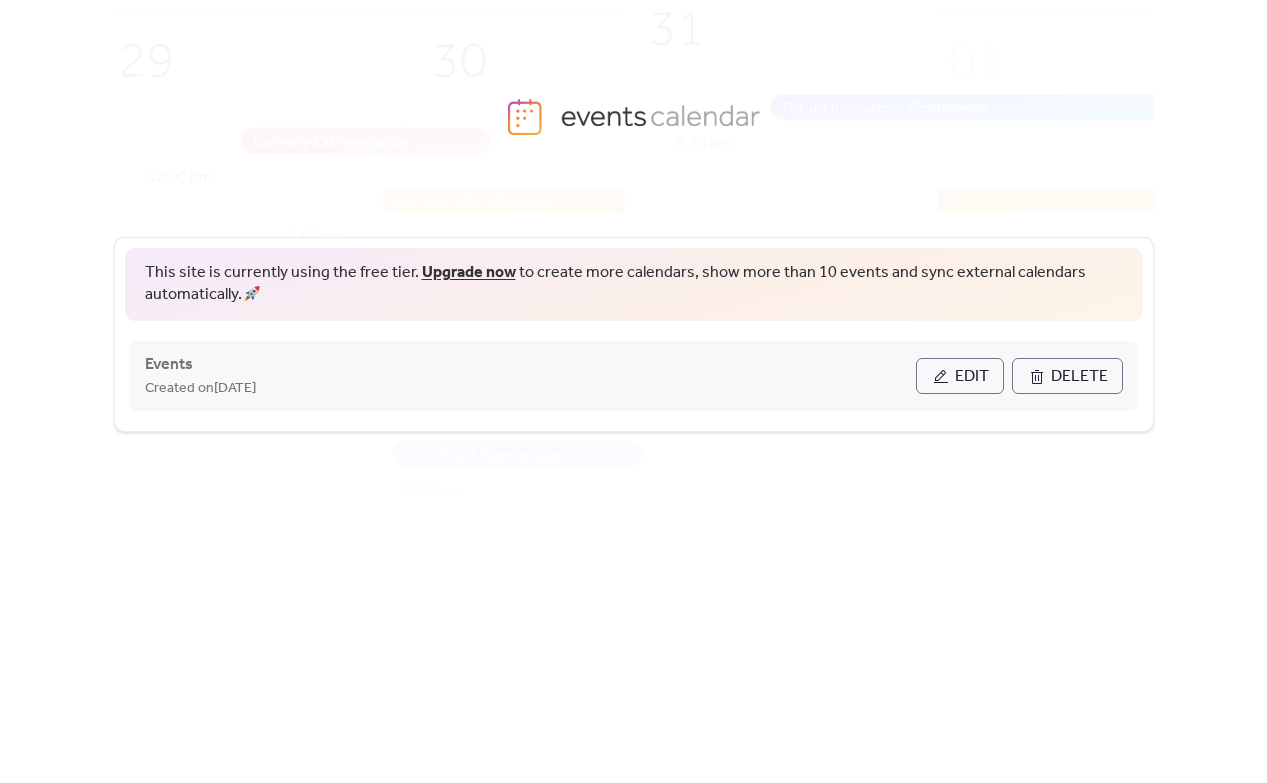 click on "Edit" at bounding box center [960, 376] 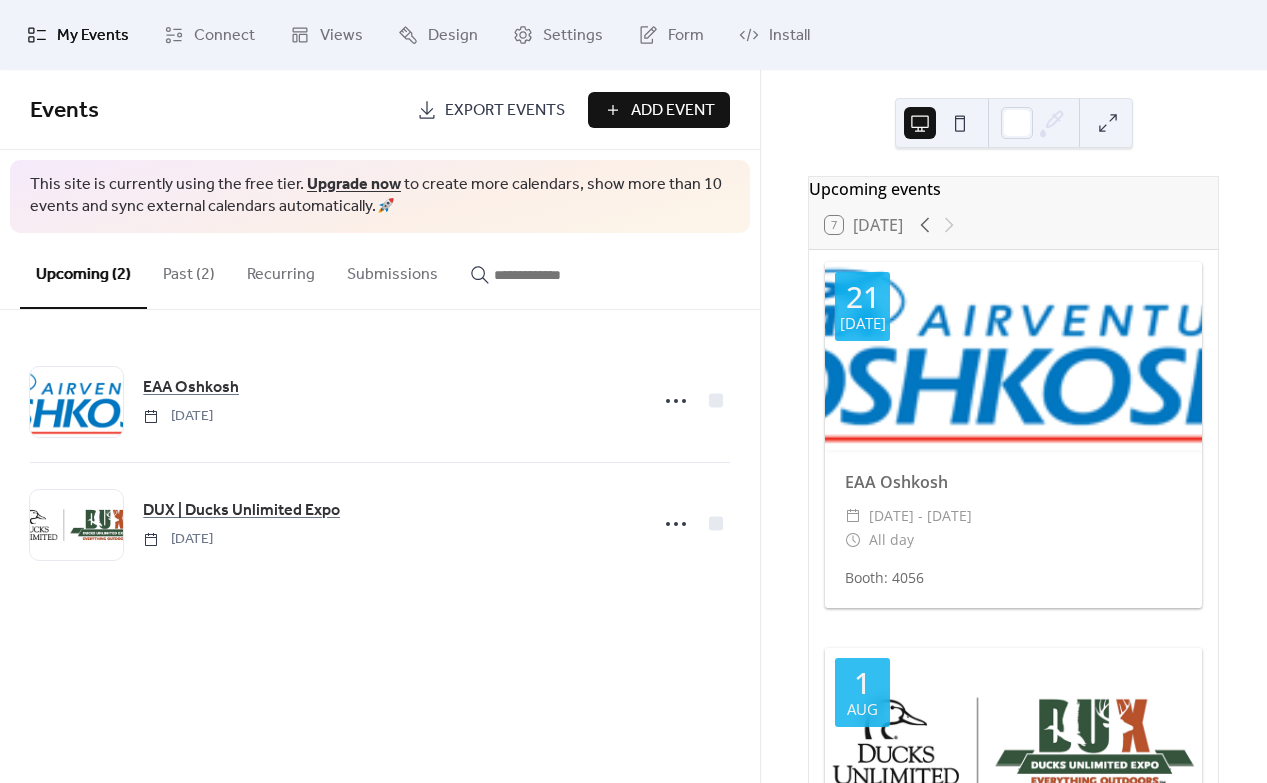click on "Add Event" at bounding box center (673, 111) 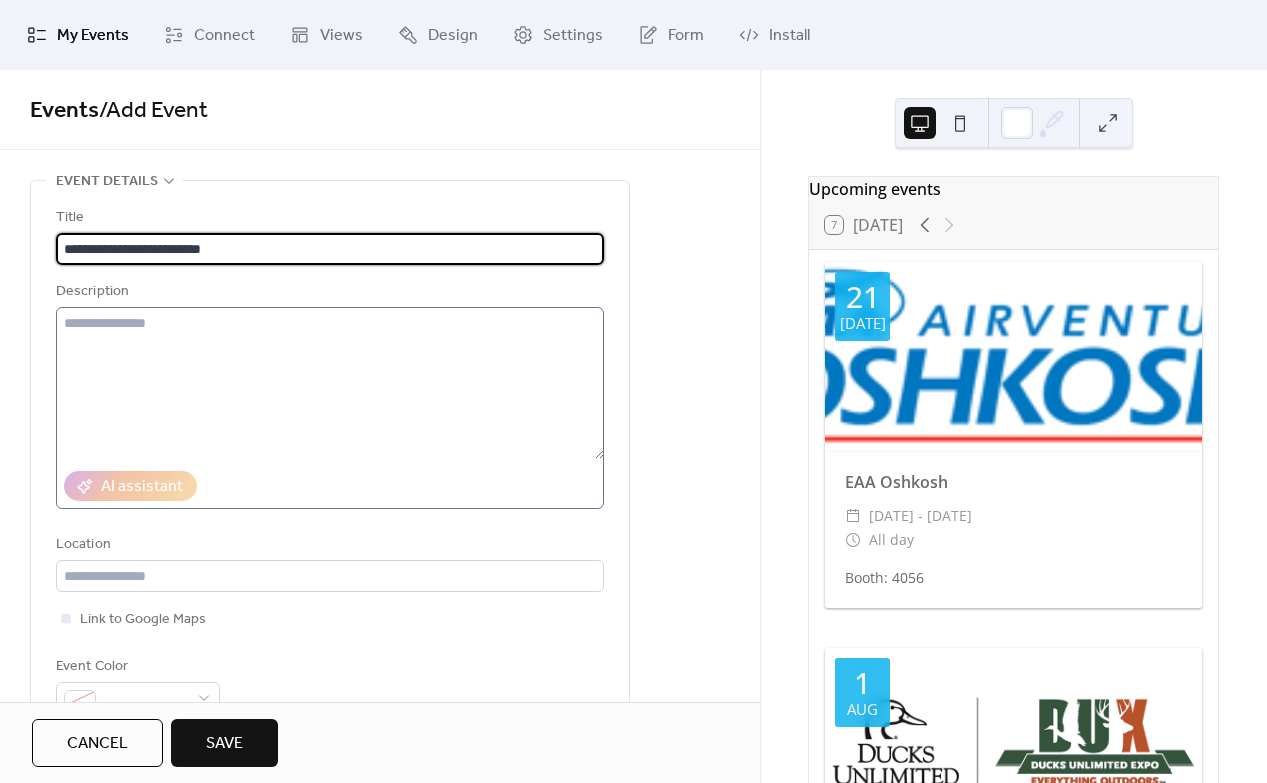 type on "**********" 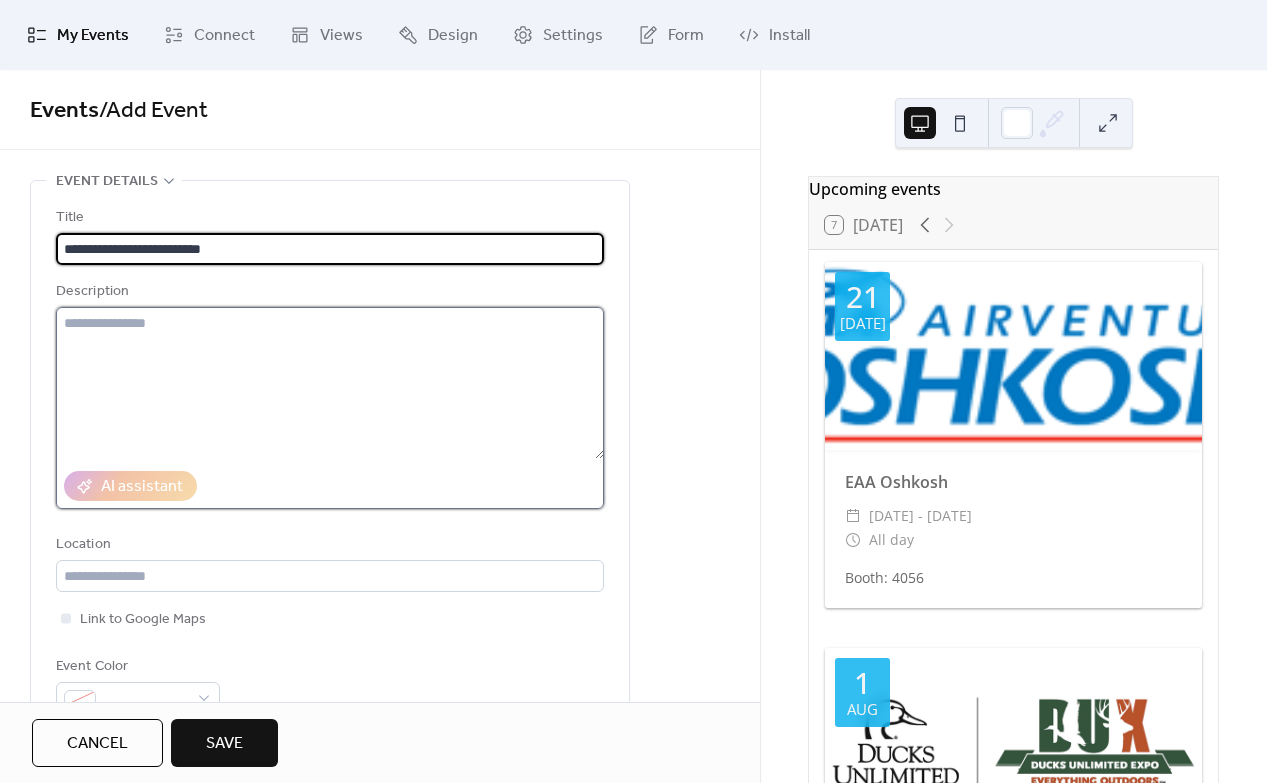 click at bounding box center [330, 383] 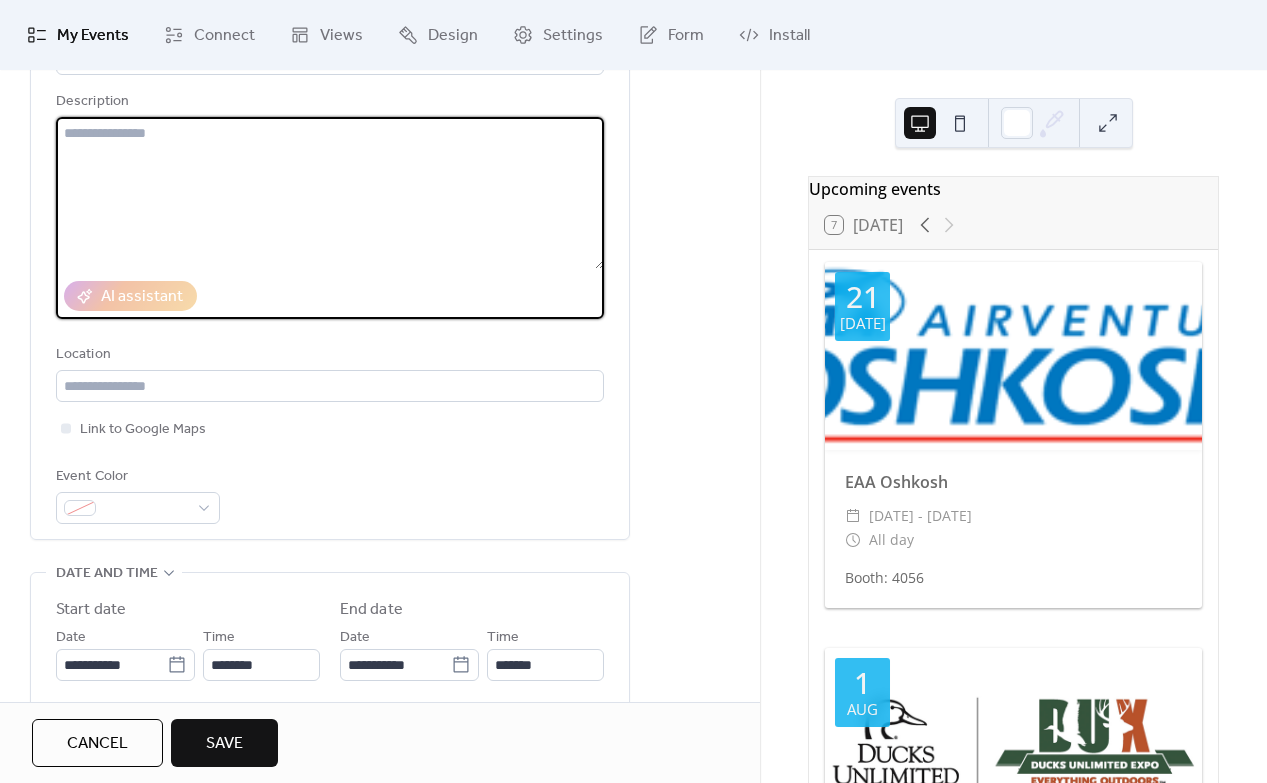 scroll, scrollTop: 271, scrollLeft: 0, axis: vertical 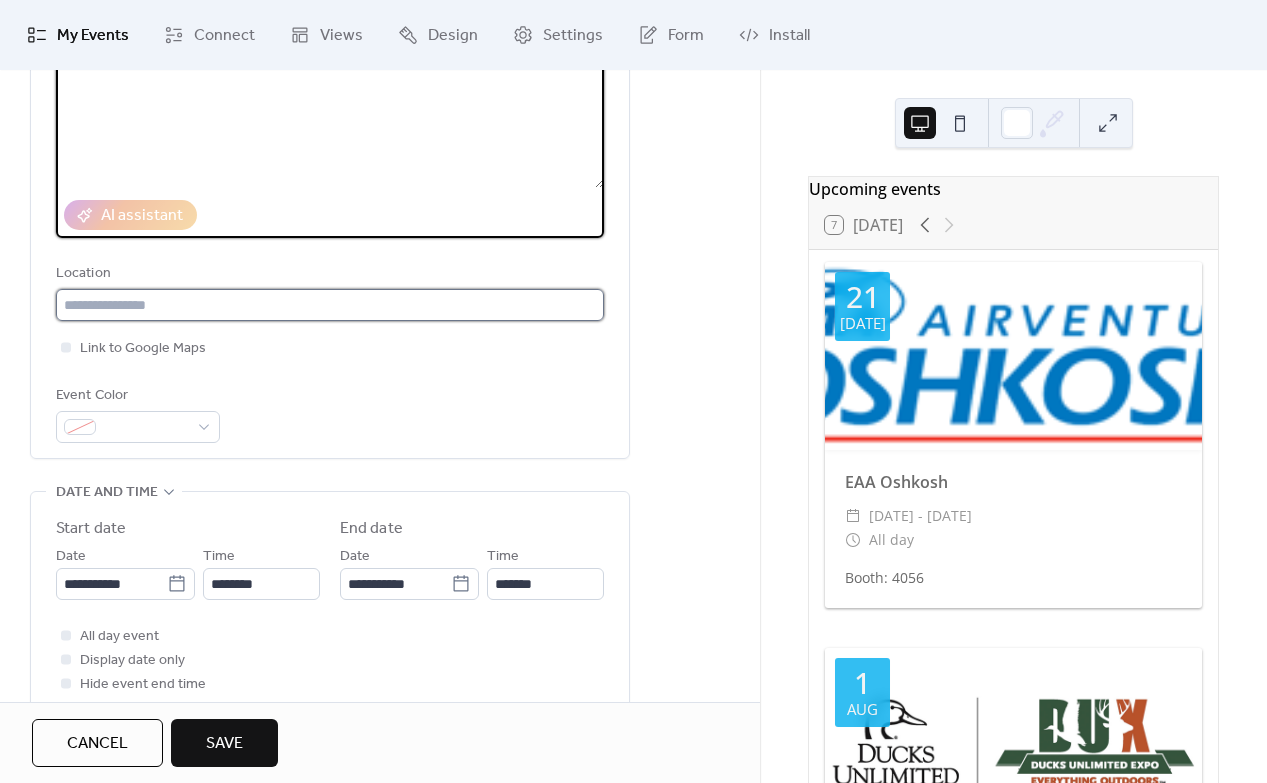 click at bounding box center [330, 305] 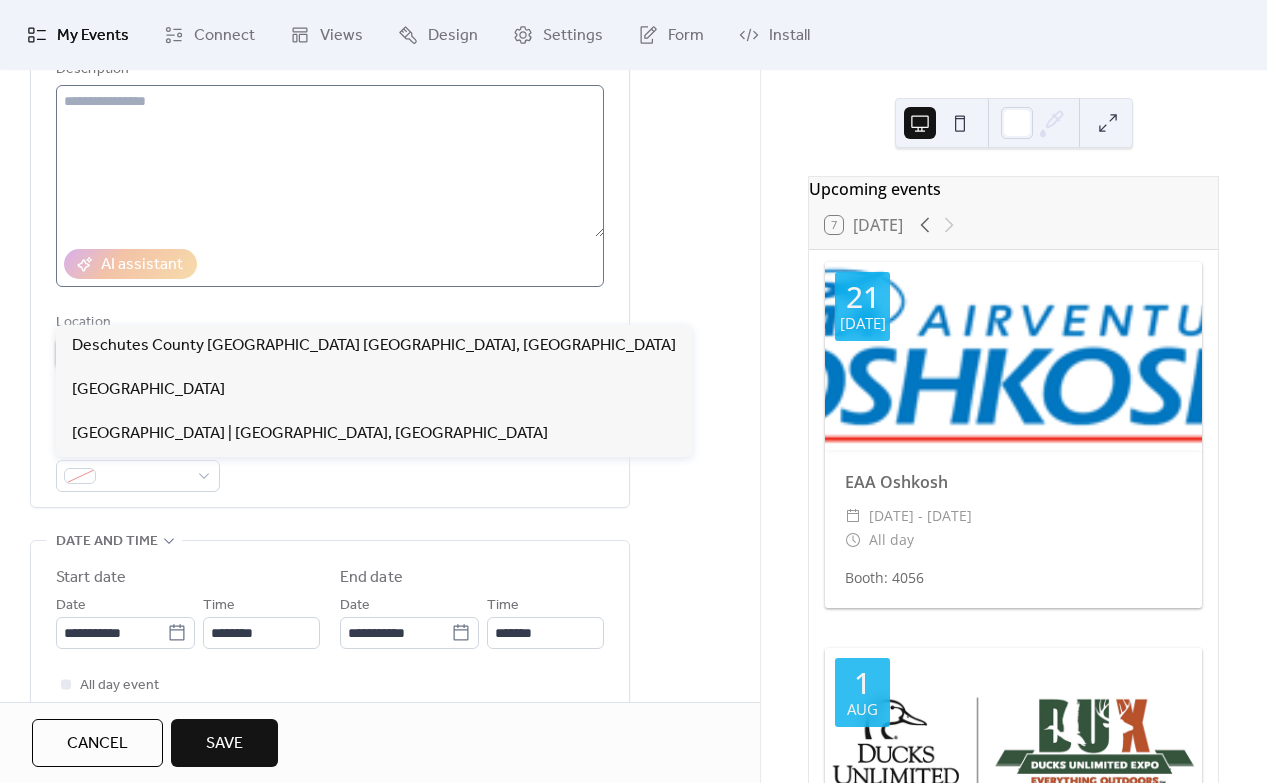 scroll, scrollTop: 127, scrollLeft: 0, axis: vertical 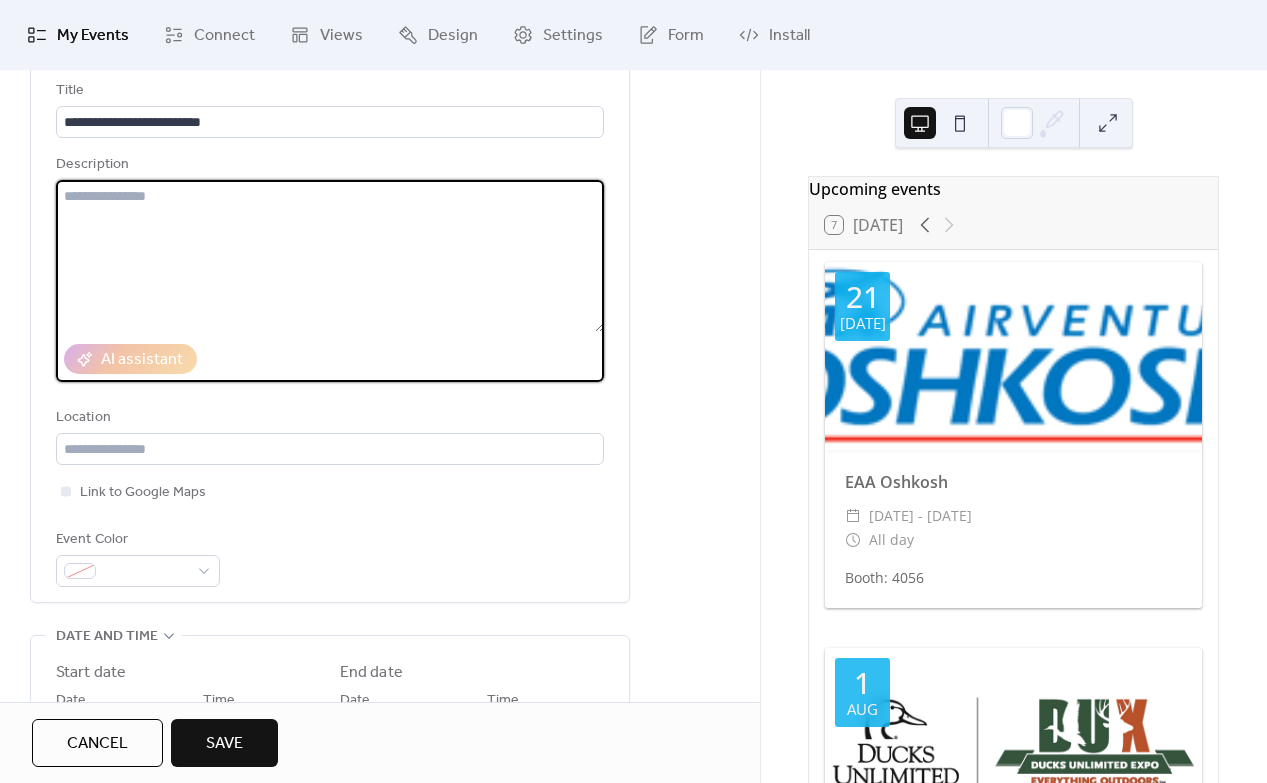 click at bounding box center (330, 256) 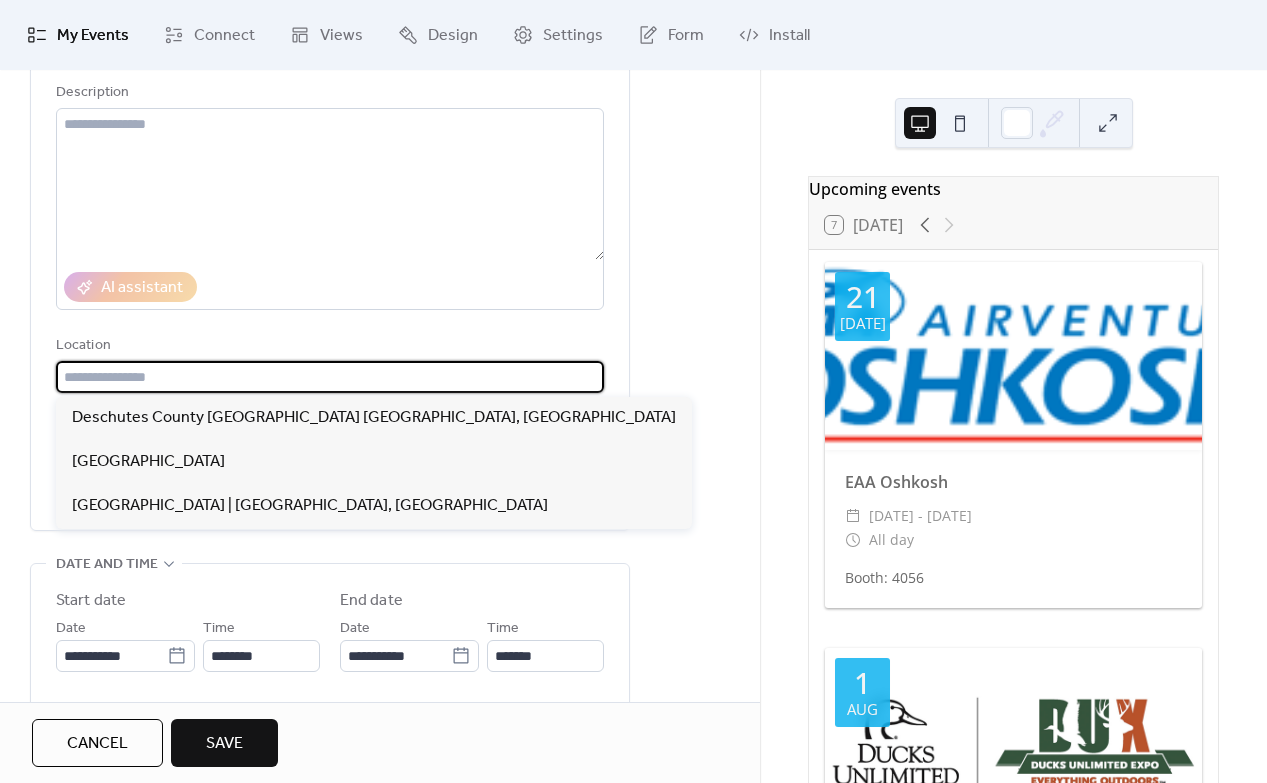 click at bounding box center (330, 377) 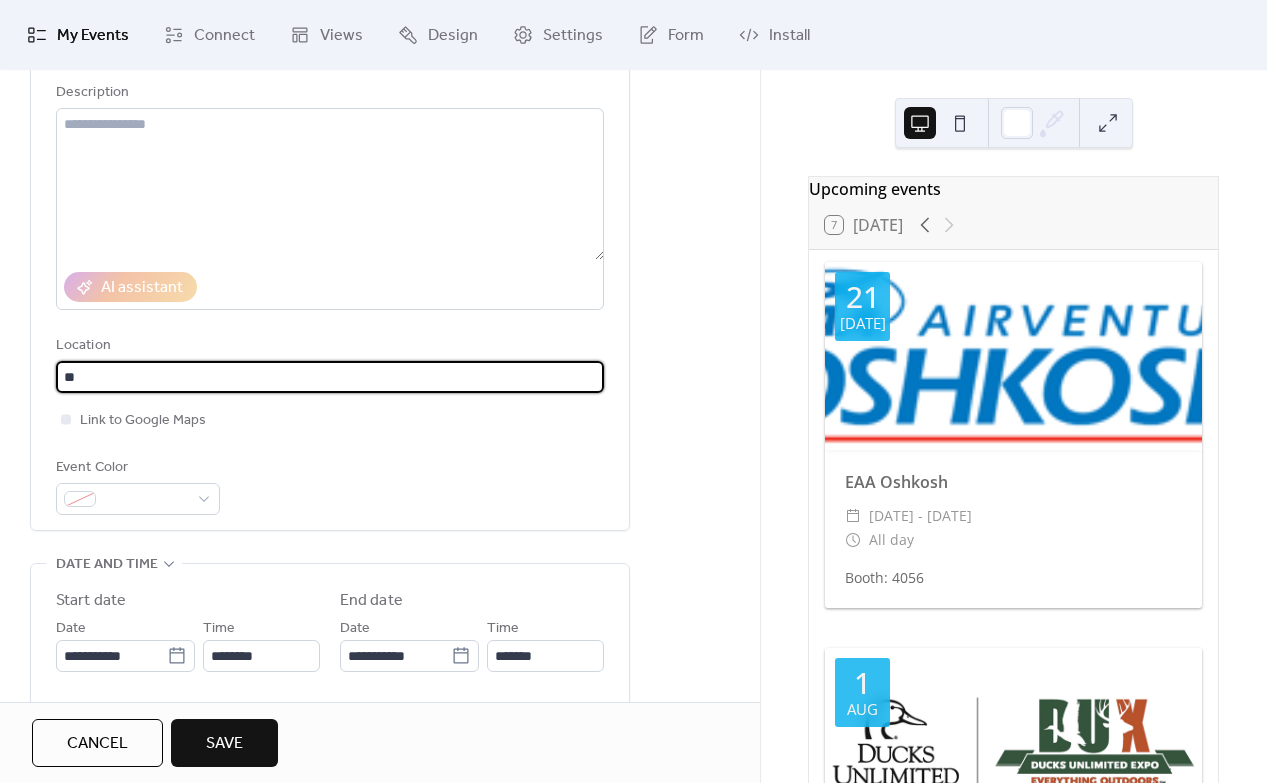 type on "*" 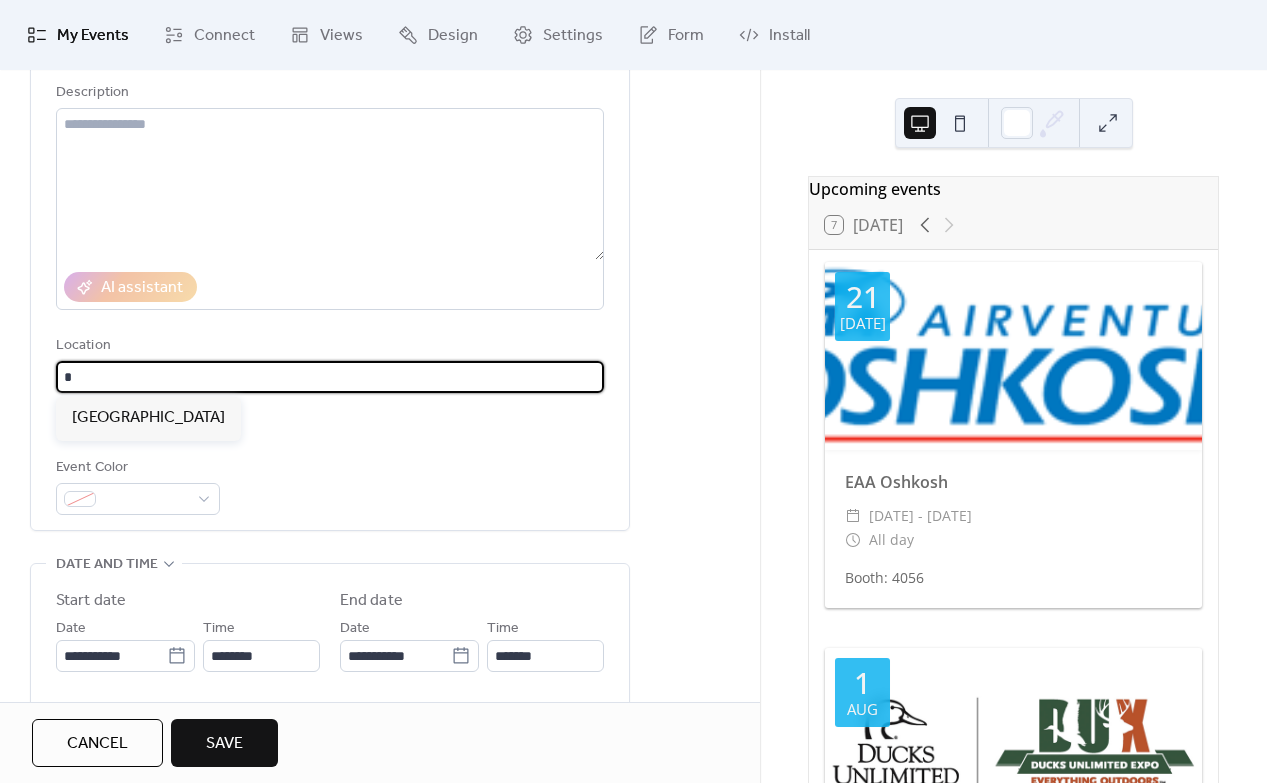 type 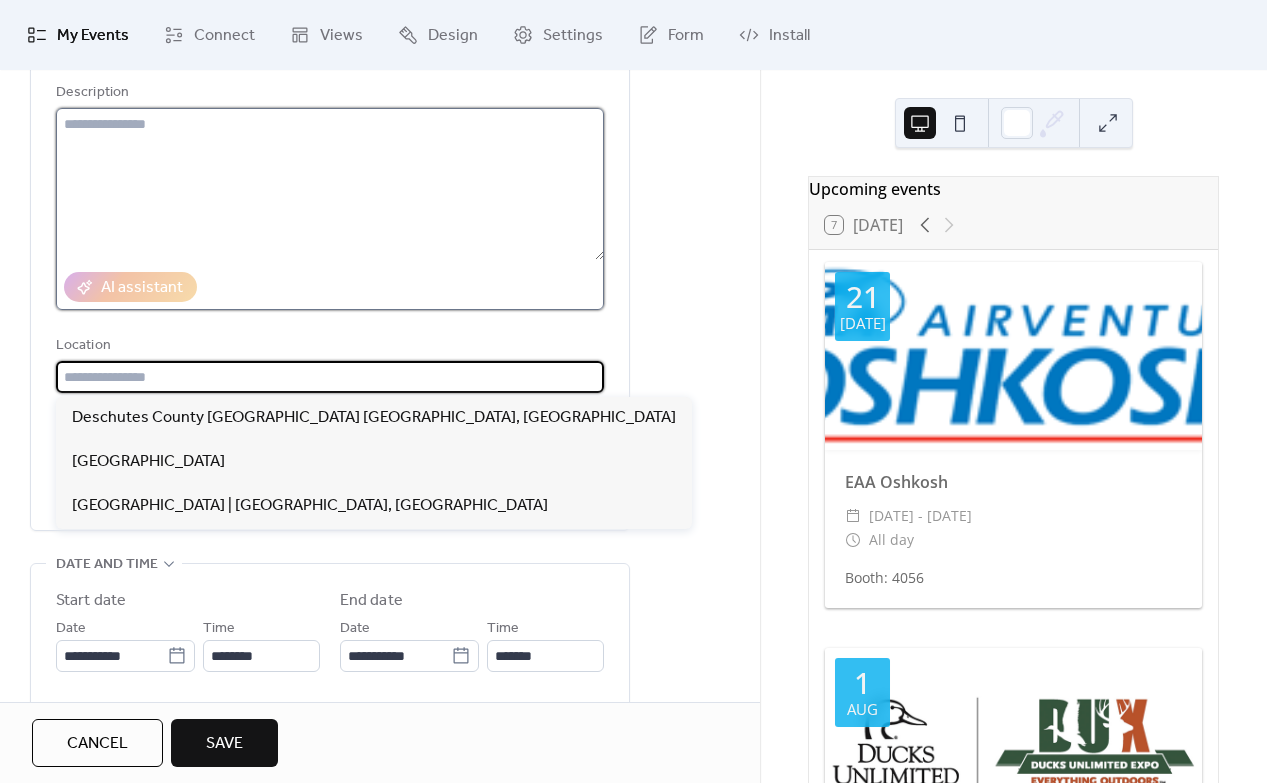 click at bounding box center (330, 184) 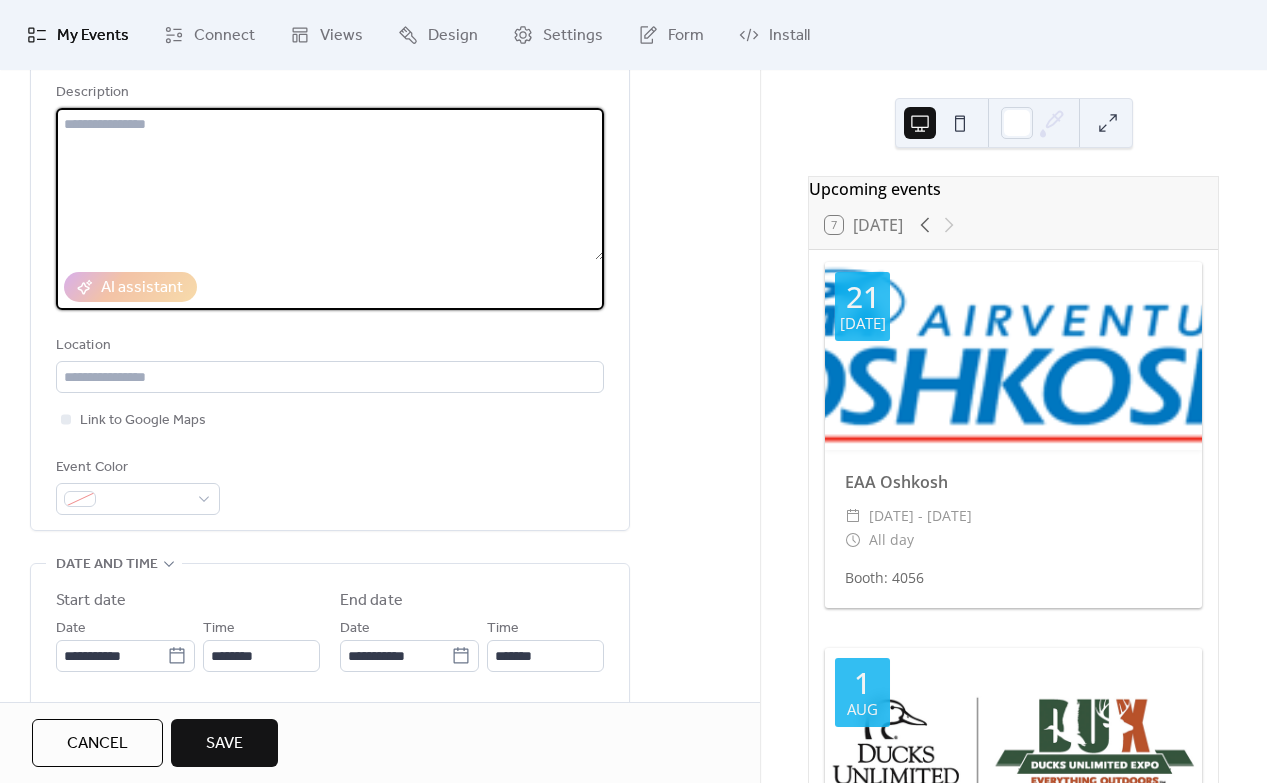 scroll, scrollTop: 108, scrollLeft: 0, axis: vertical 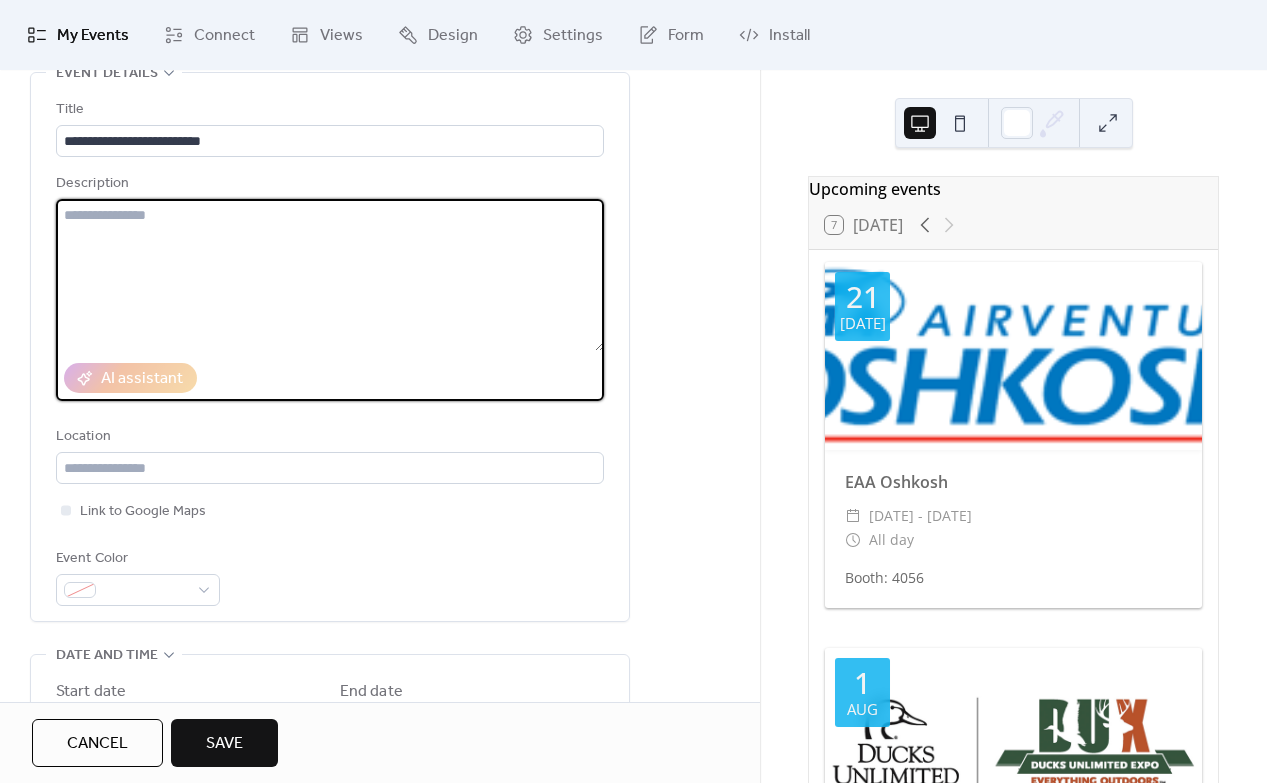 paste on "**********" 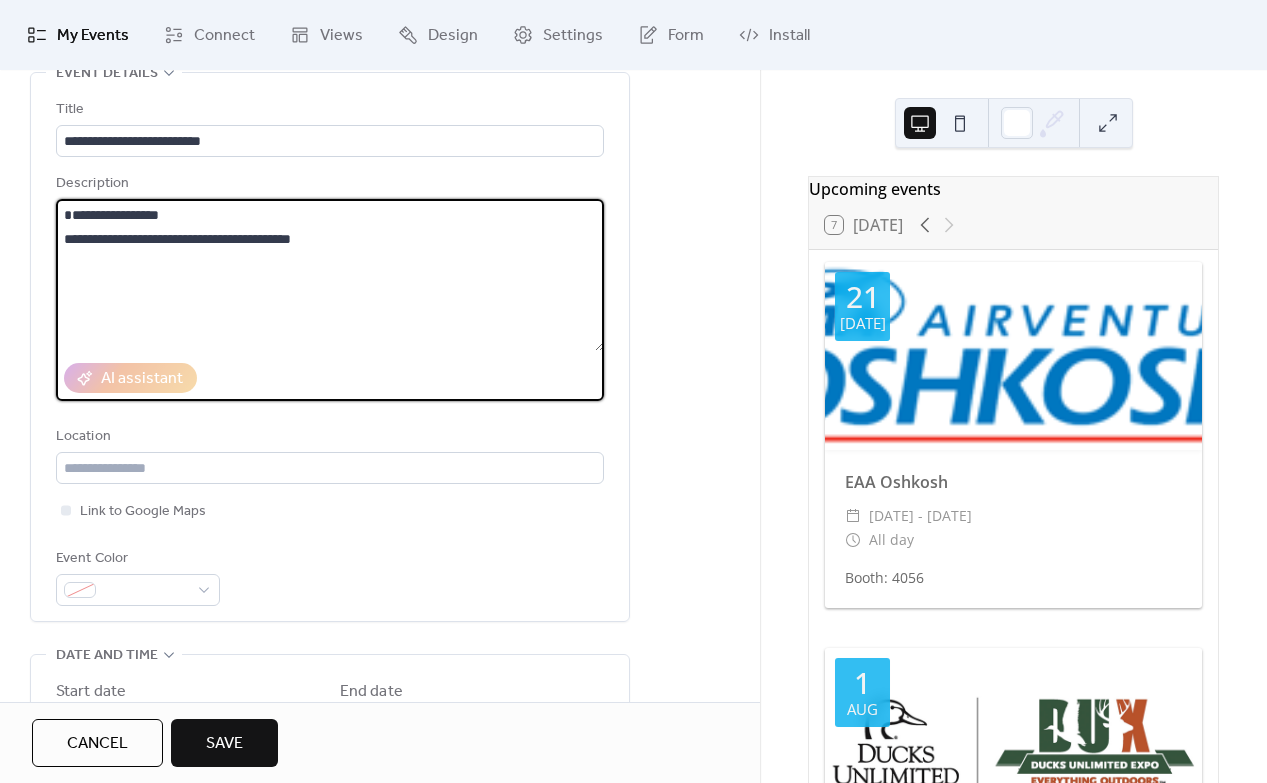 click on "**********" at bounding box center (330, 275) 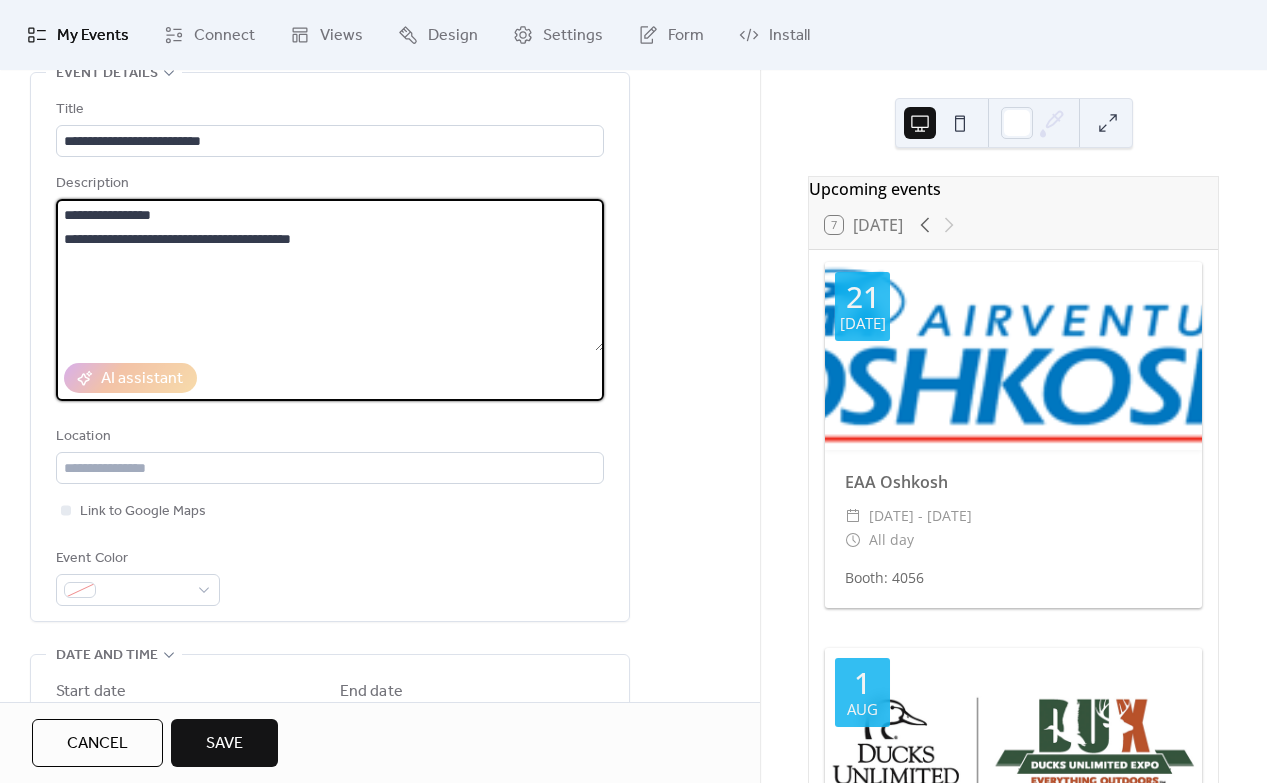 drag, startPoint x: 220, startPoint y: 220, endPoint x: 143, endPoint y: 220, distance: 77 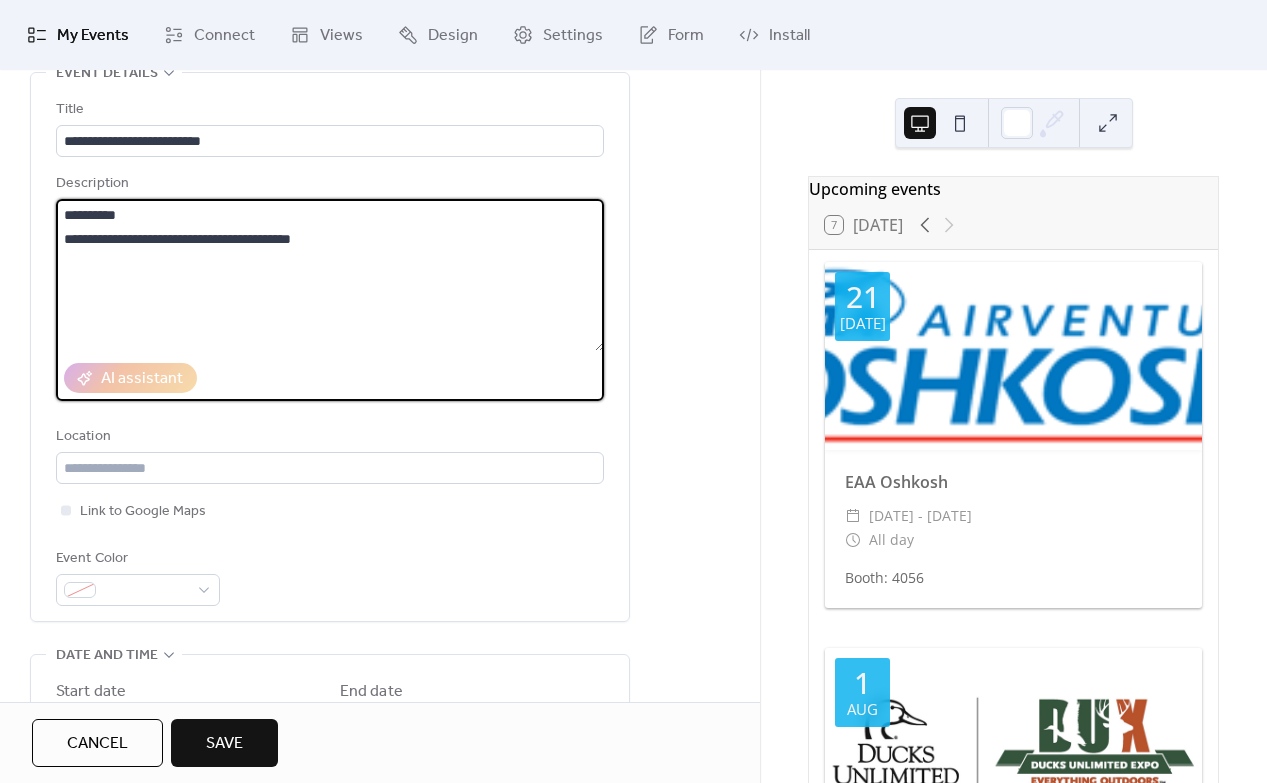 click on "**********" at bounding box center [330, 275] 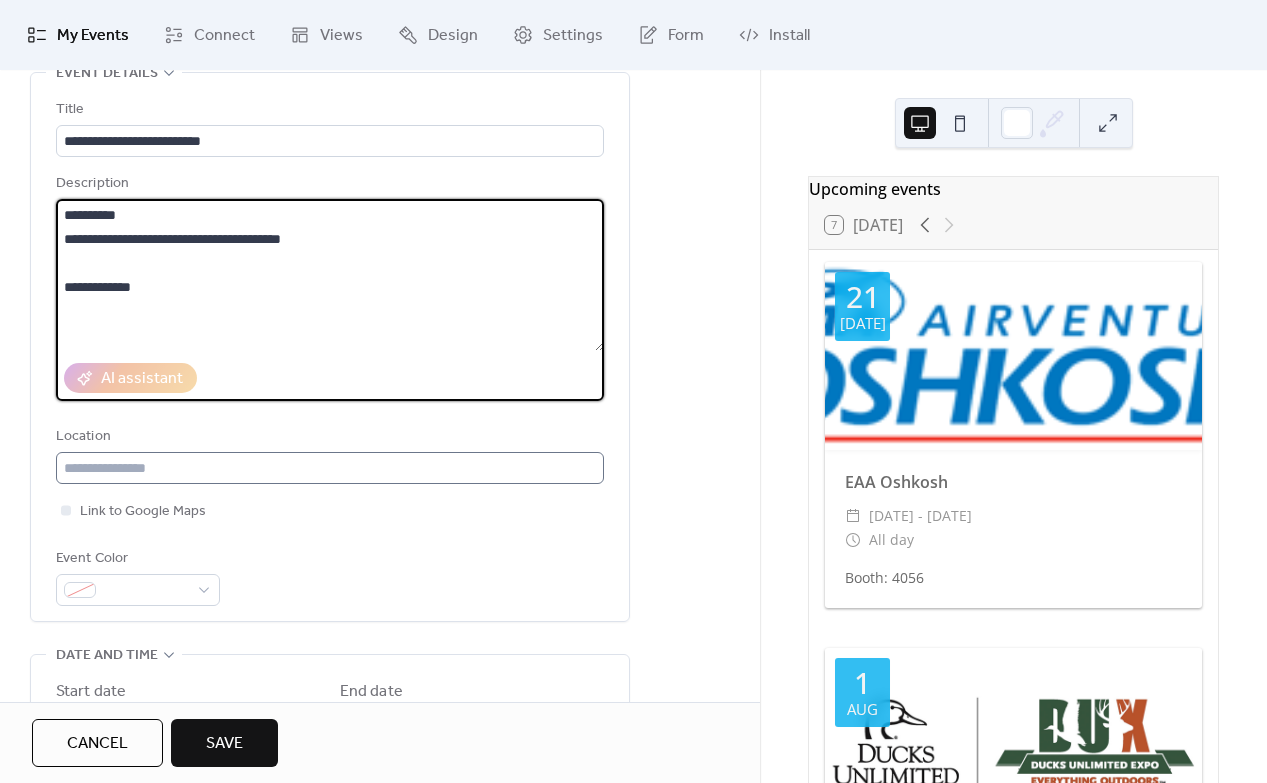 type on "**********" 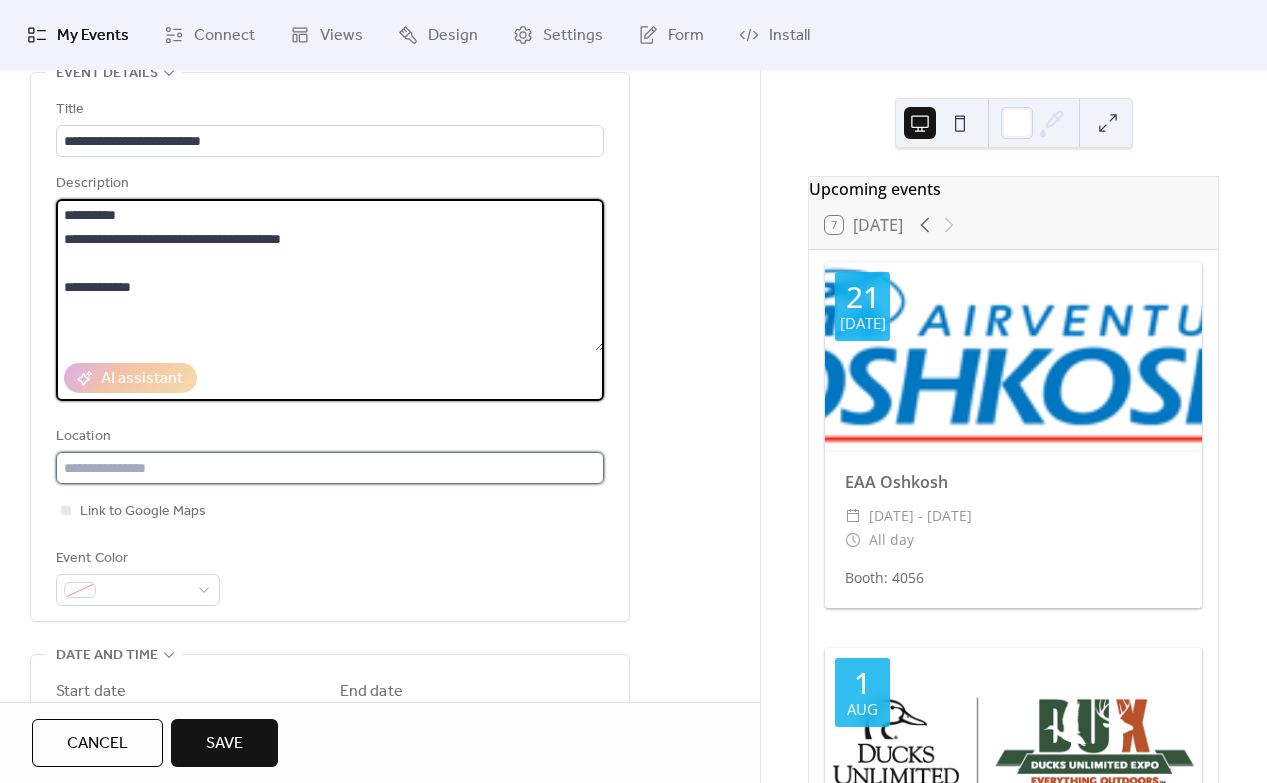 click at bounding box center (330, 468) 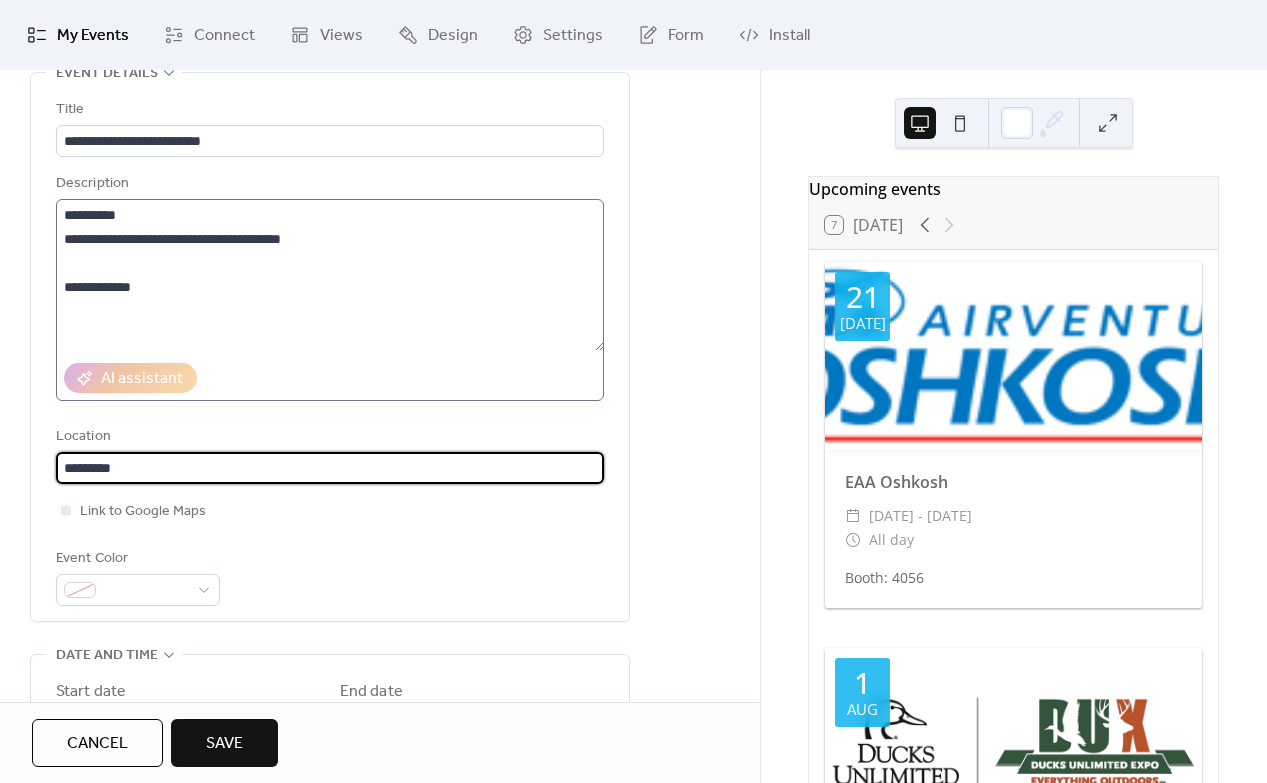 type on "*********" 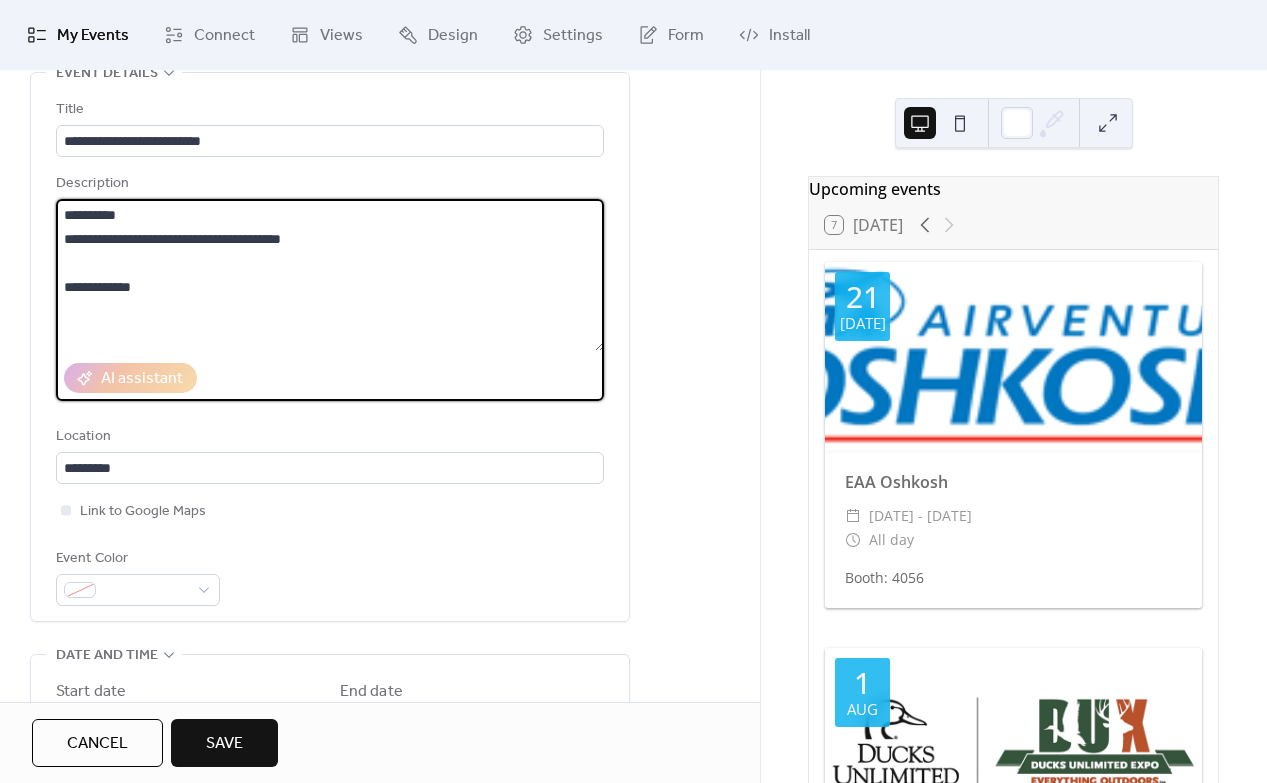 drag, startPoint x: 183, startPoint y: 218, endPoint x: 2, endPoint y: 213, distance: 181.06905 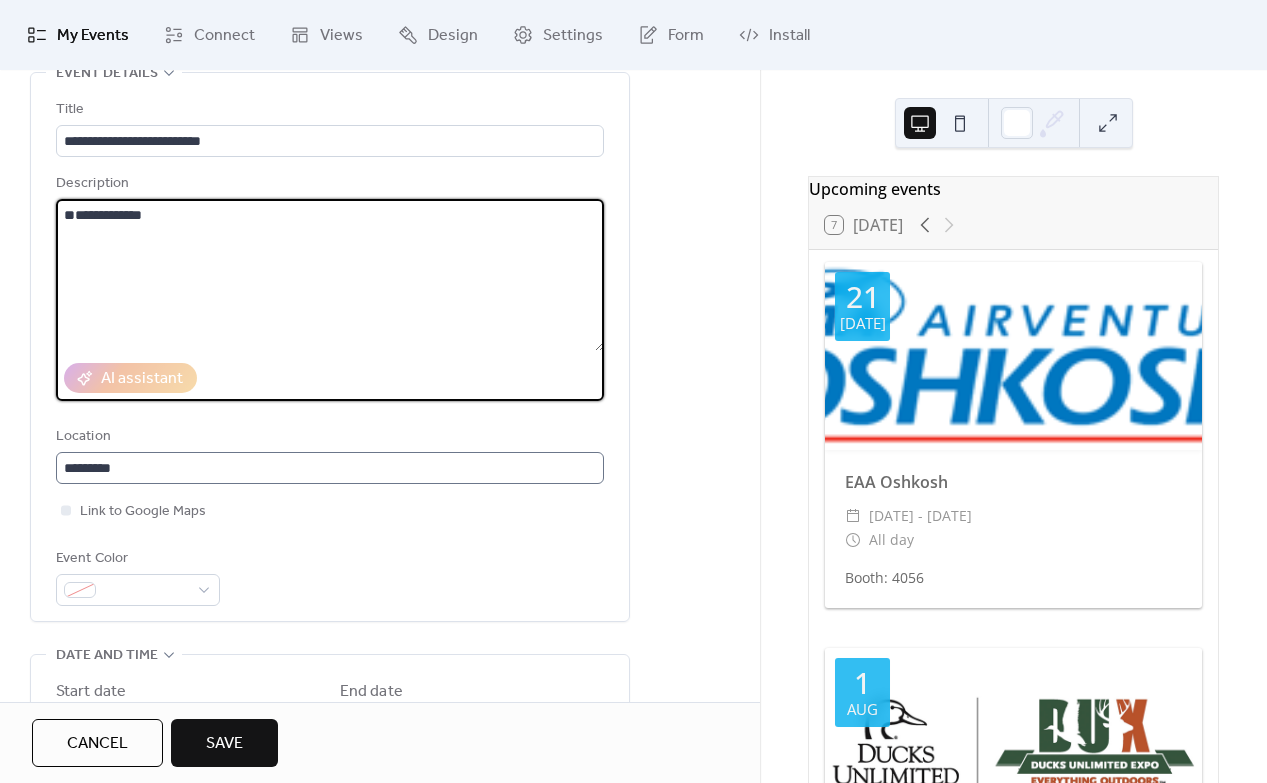 type on "**********" 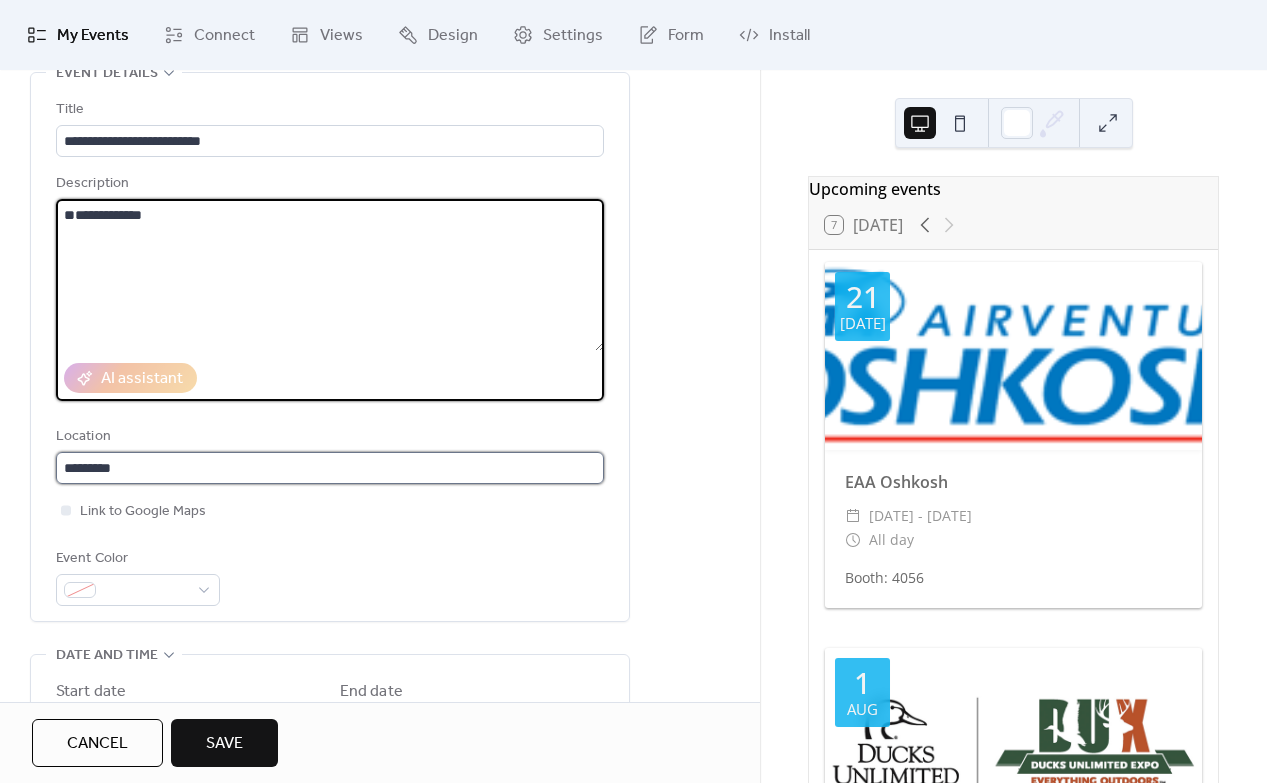 click on "*********" at bounding box center [330, 468] 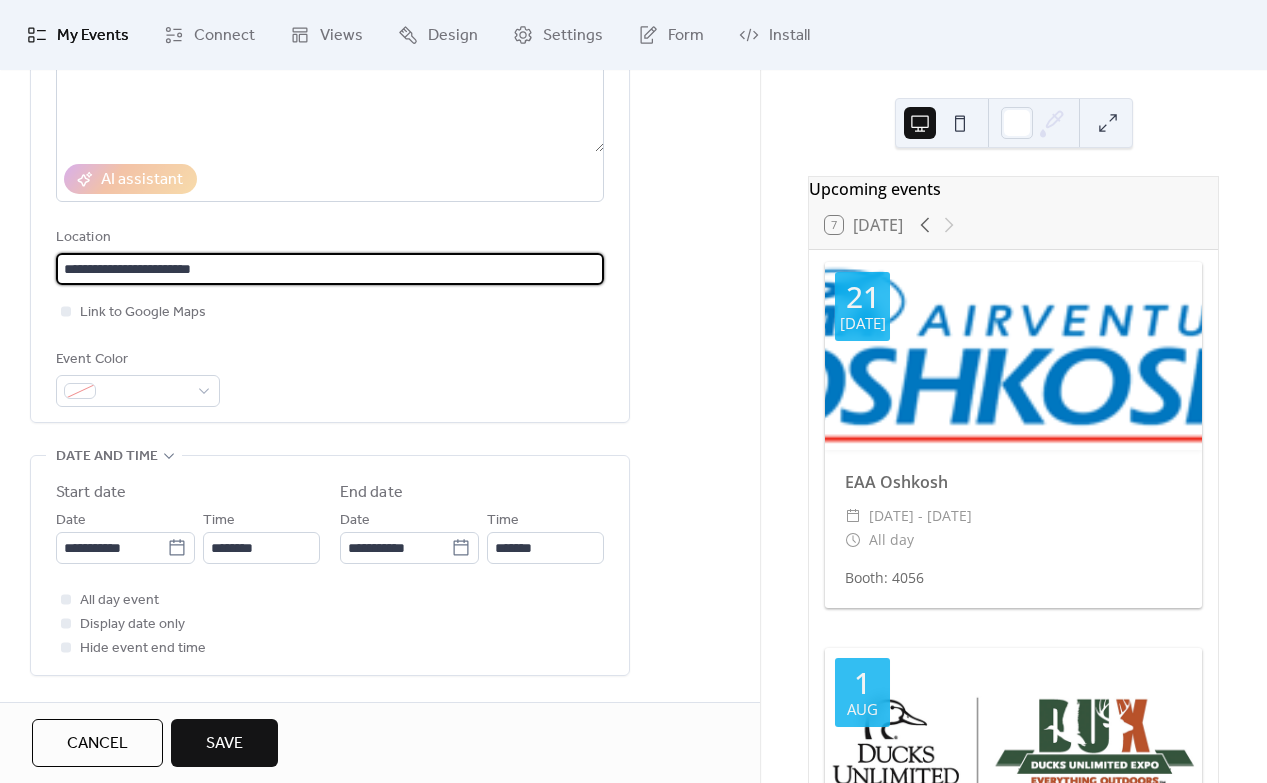scroll, scrollTop: 387, scrollLeft: 0, axis: vertical 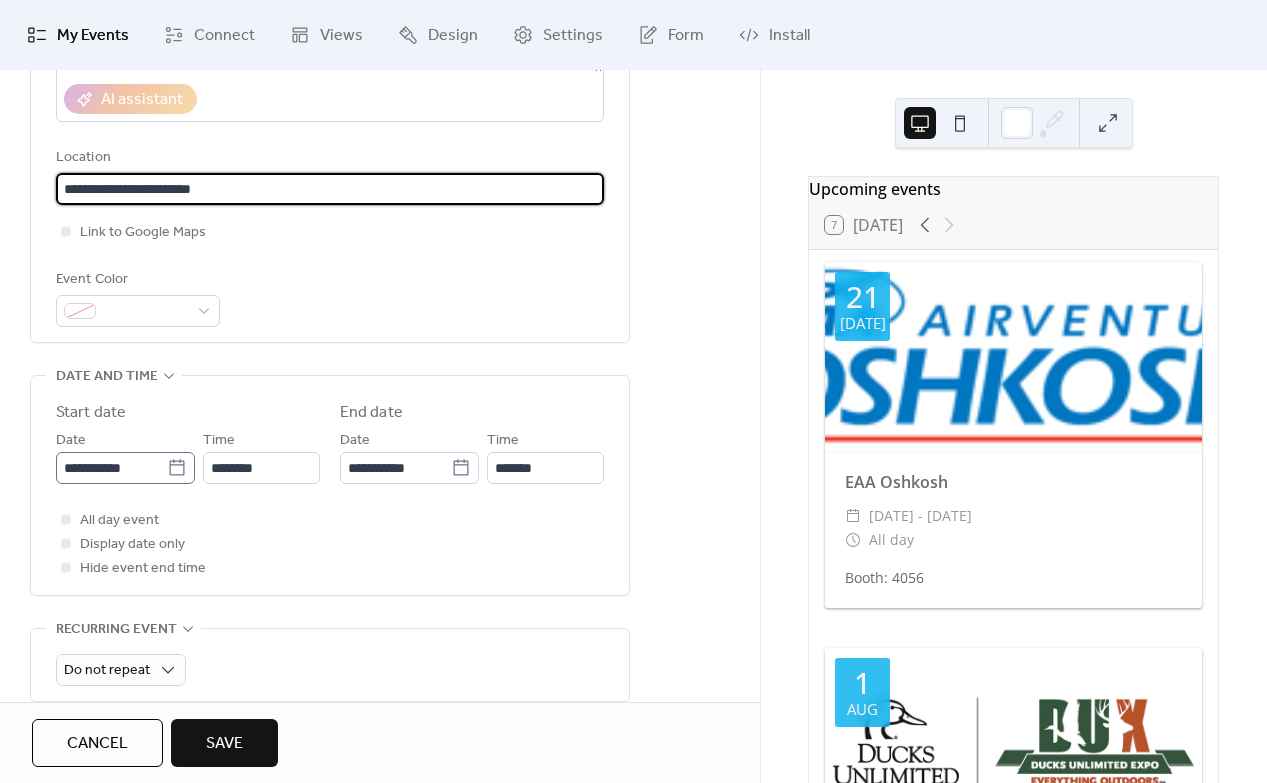 type on "**********" 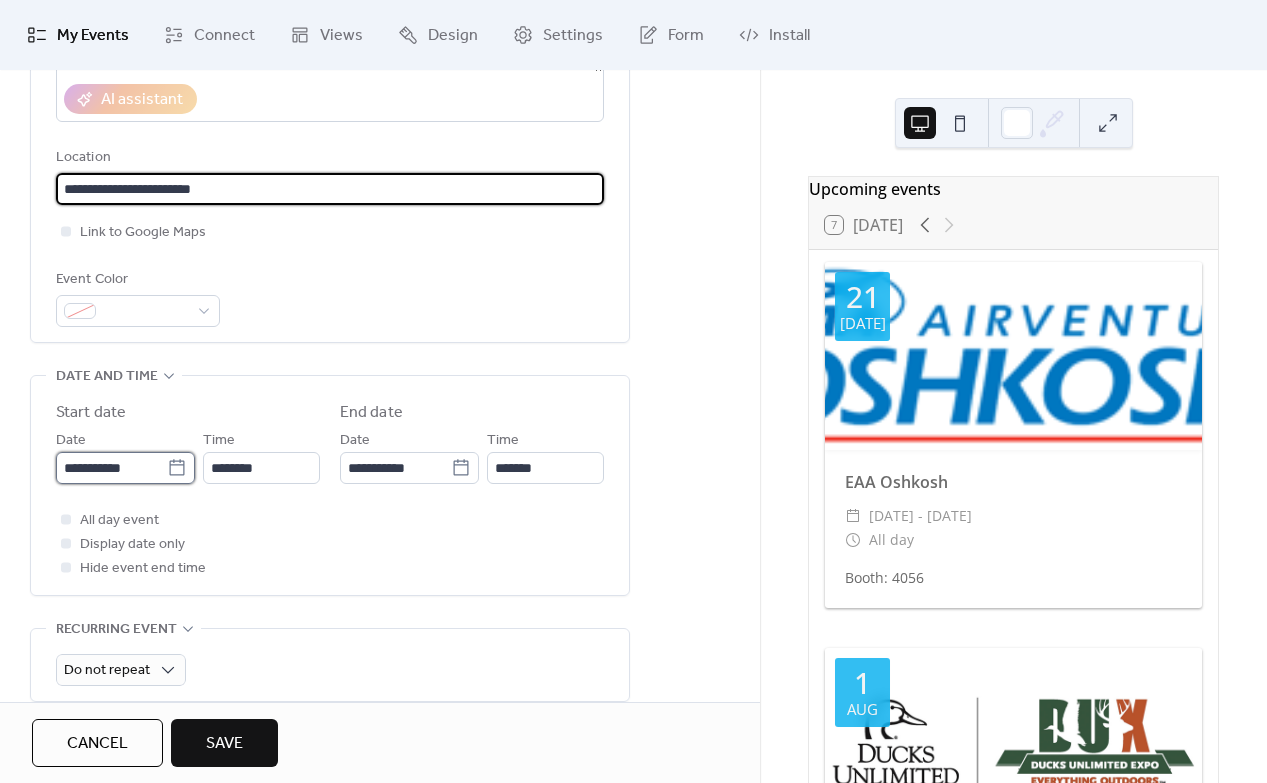 click on "**********" at bounding box center (111, 468) 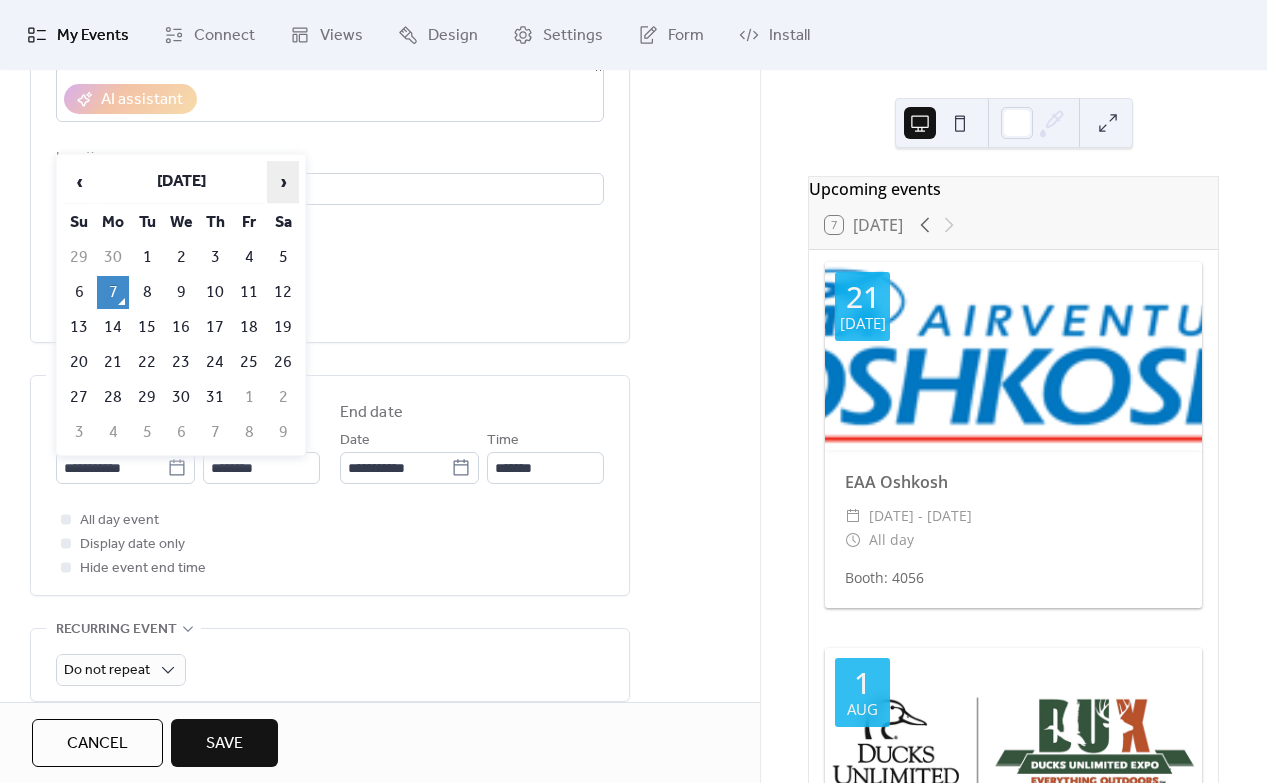 click on "›" at bounding box center (283, 182) 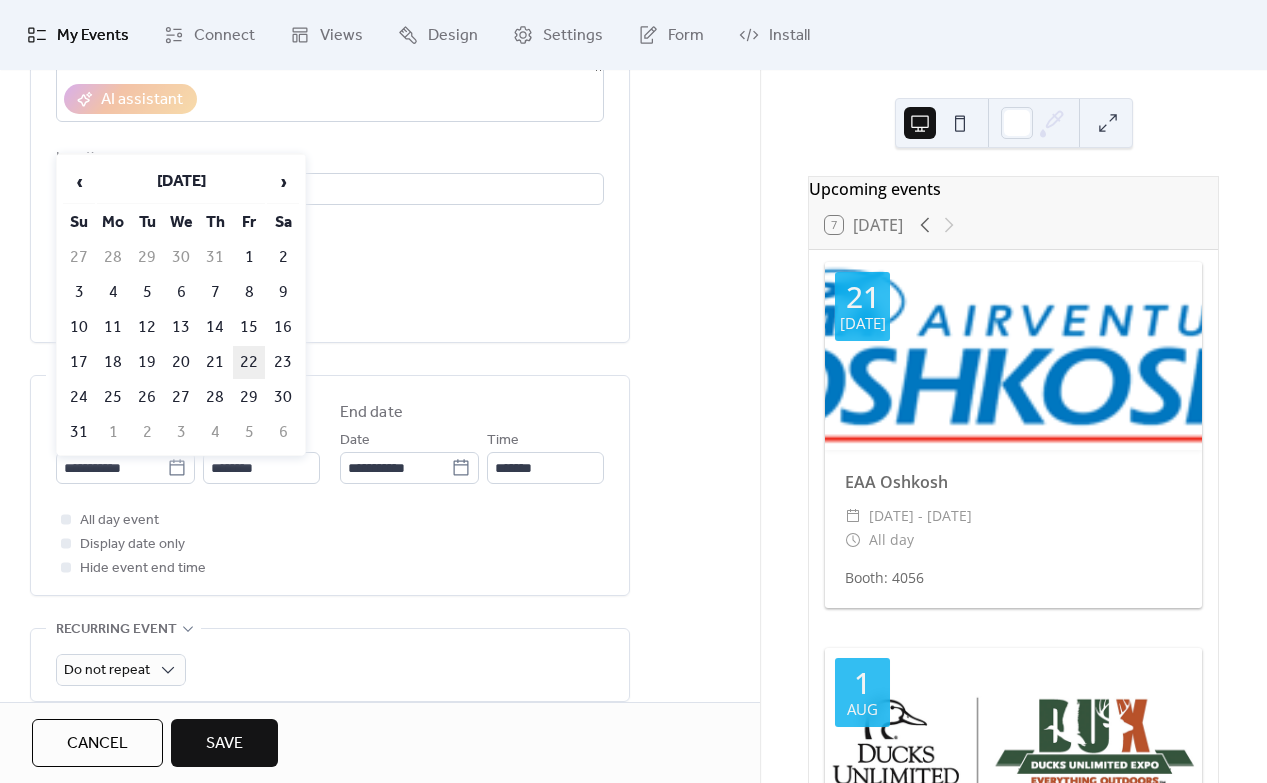click on "22" at bounding box center (249, 362) 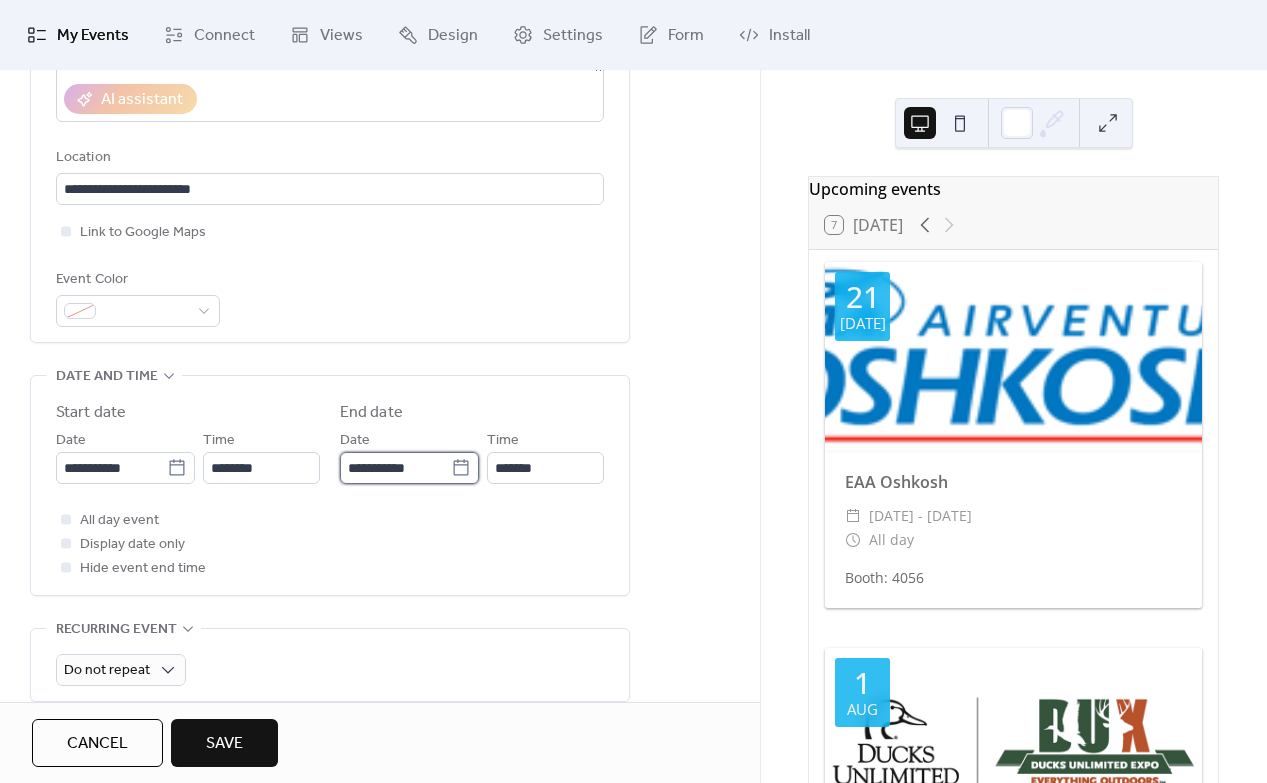 click on "**********" at bounding box center [395, 468] 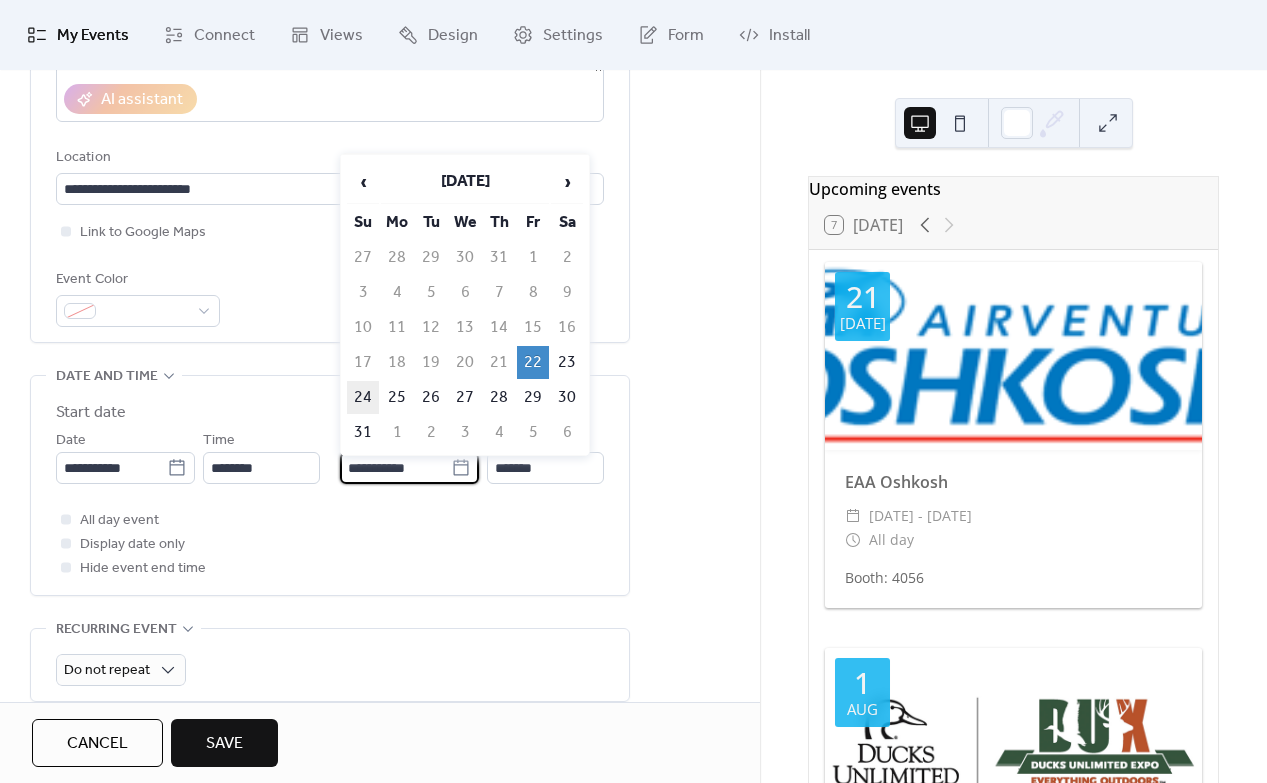 click on "24" at bounding box center (363, 397) 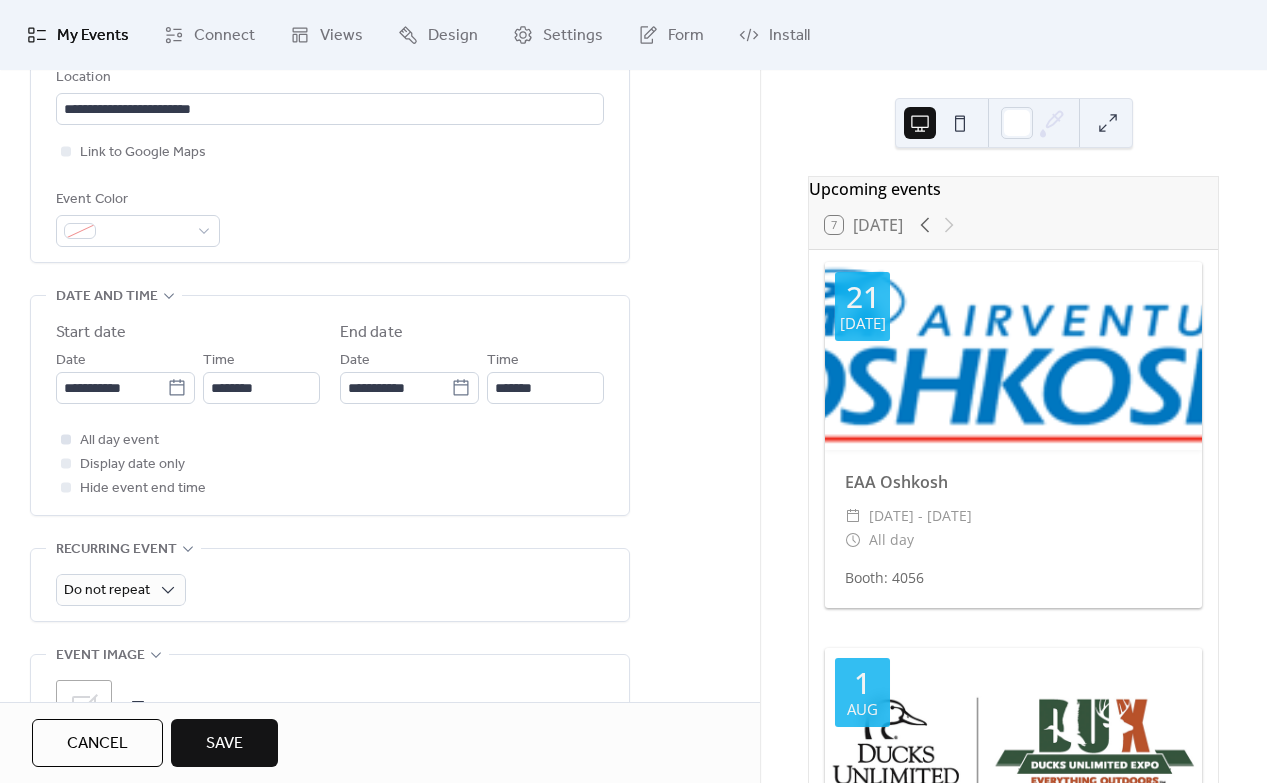 scroll, scrollTop: 473, scrollLeft: 0, axis: vertical 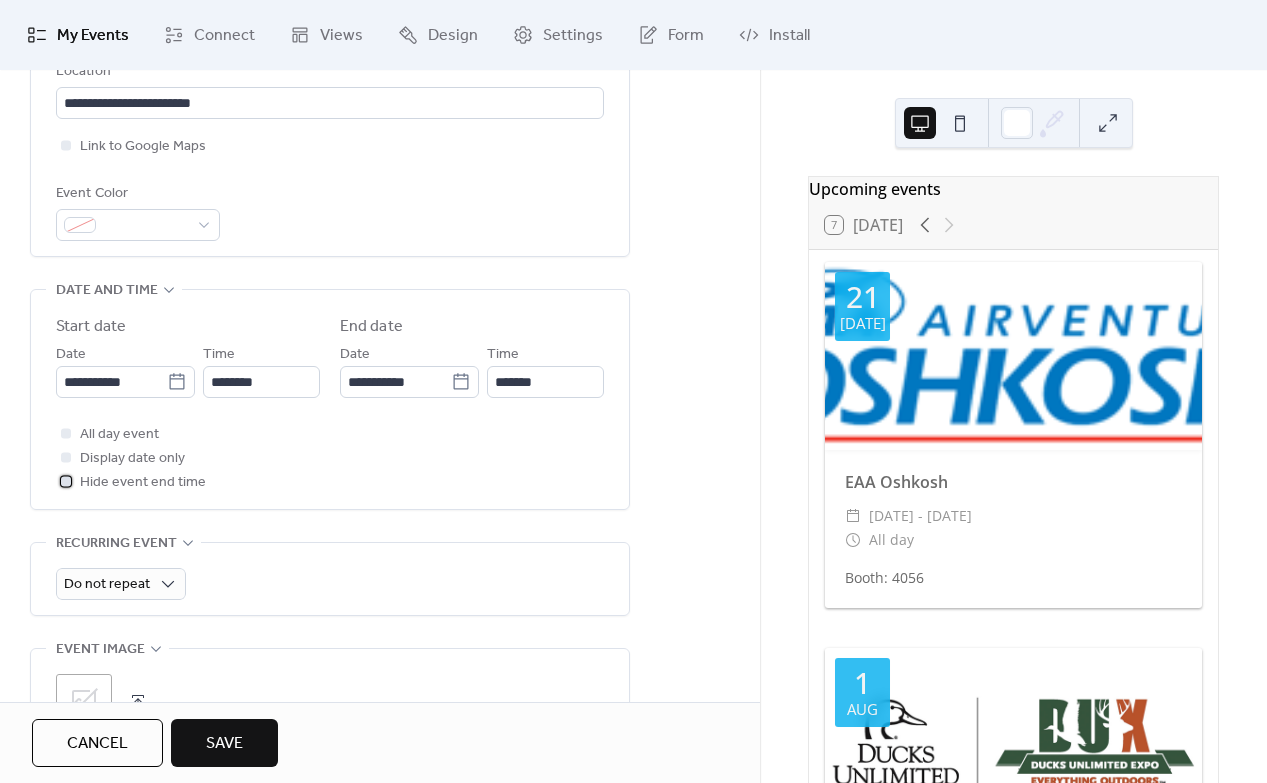 click at bounding box center [66, 481] 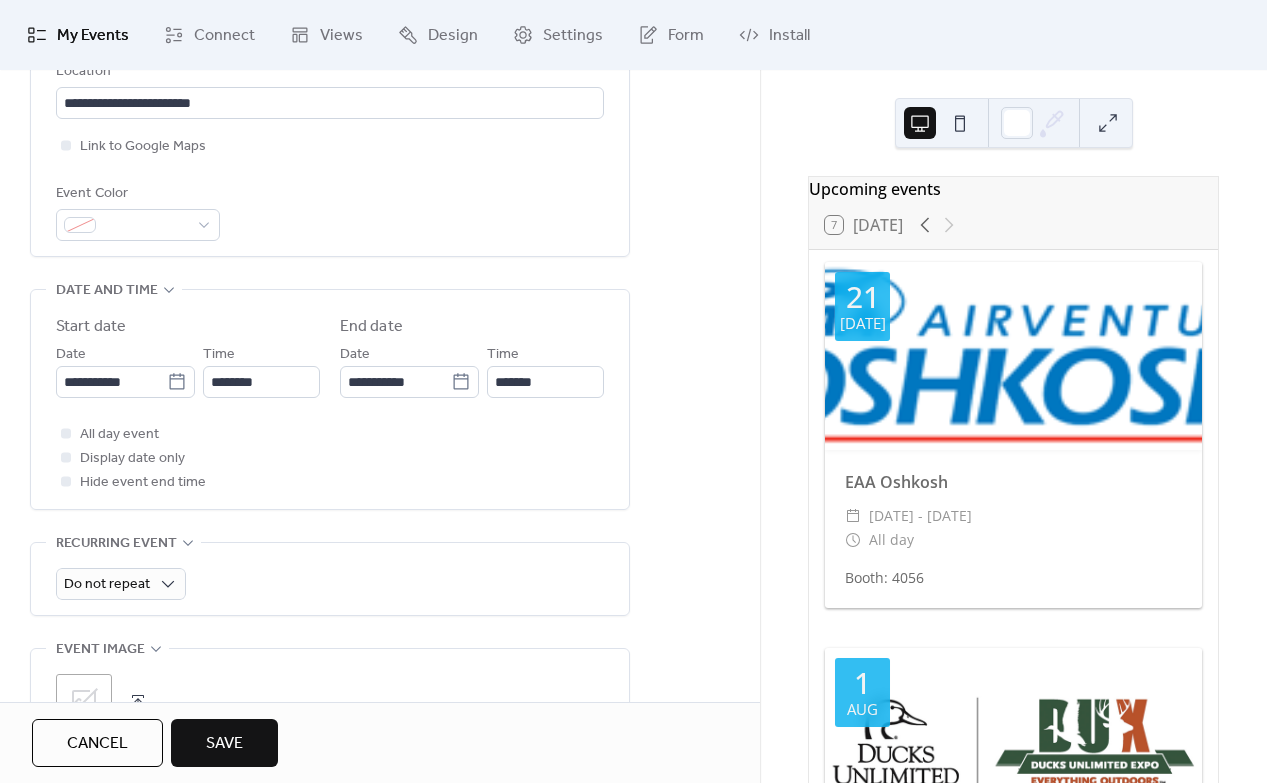 click at bounding box center (66, 433) 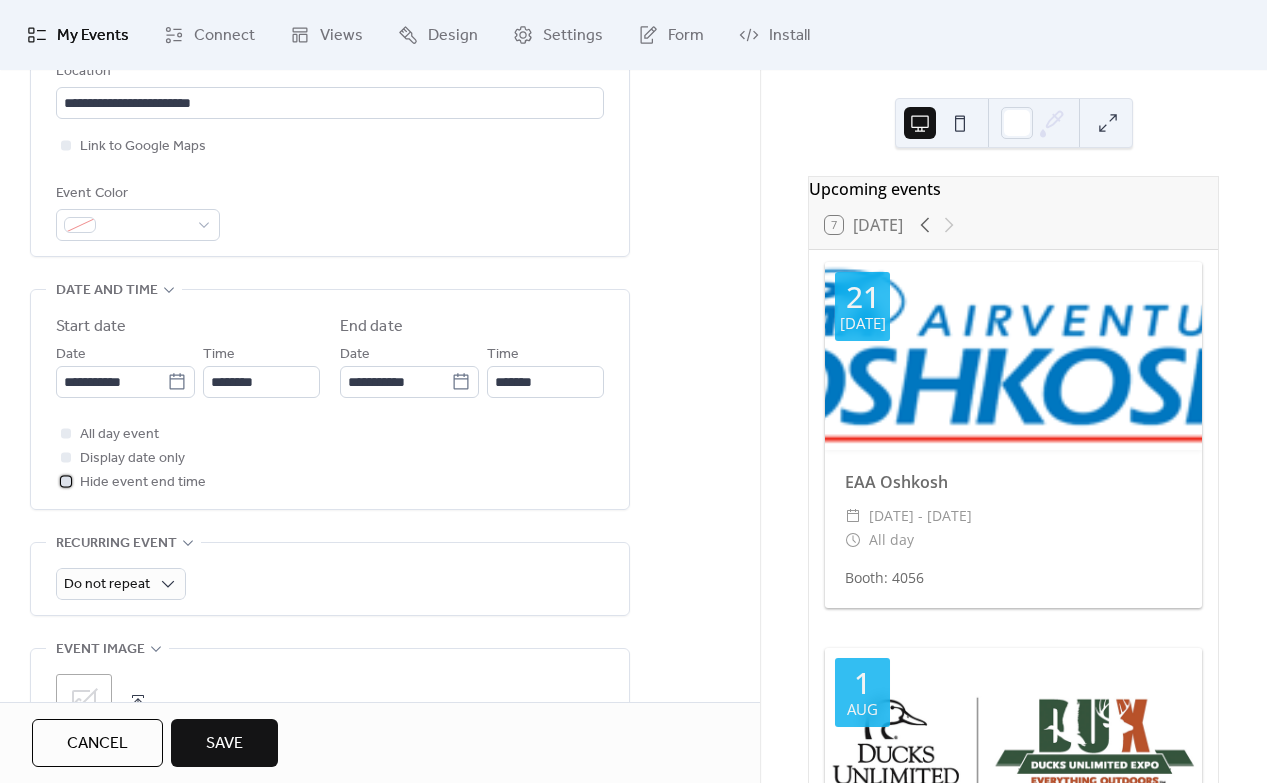 click at bounding box center (66, 481) 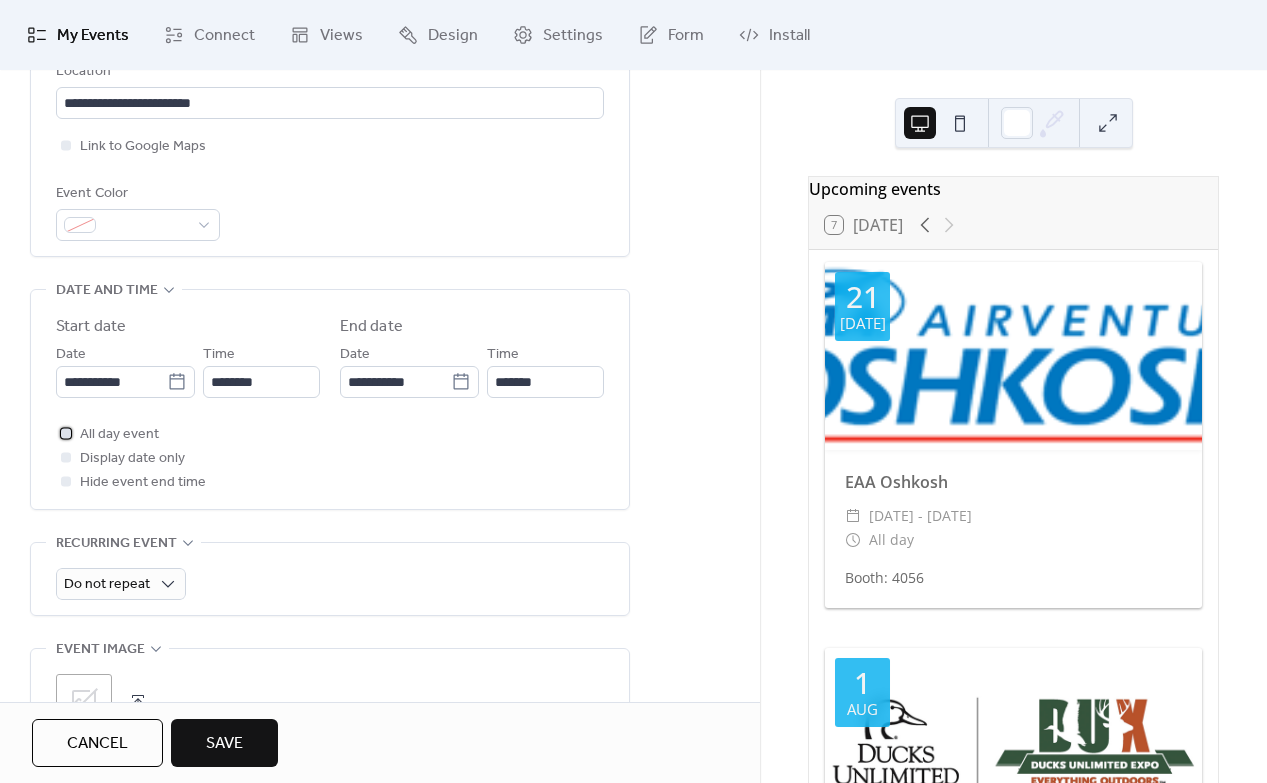 click at bounding box center [66, 433] 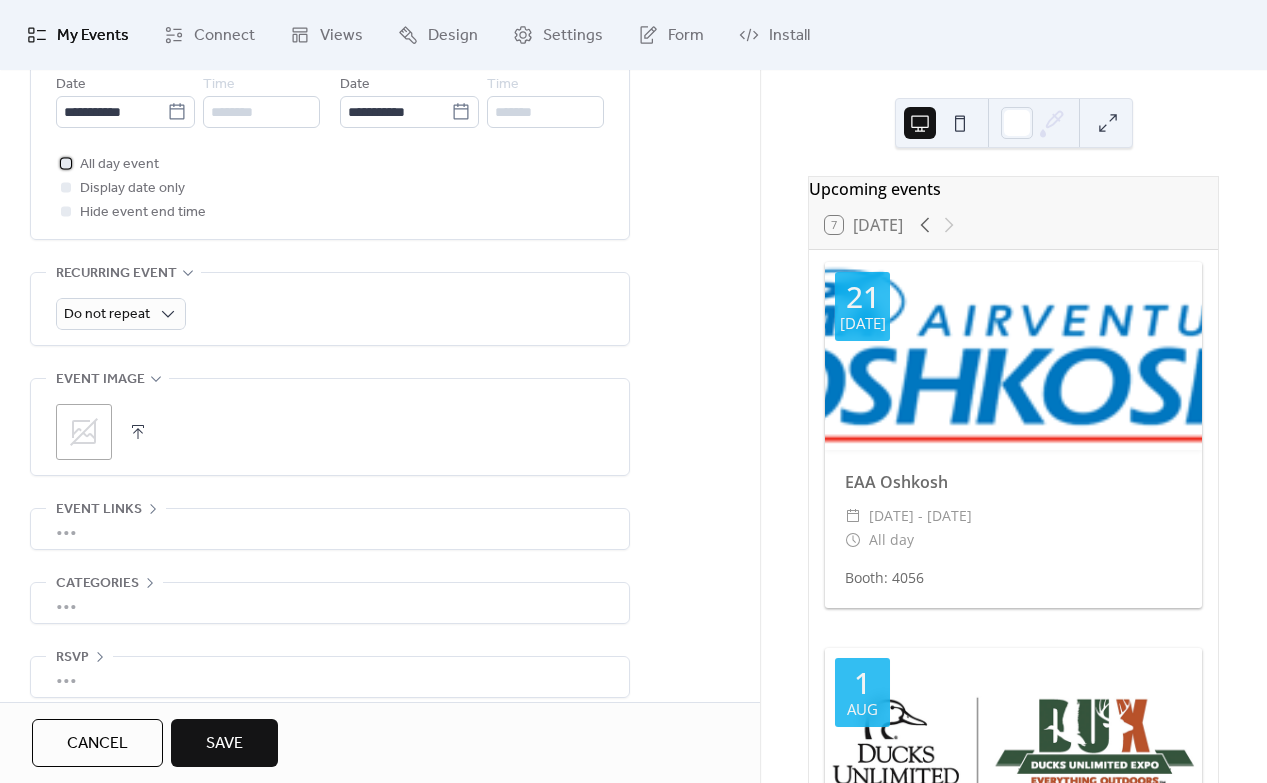 scroll, scrollTop: 763, scrollLeft: 0, axis: vertical 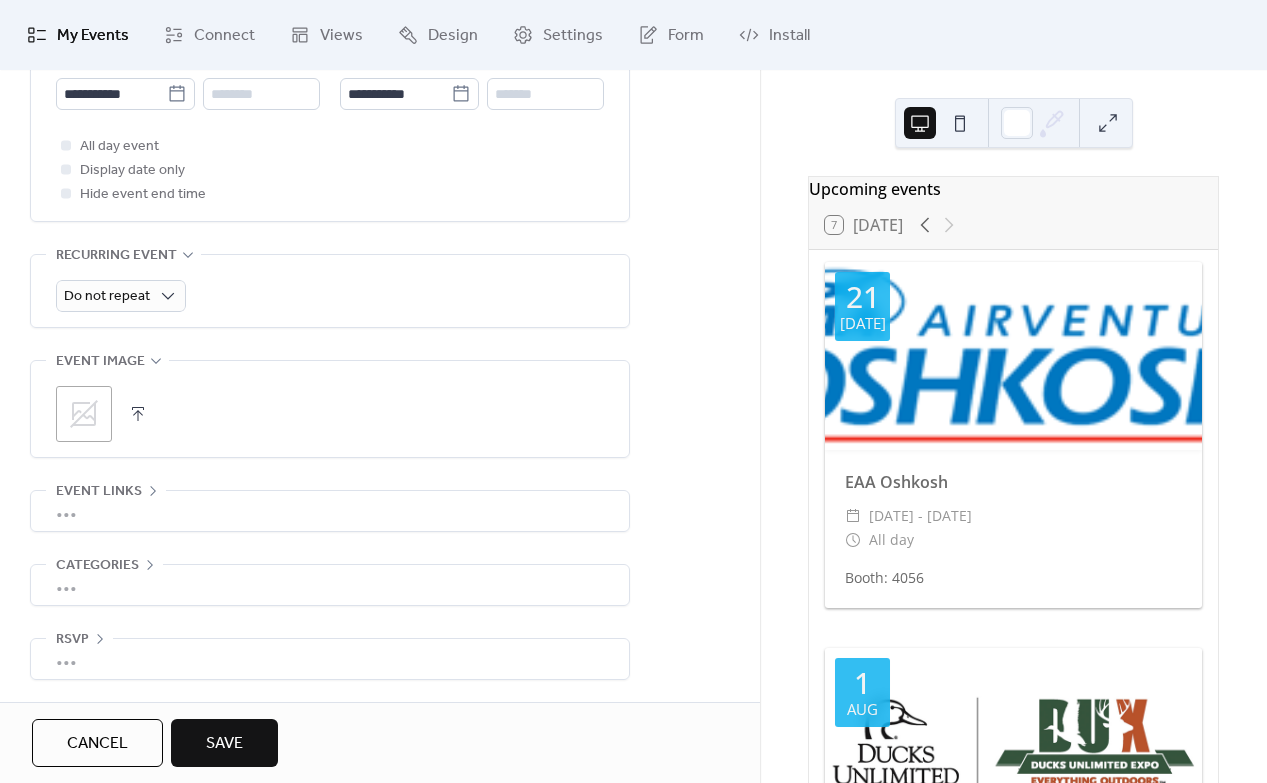 click 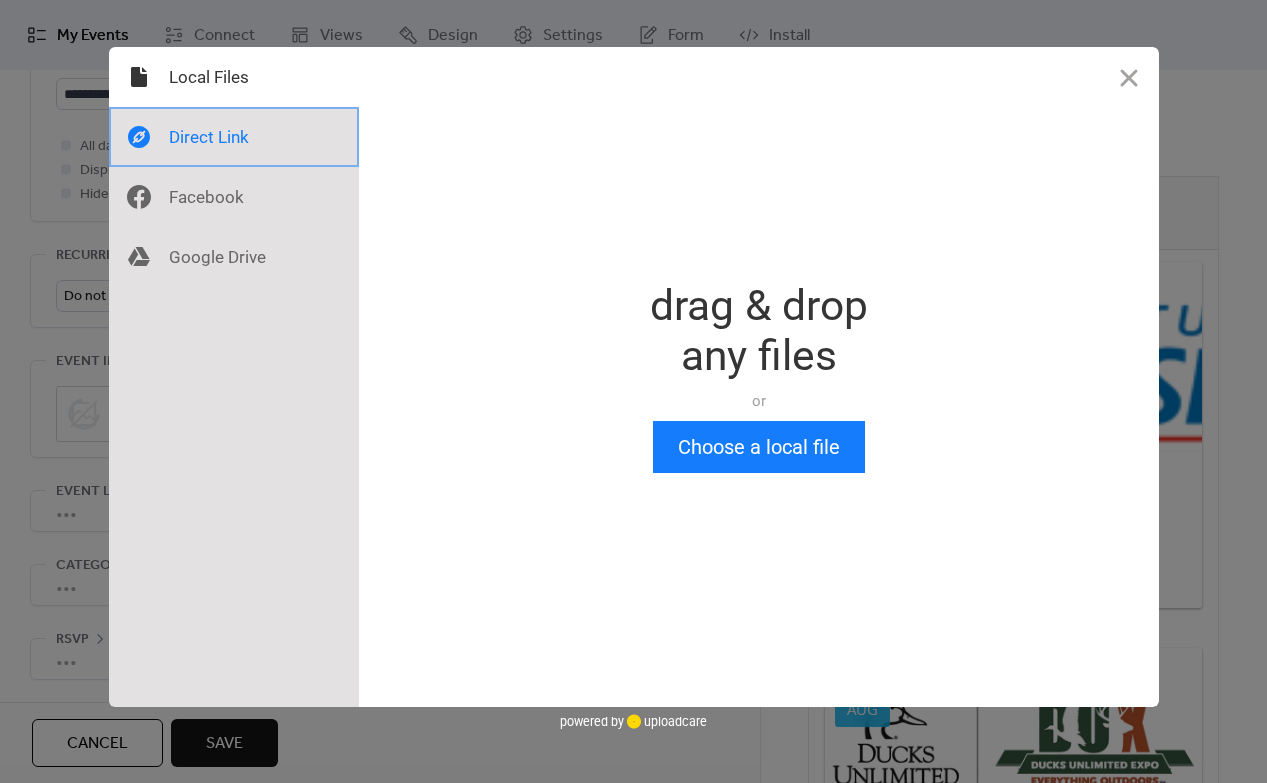 click at bounding box center [234, 137] 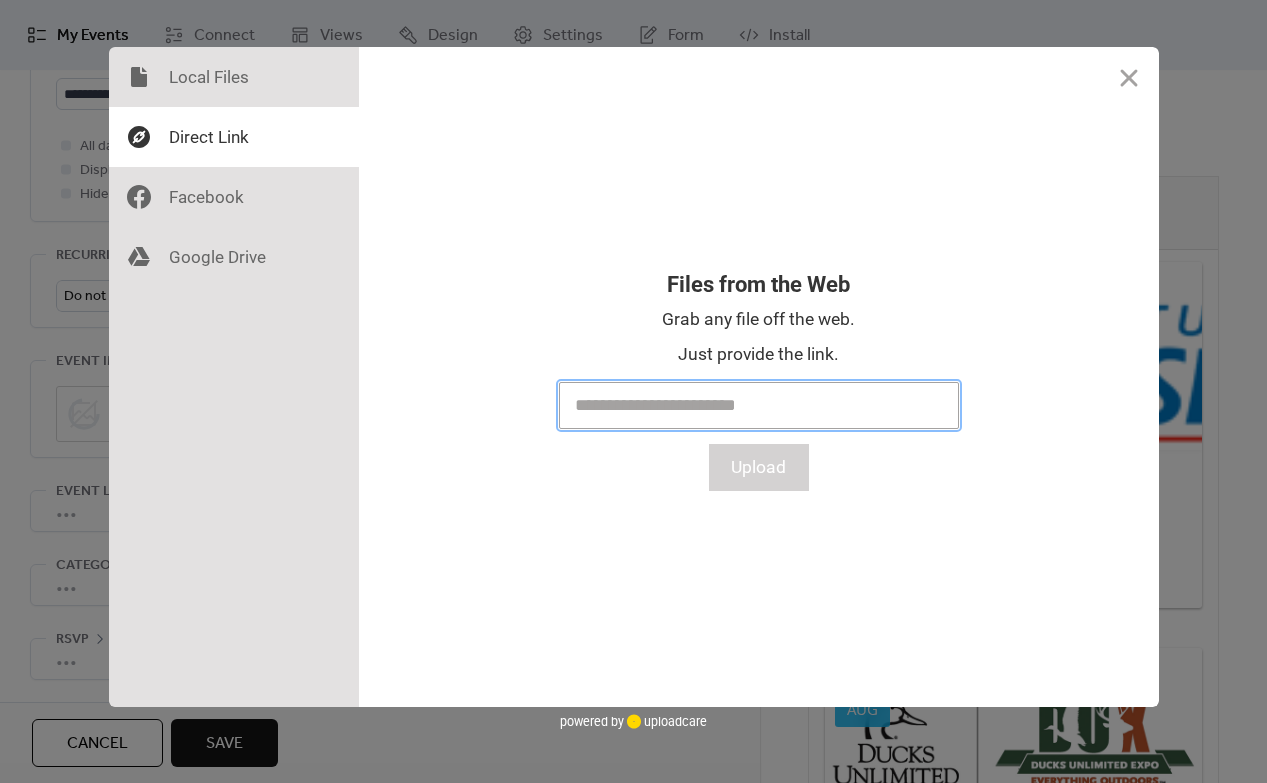paste on "**********" 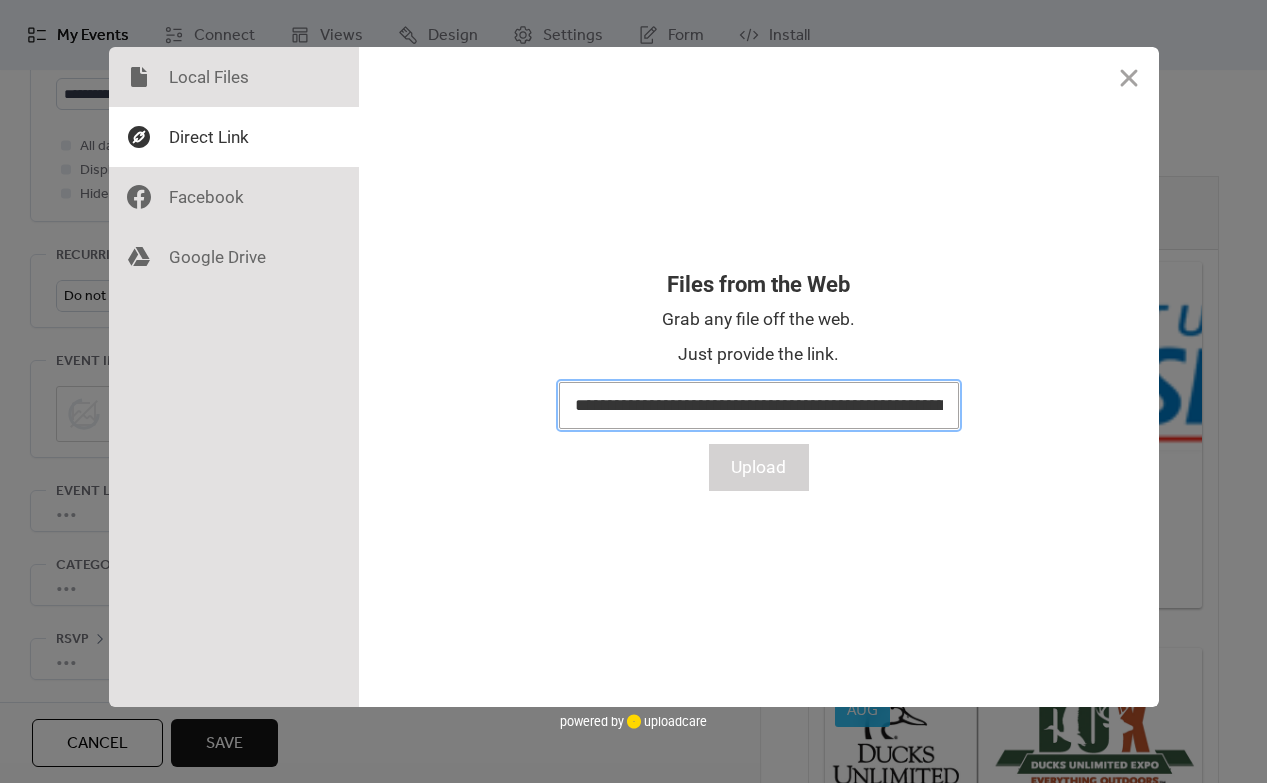 scroll, scrollTop: 0, scrollLeft: 702, axis: horizontal 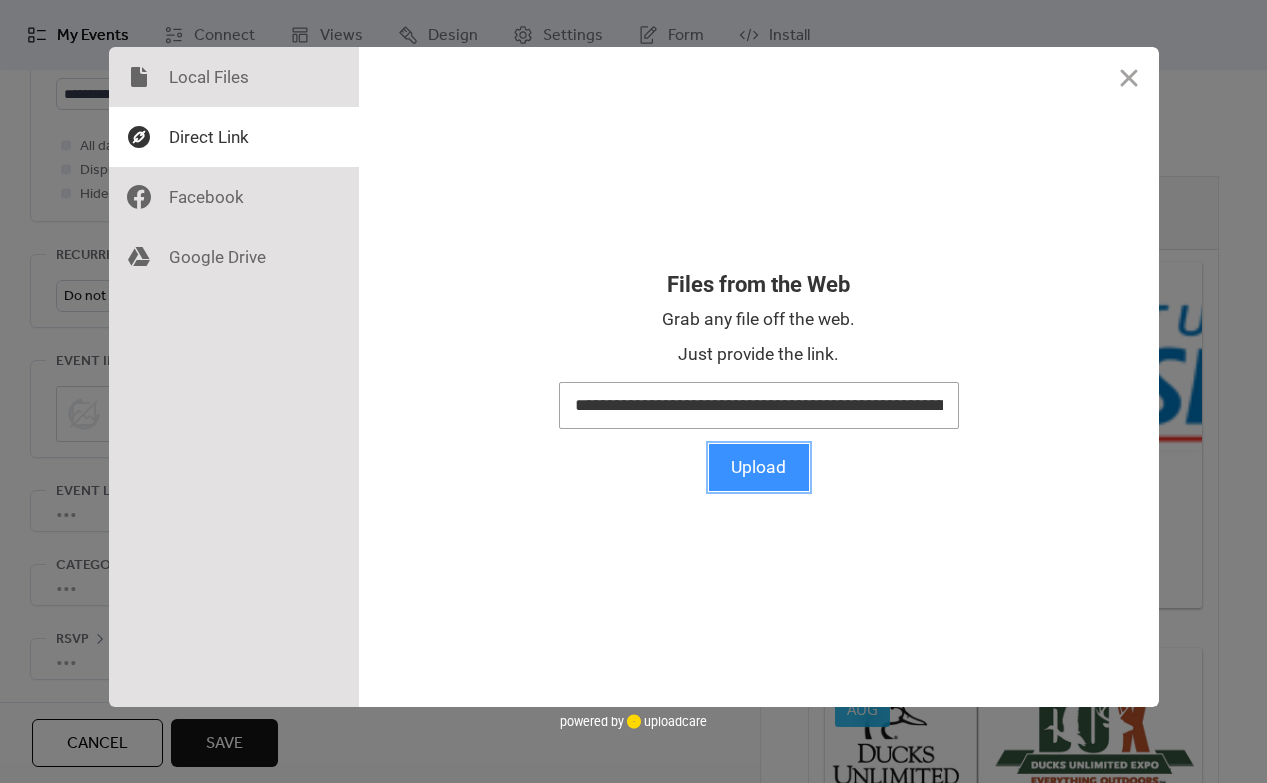 click on "Upload" at bounding box center (759, 467) 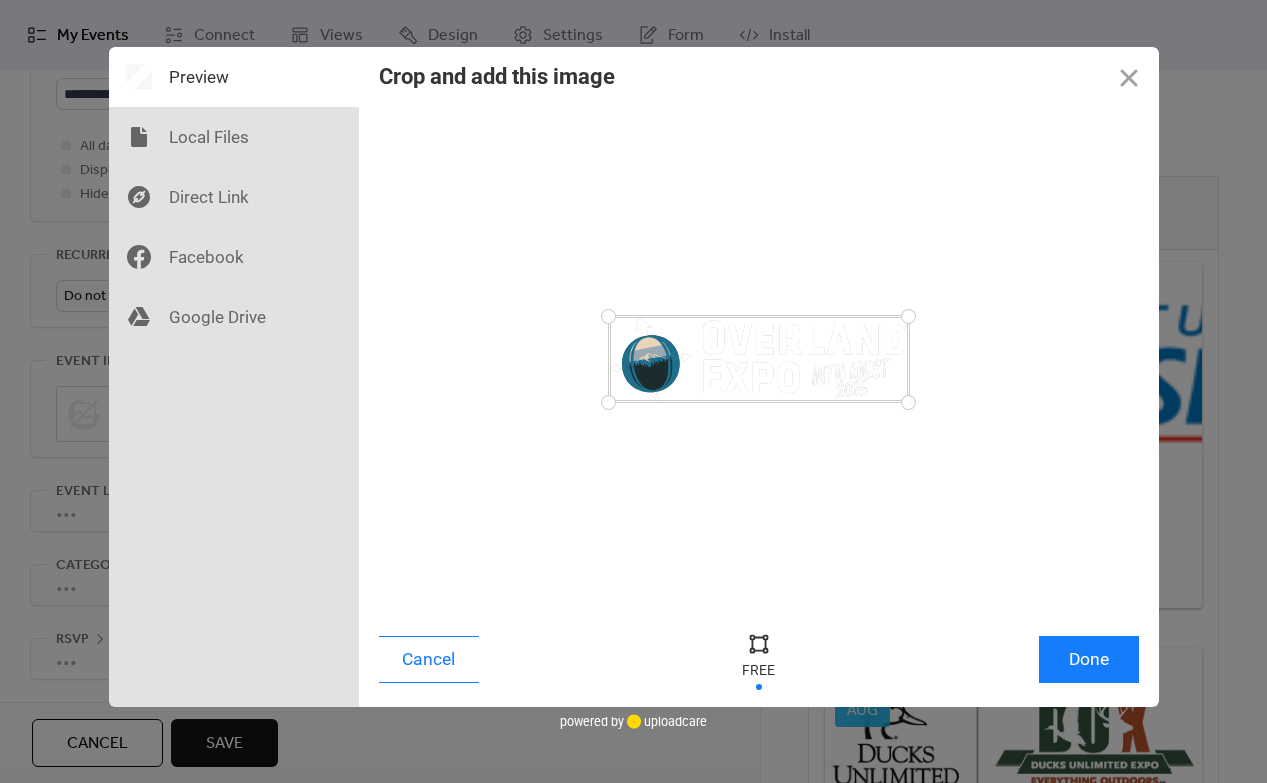 drag, startPoint x: 909, startPoint y: 404, endPoint x: 996, endPoint y: 476, distance: 112.929184 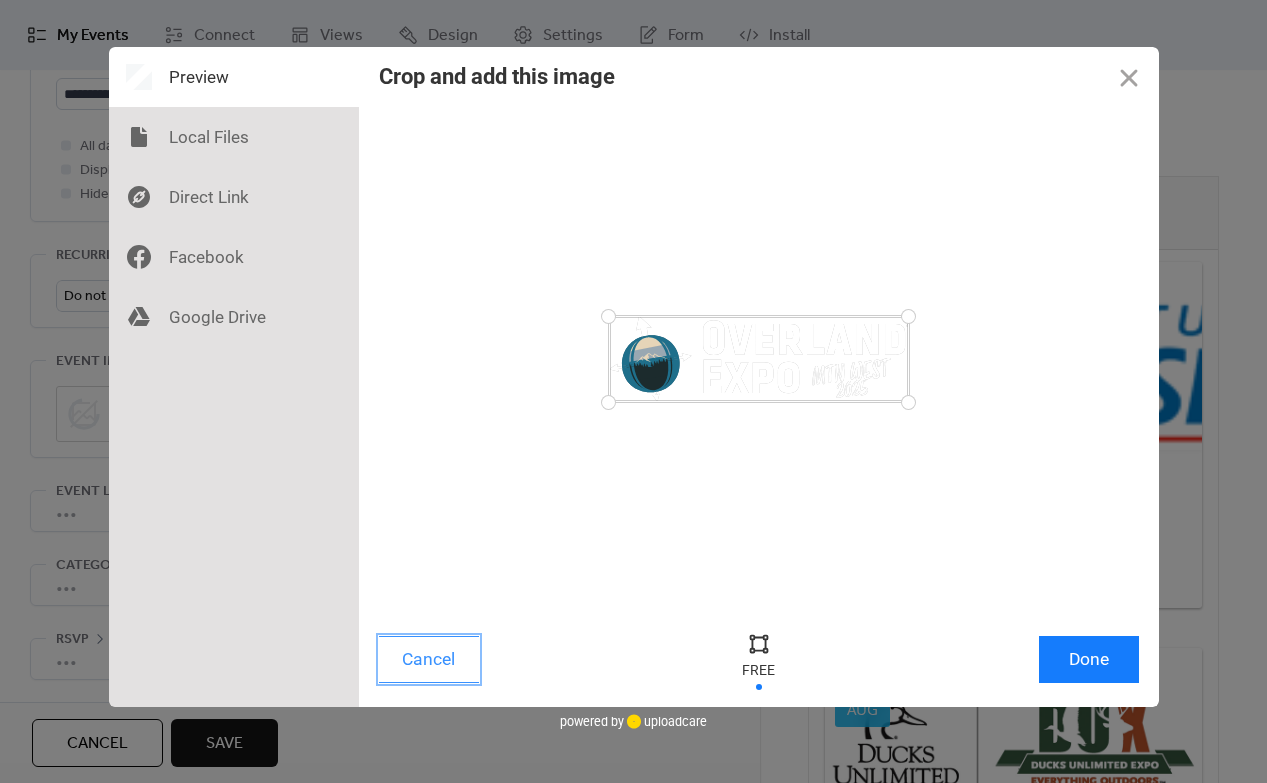 click on "Cancel" at bounding box center (429, 659) 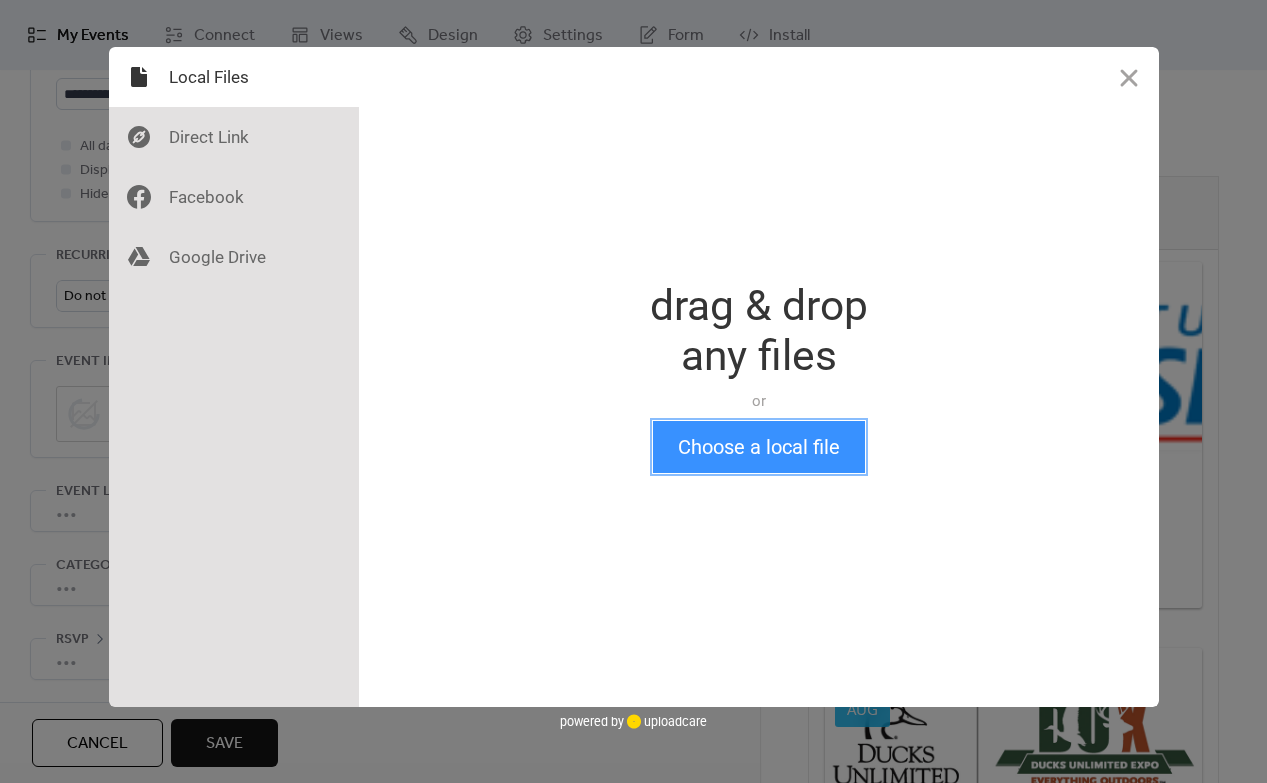 click on "Choose a local file" at bounding box center (759, 447) 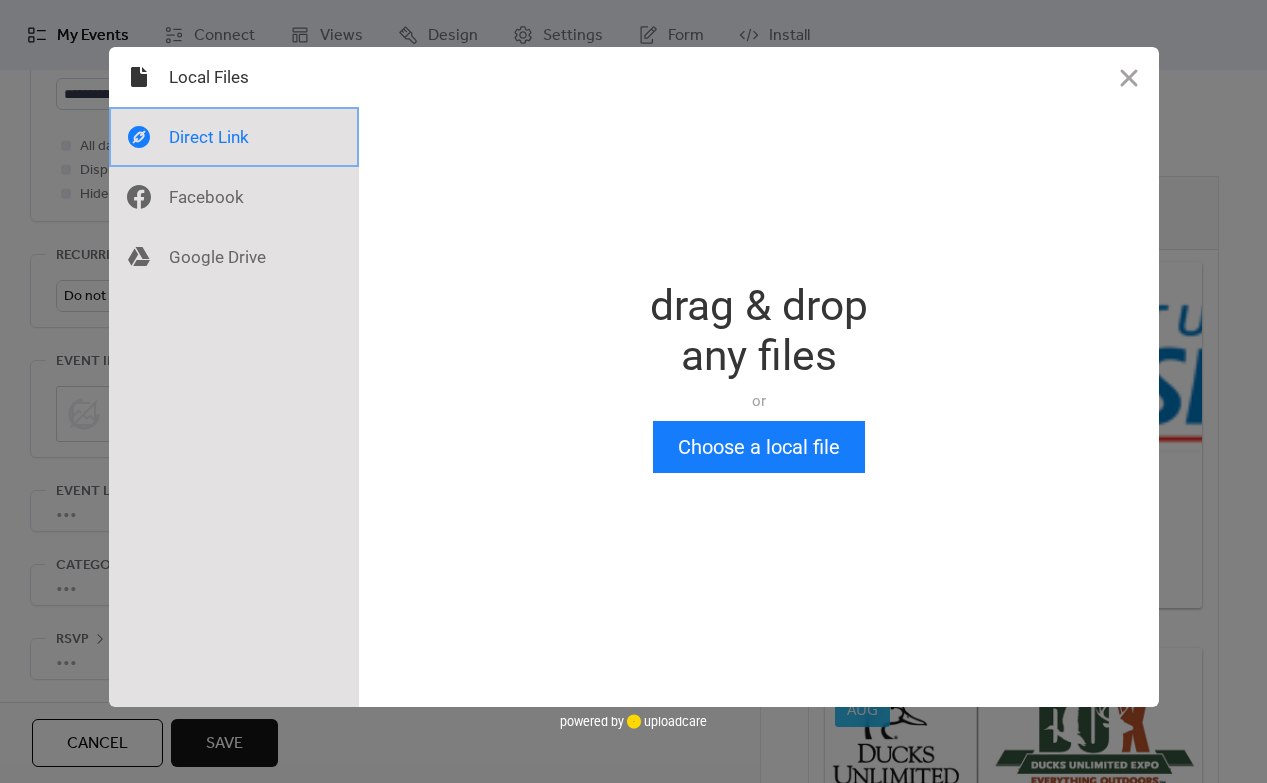 click at bounding box center (234, 137) 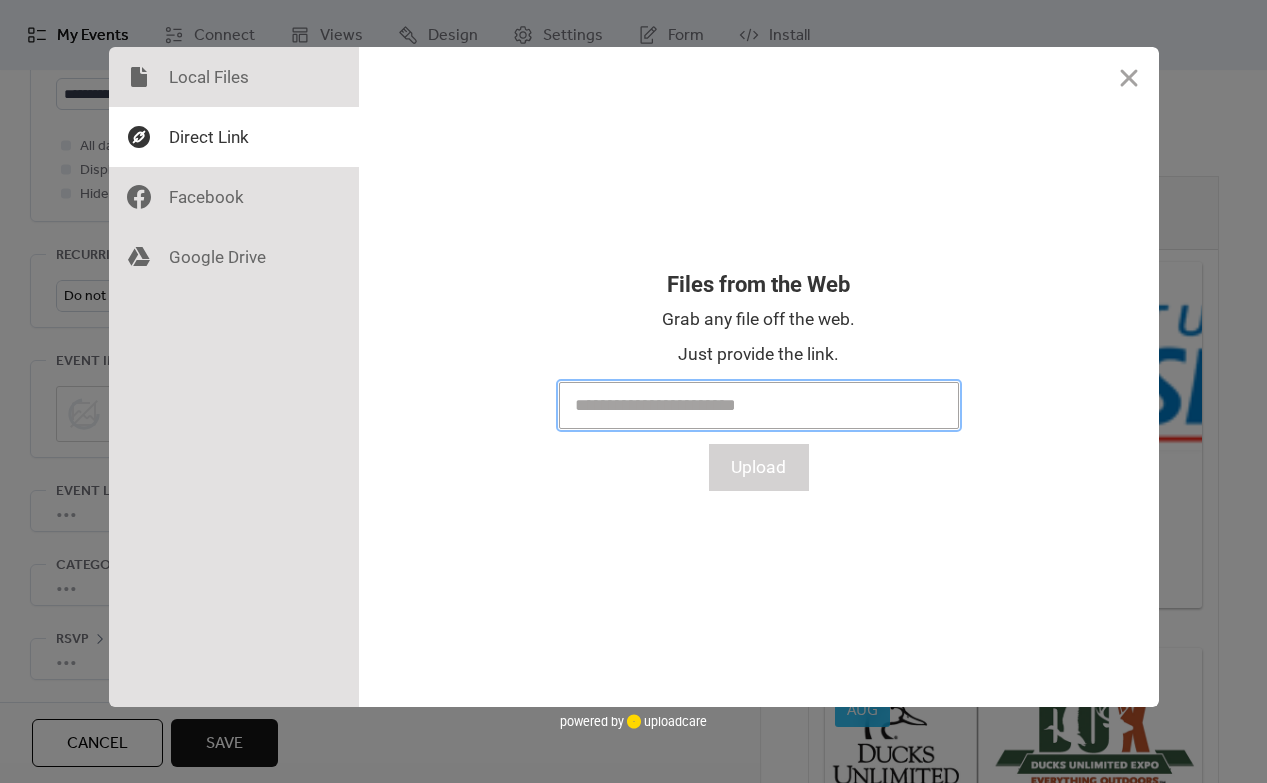 paste on "**********" 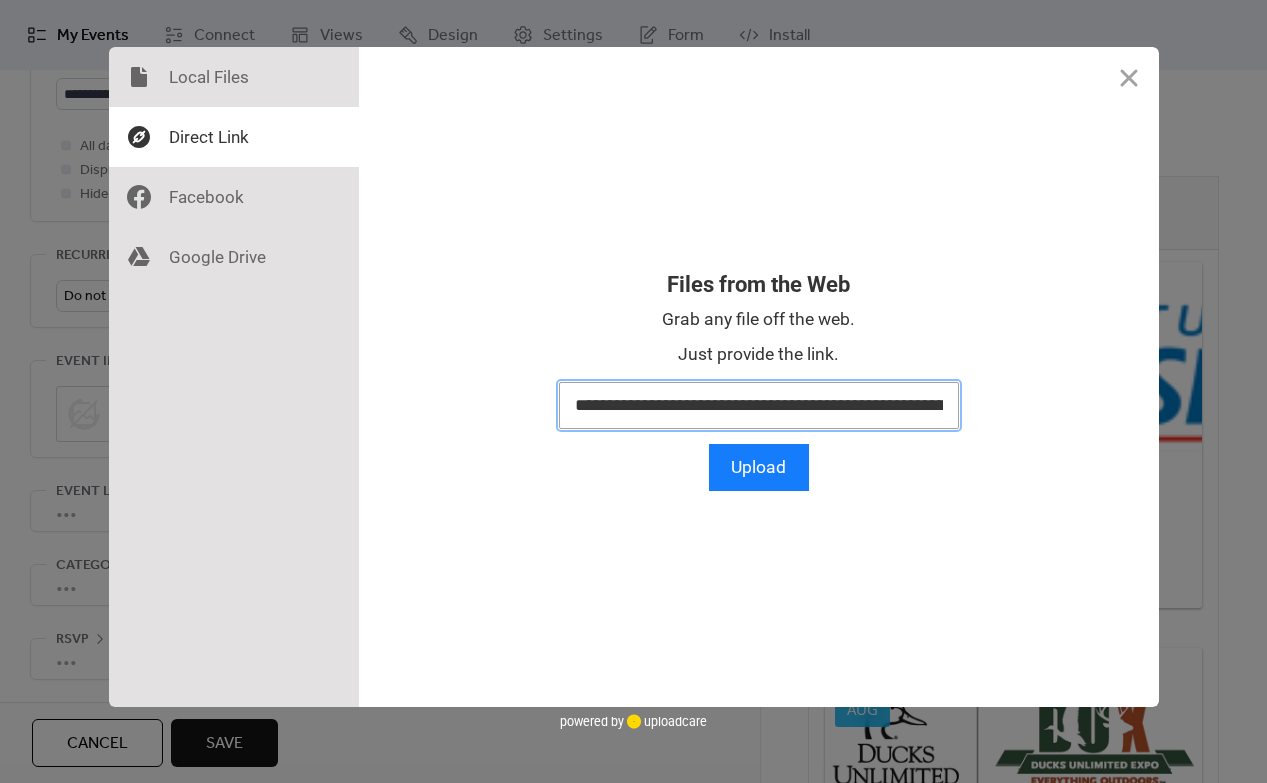 scroll, scrollTop: 0, scrollLeft: 440, axis: horizontal 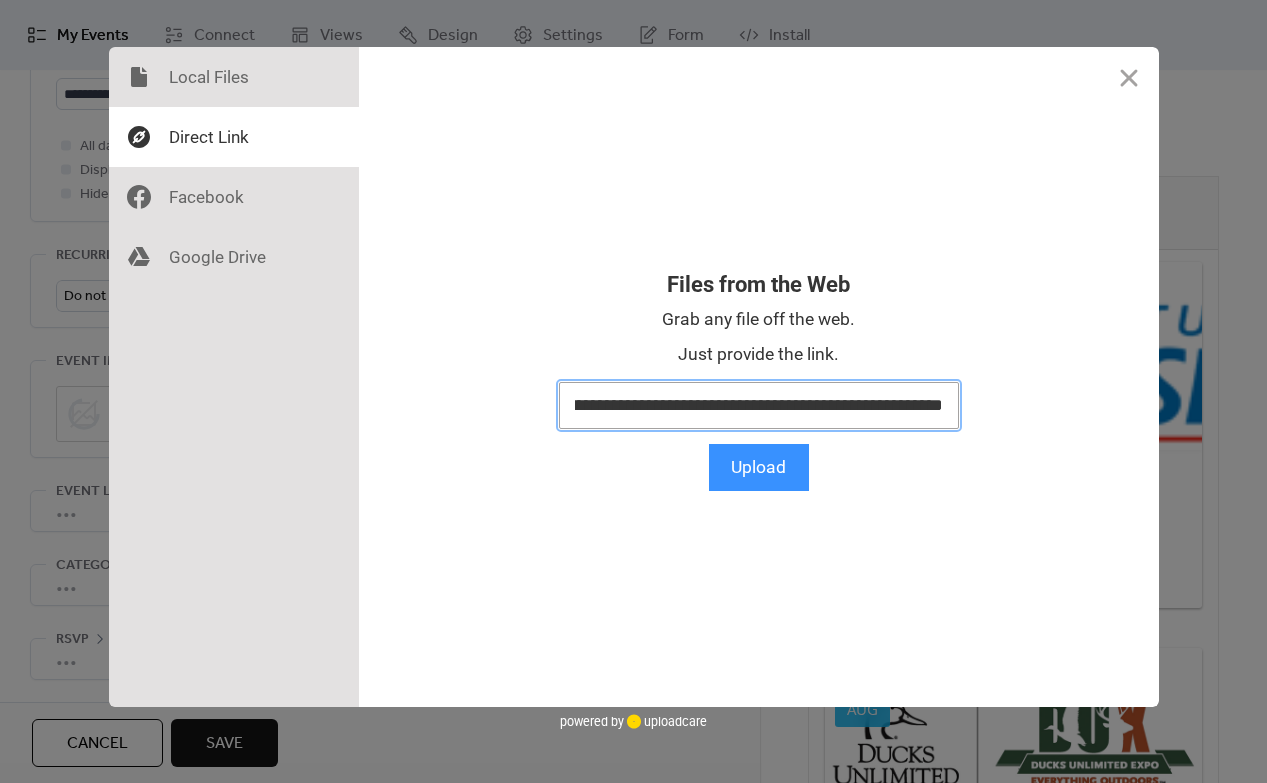 type on "**********" 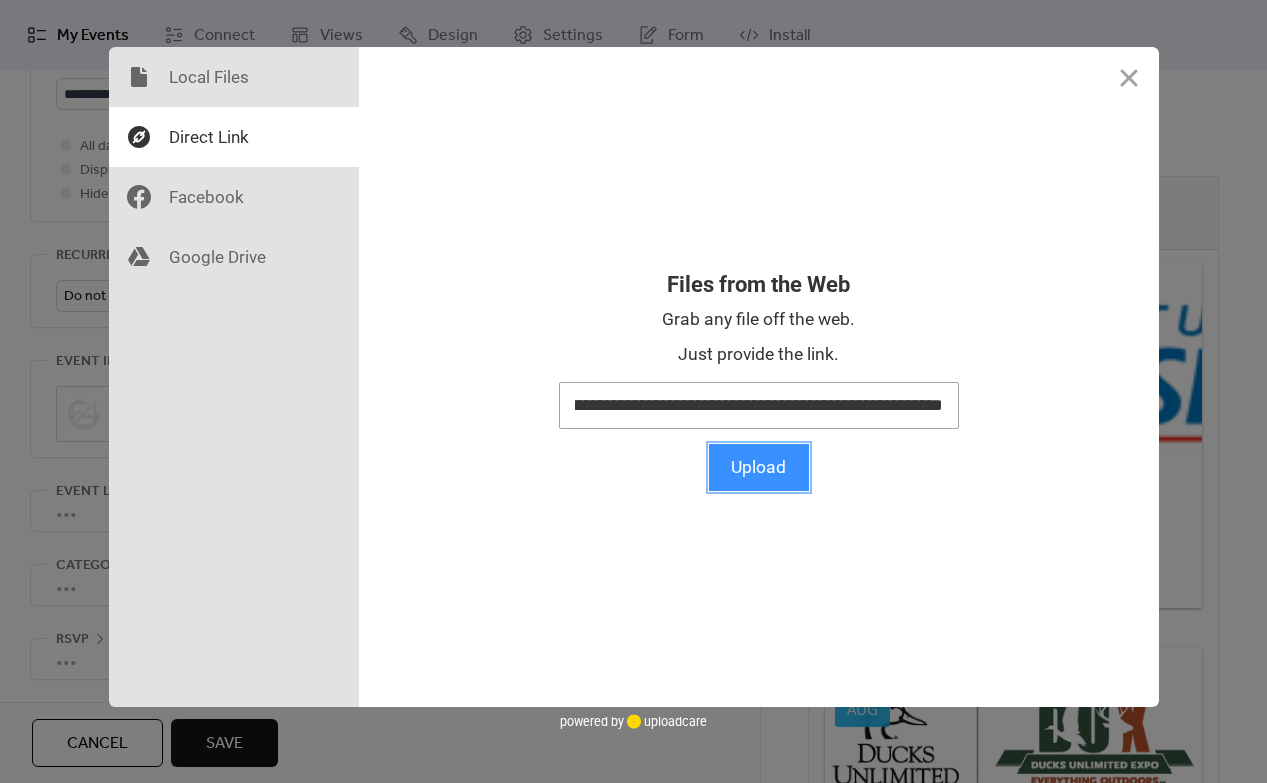 scroll, scrollTop: 0, scrollLeft: 0, axis: both 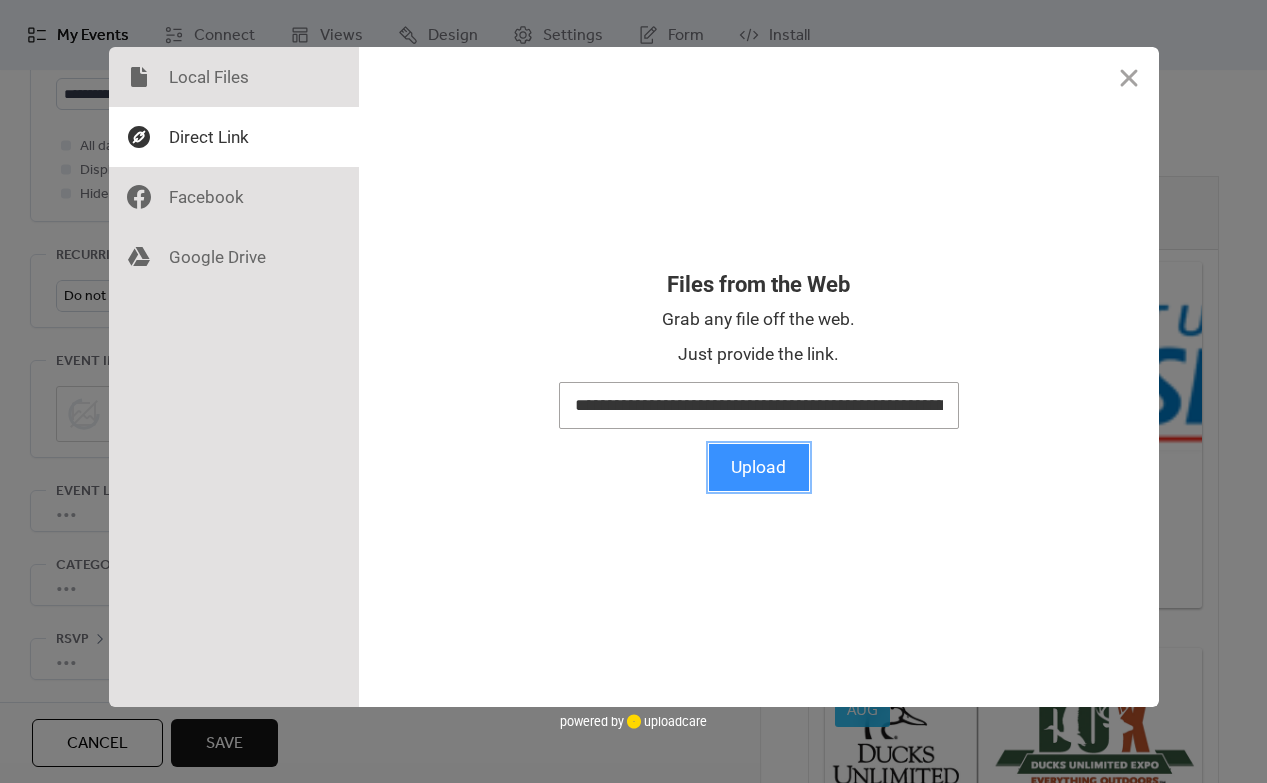 click on "Upload" at bounding box center [759, 467] 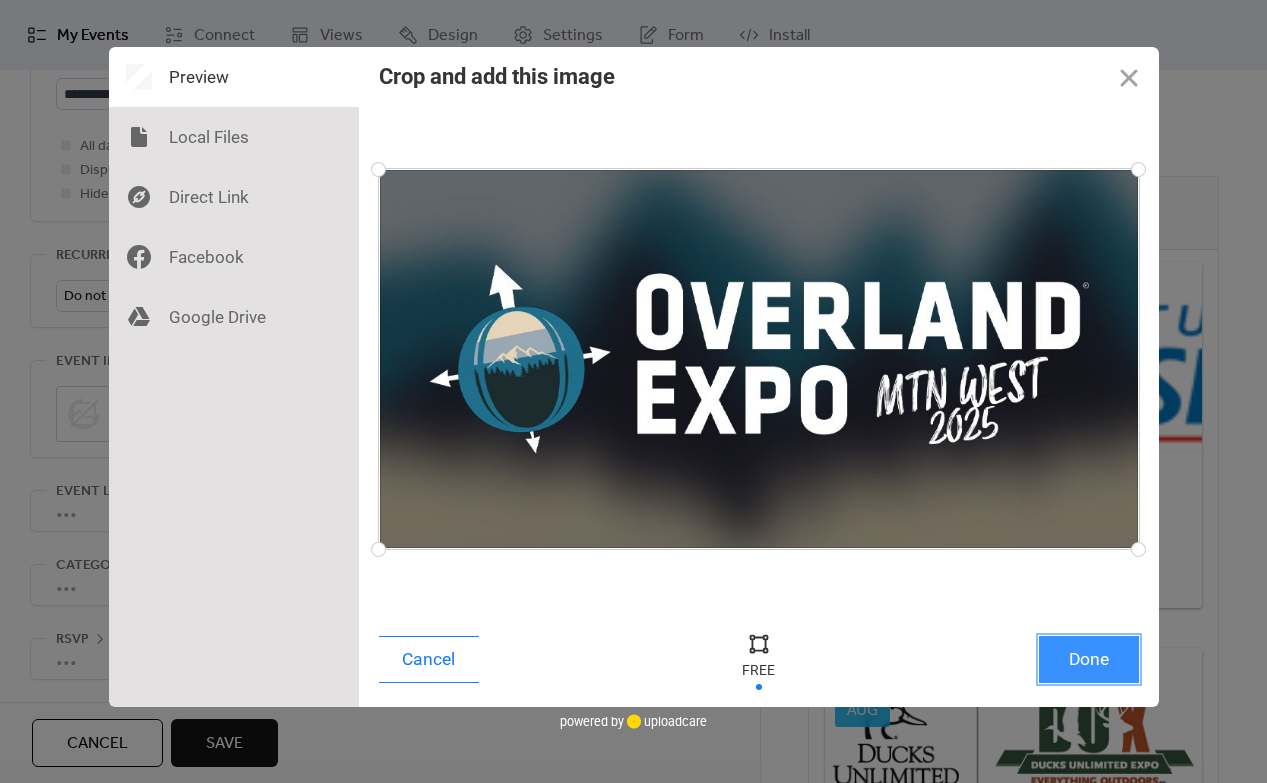 click on "Done" at bounding box center [1089, 659] 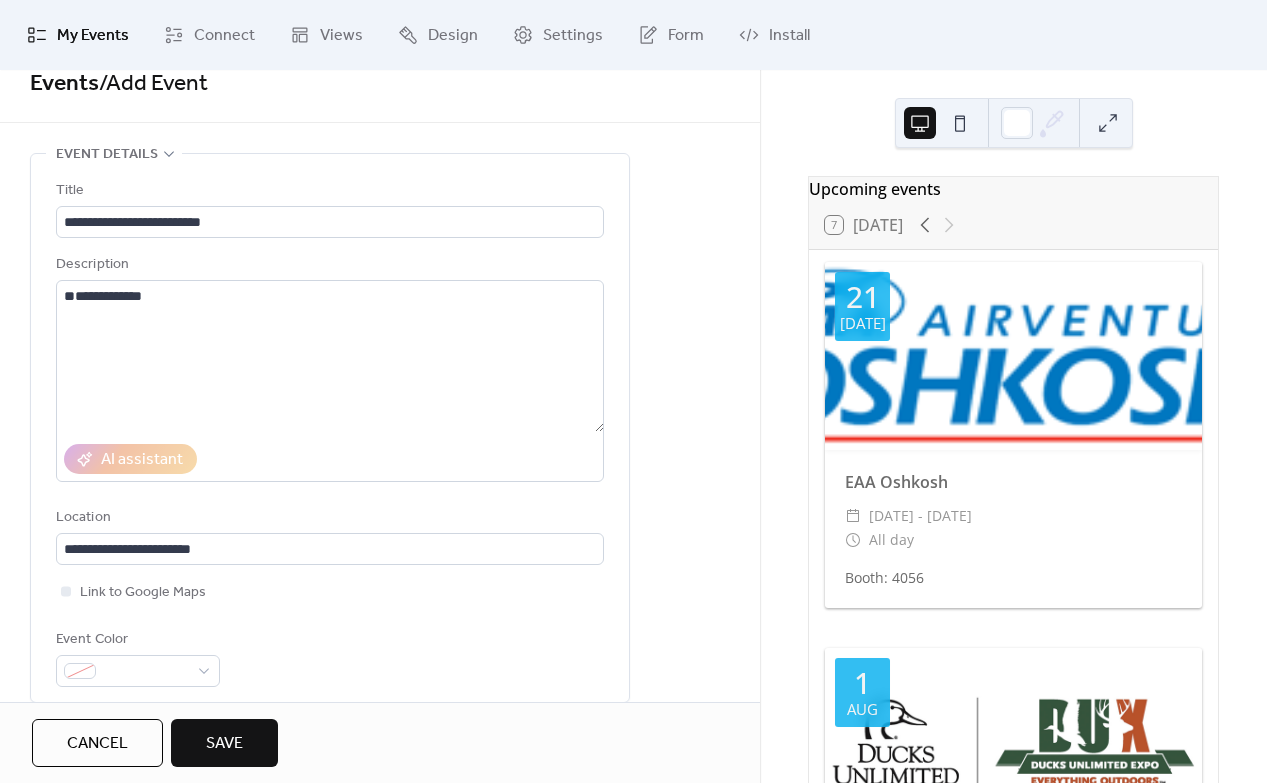 scroll, scrollTop: 25, scrollLeft: 0, axis: vertical 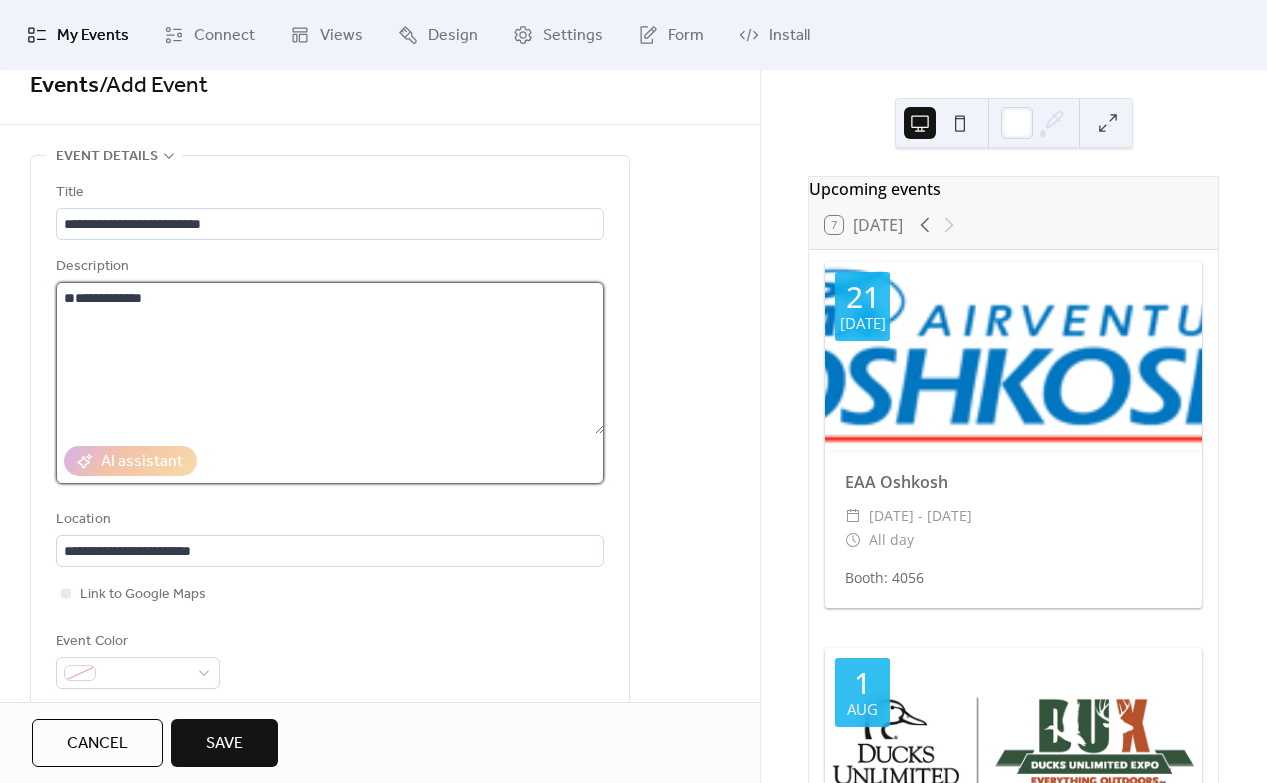 click on "**********" at bounding box center [330, 358] 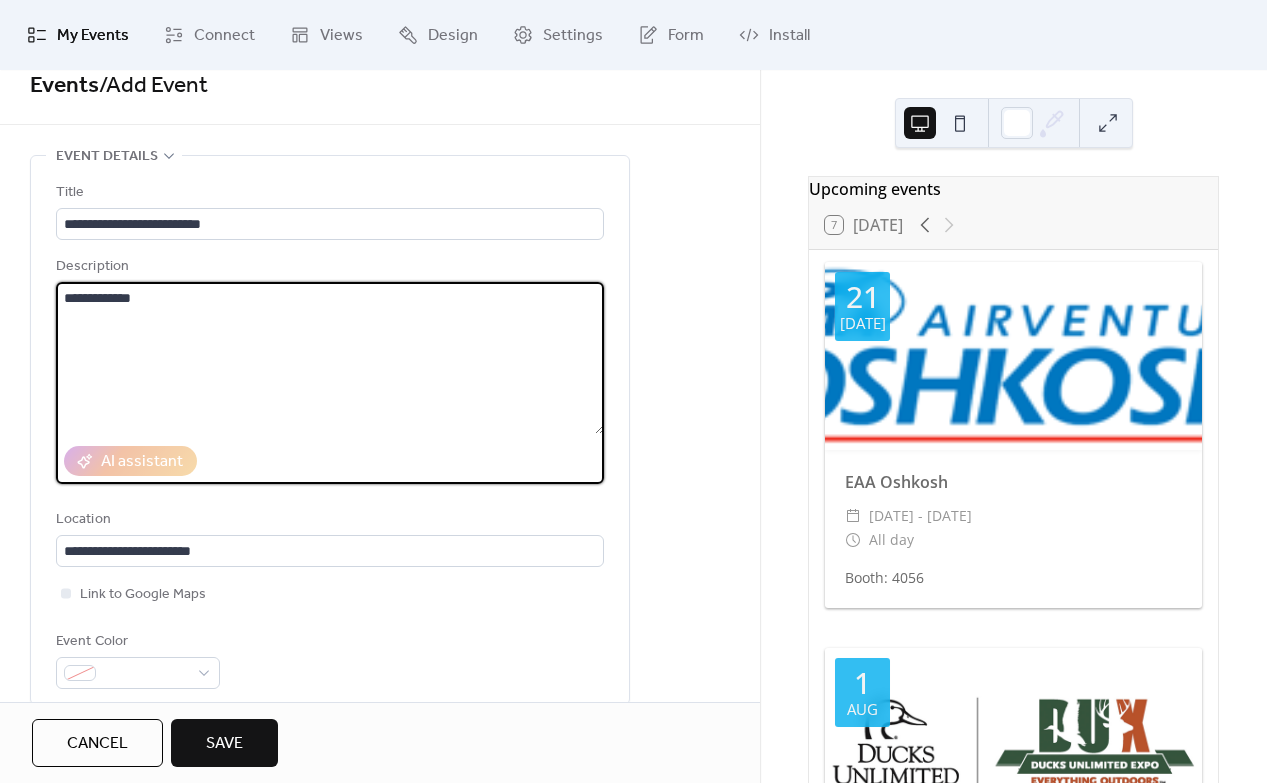scroll, scrollTop: 76, scrollLeft: 0, axis: vertical 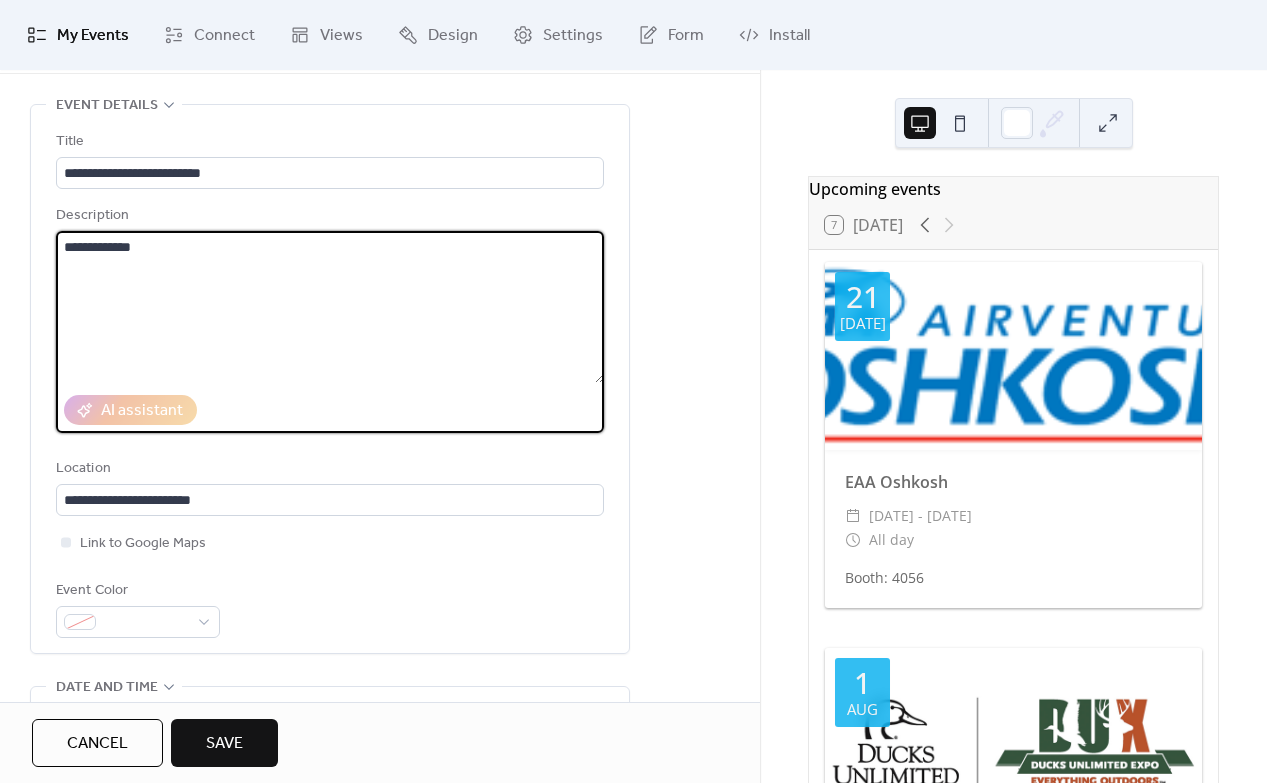 type on "**********" 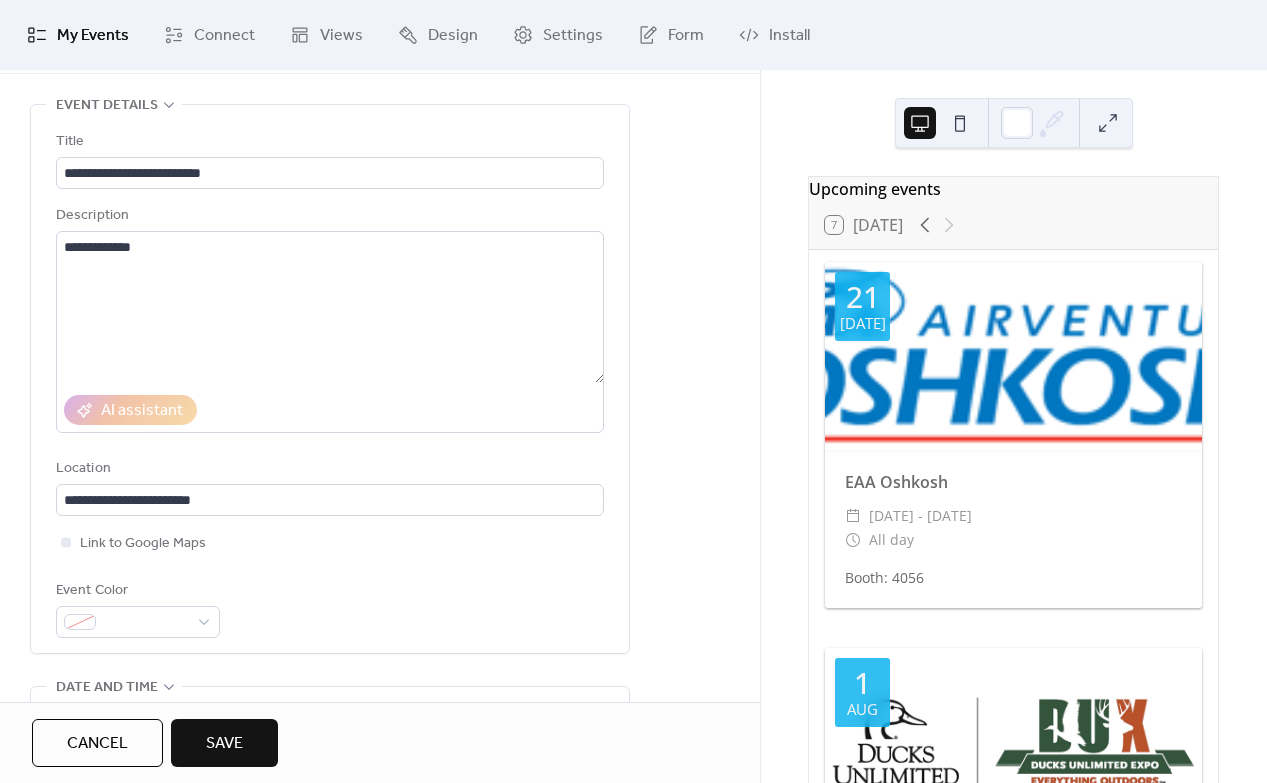 click on "Save" at bounding box center [224, 744] 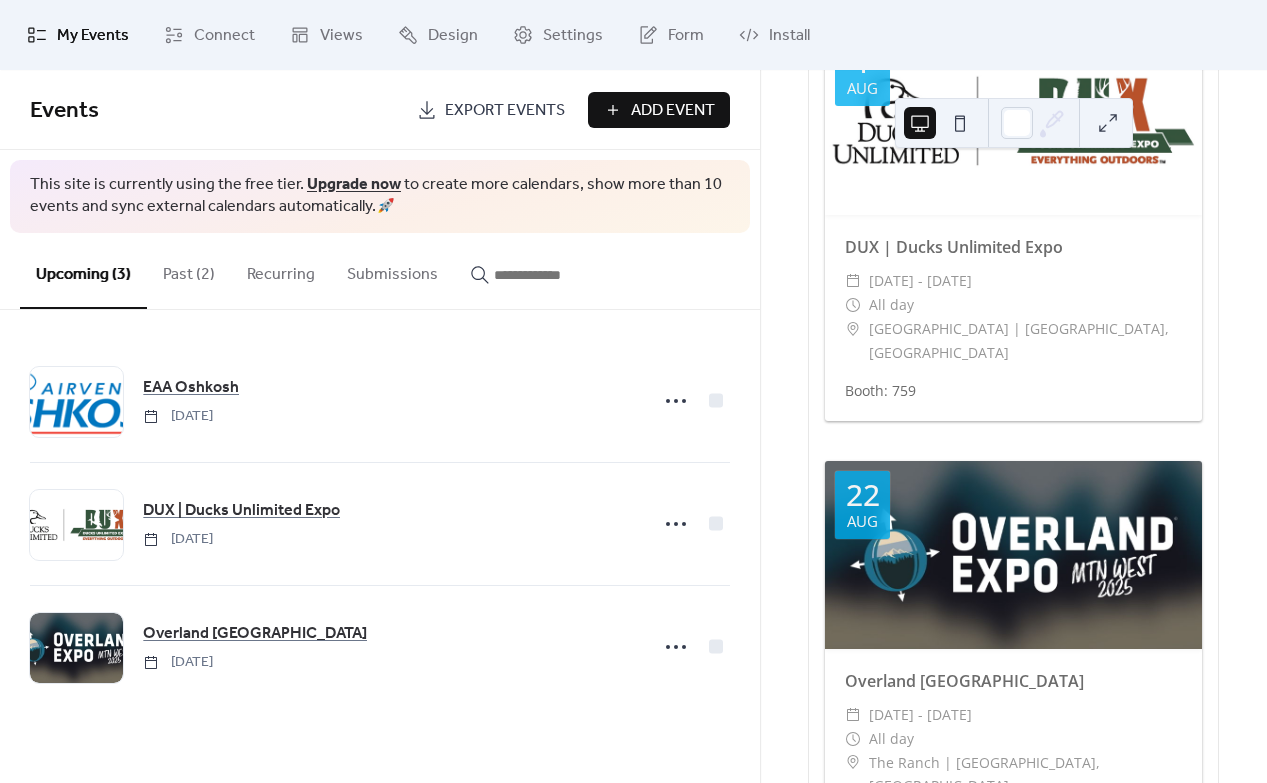 scroll, scrollTop: 692, scrollLeft: 0, axis: vertical 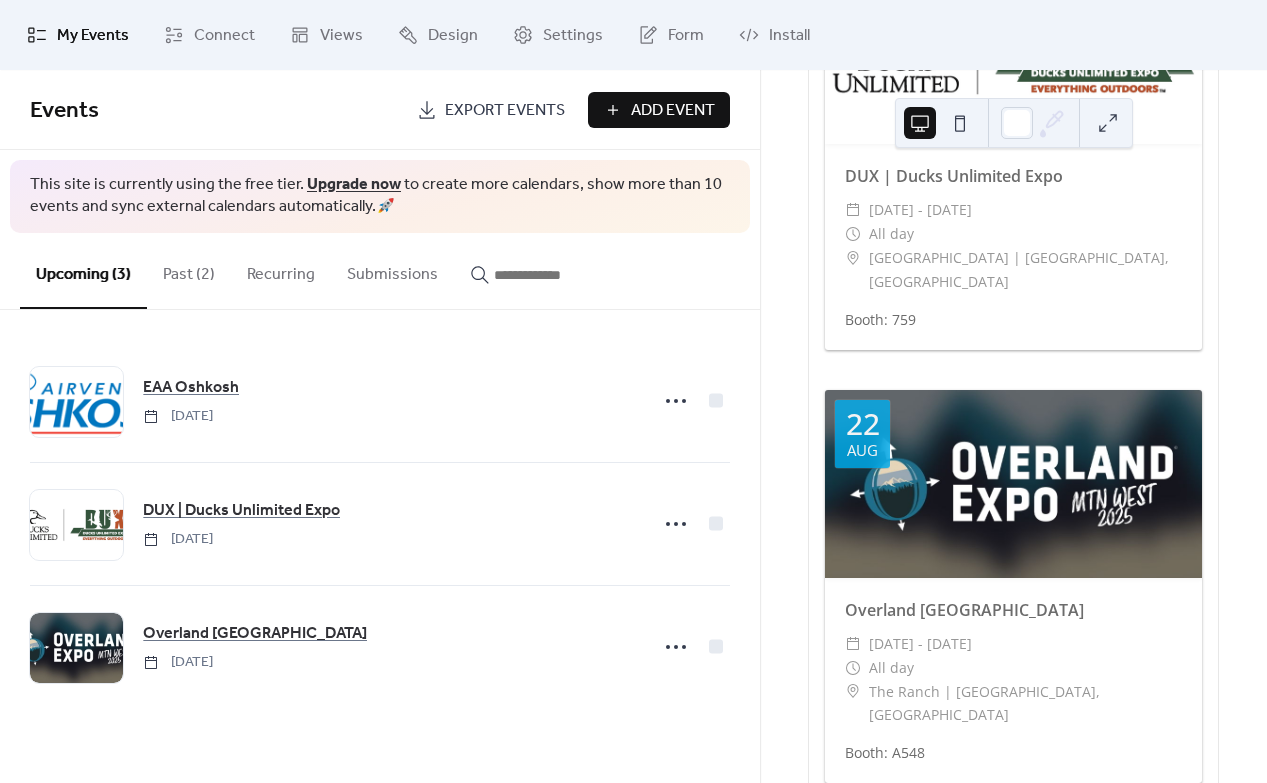 click on "Add Event" at bounding box center (673, 111) 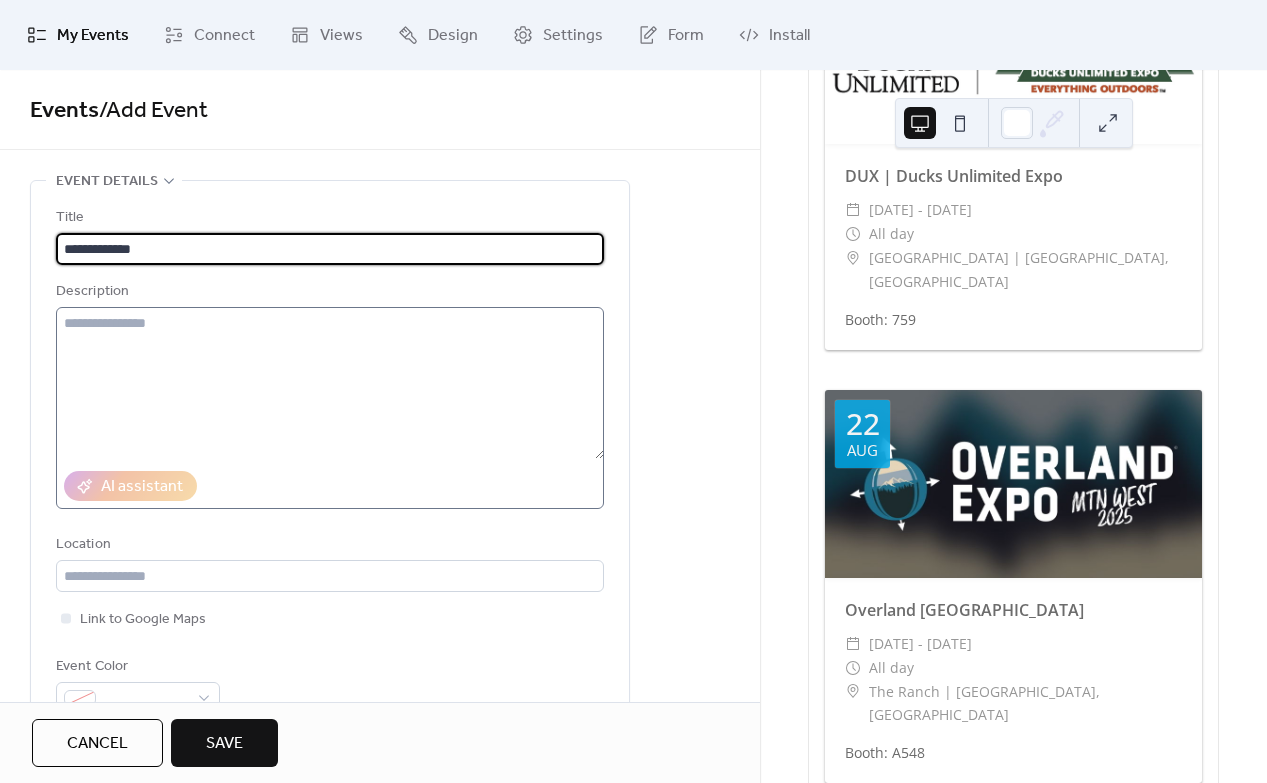 type on "**********" 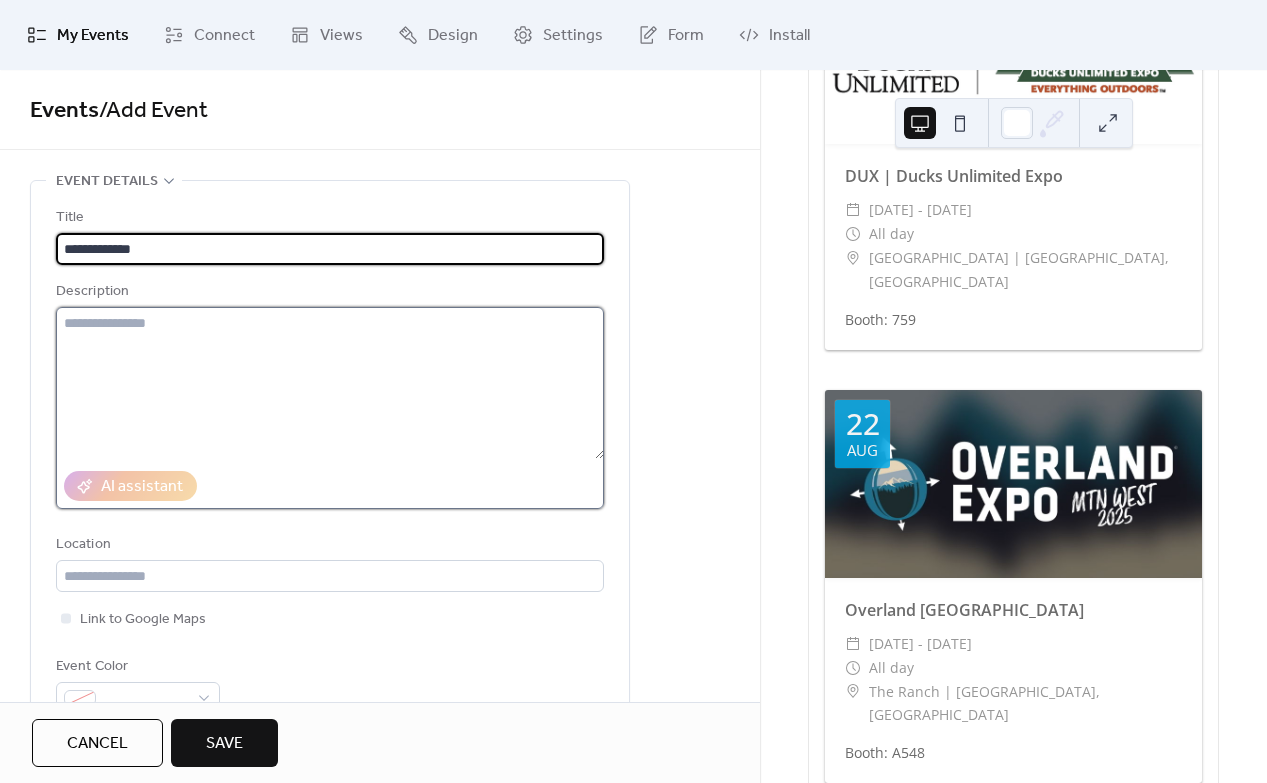 click at bounding box center (330, 383) 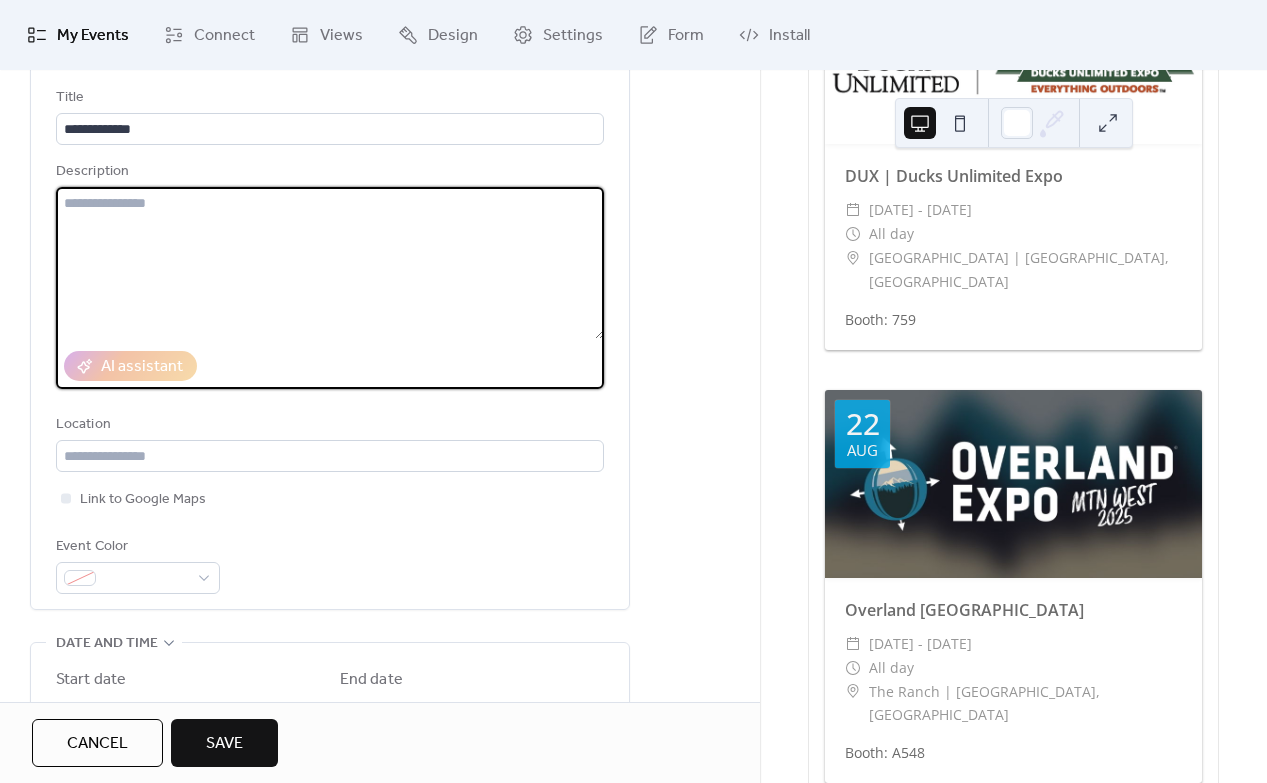 scroll, scrollTop: 126, scrollLeft: 0, axis: vertical 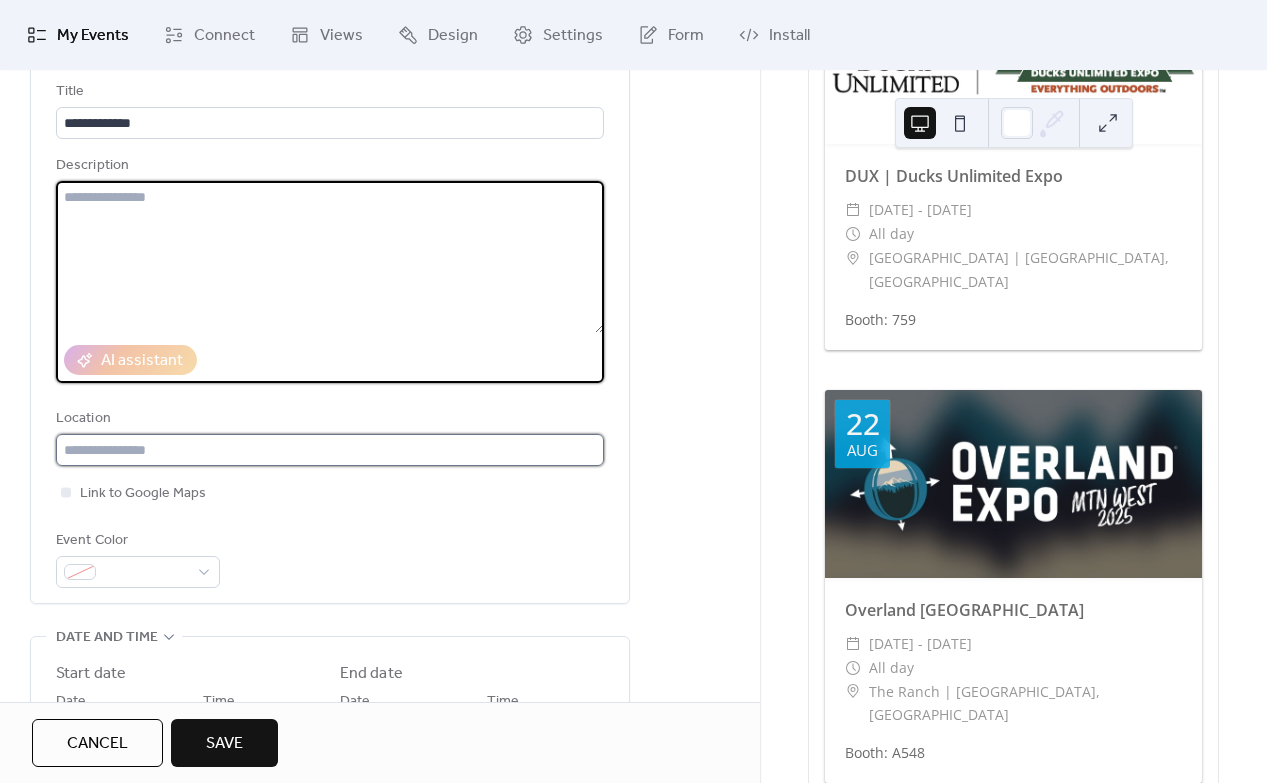 click at bounding box center [330, 450] 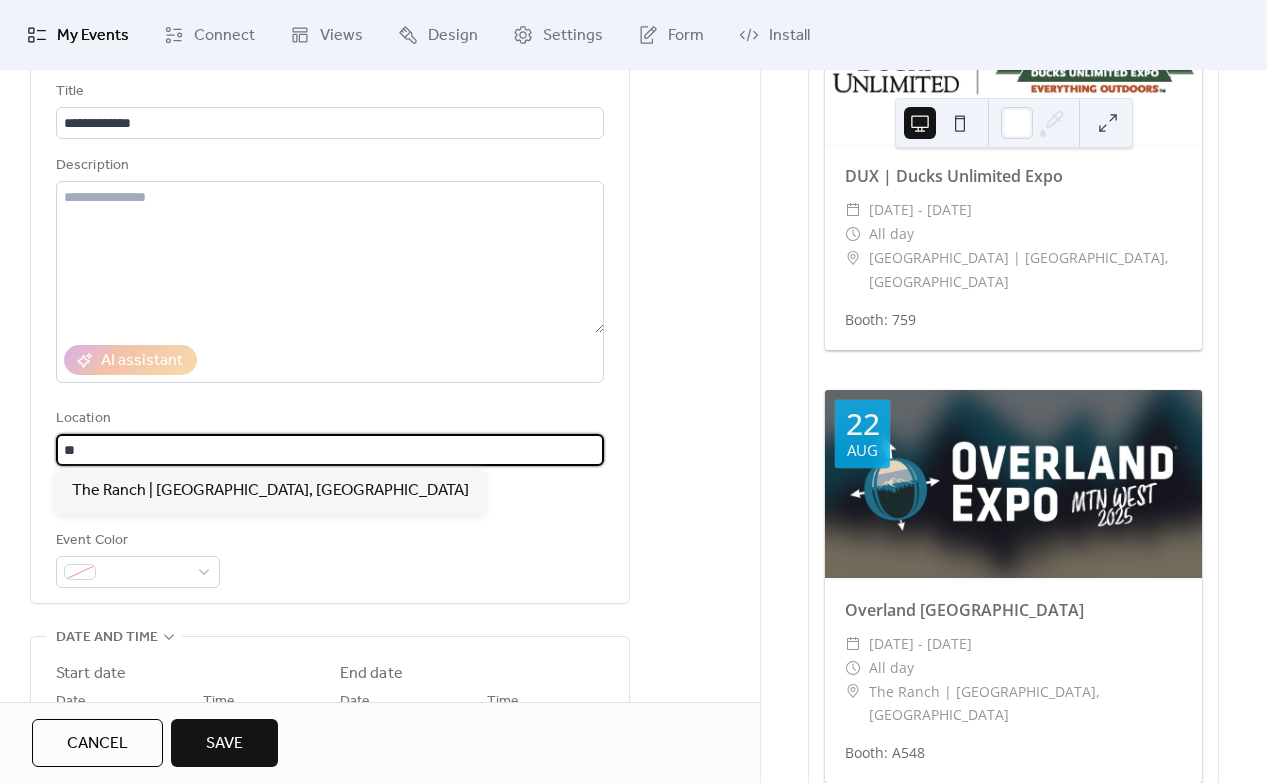 type on "*" 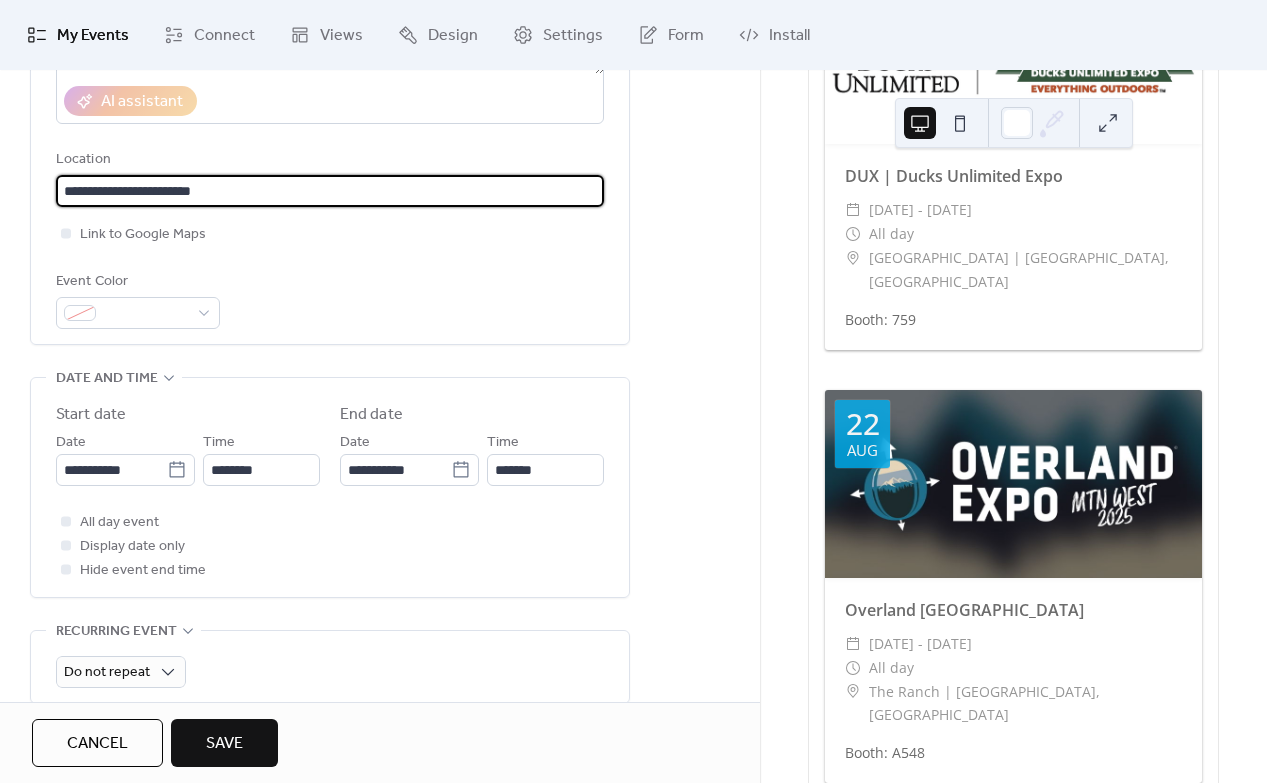 scroll, scrollTop: 396, scrollLeft: 0, axis: vertical 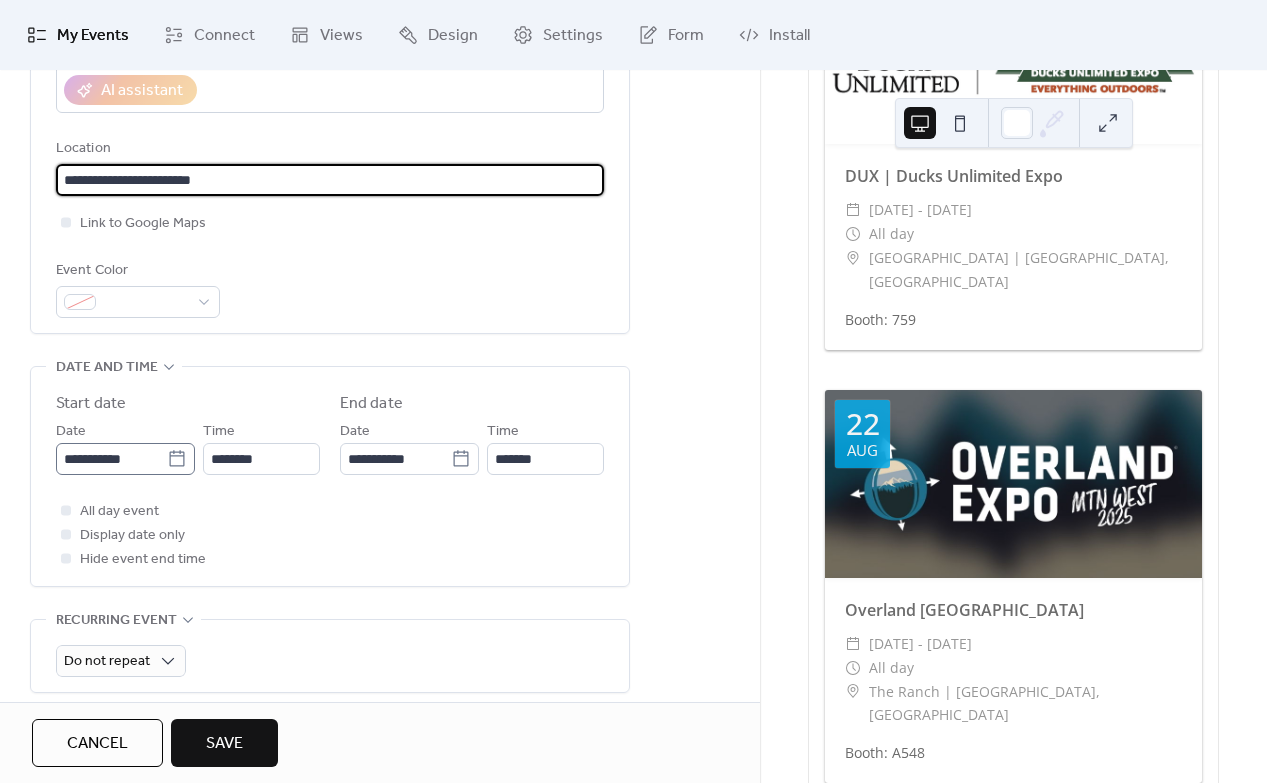 type on "**********" 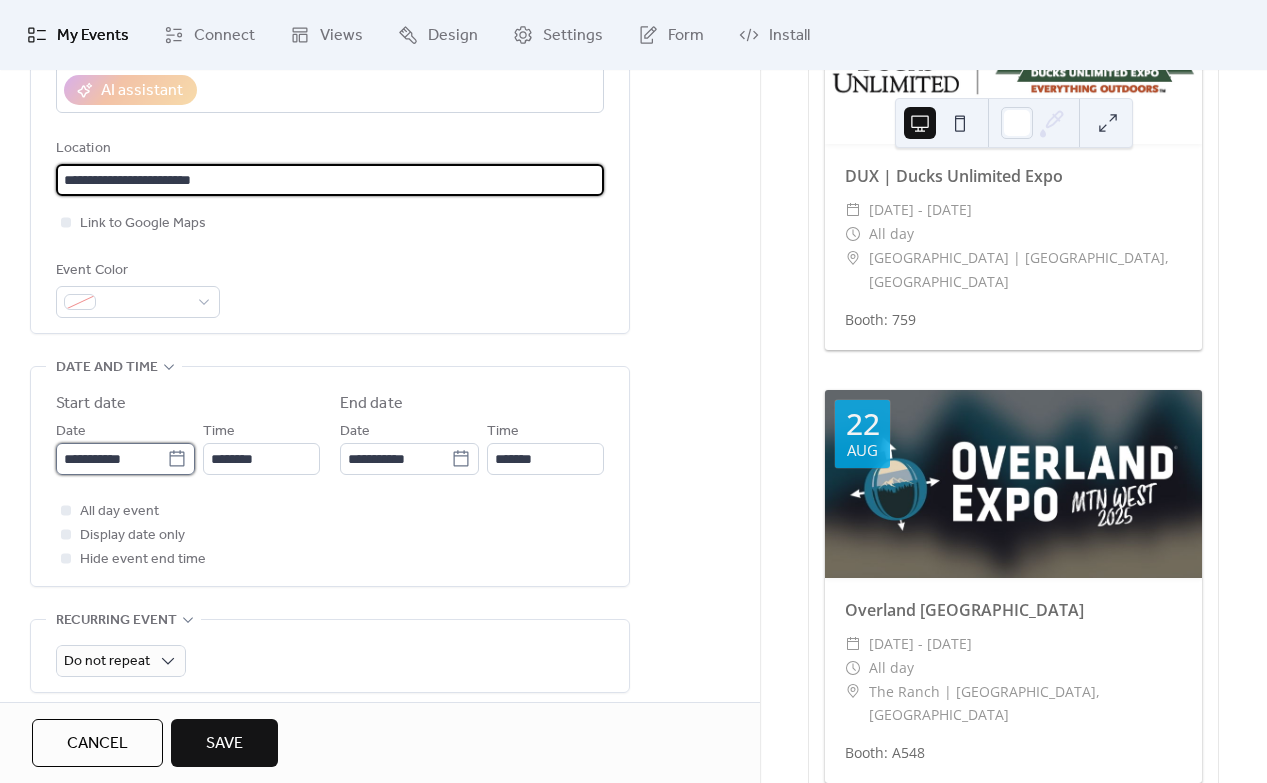 click on "**********" at bounding box center [111, 459] 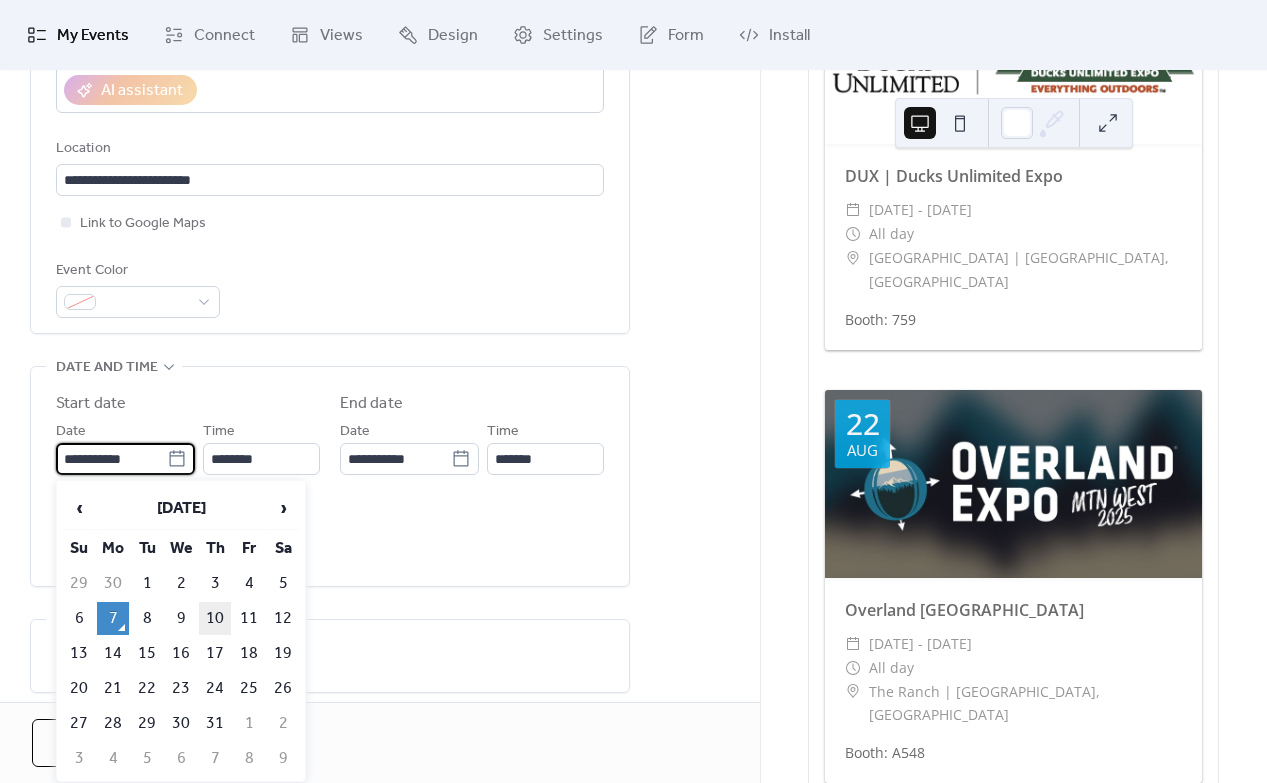 click on "10" at bounding box center (215, 618) 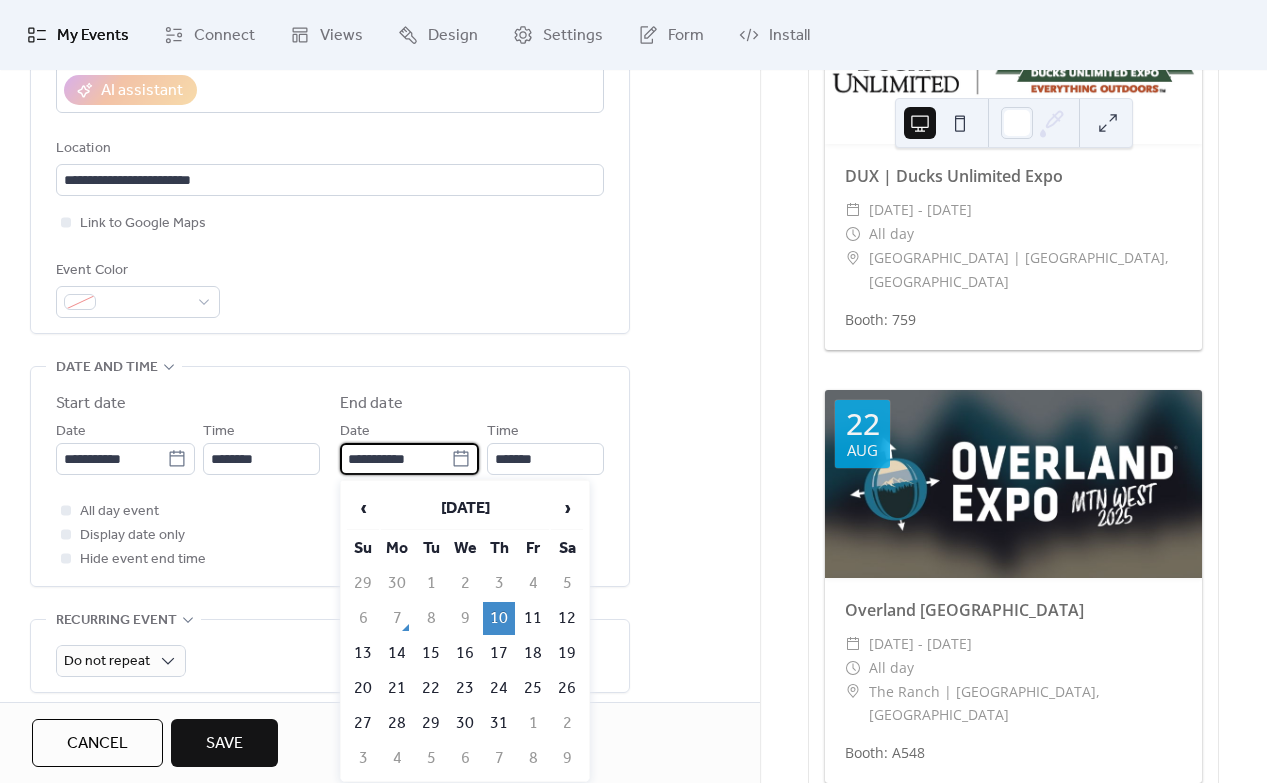 click on "**********" at bounding box center (395, 459) 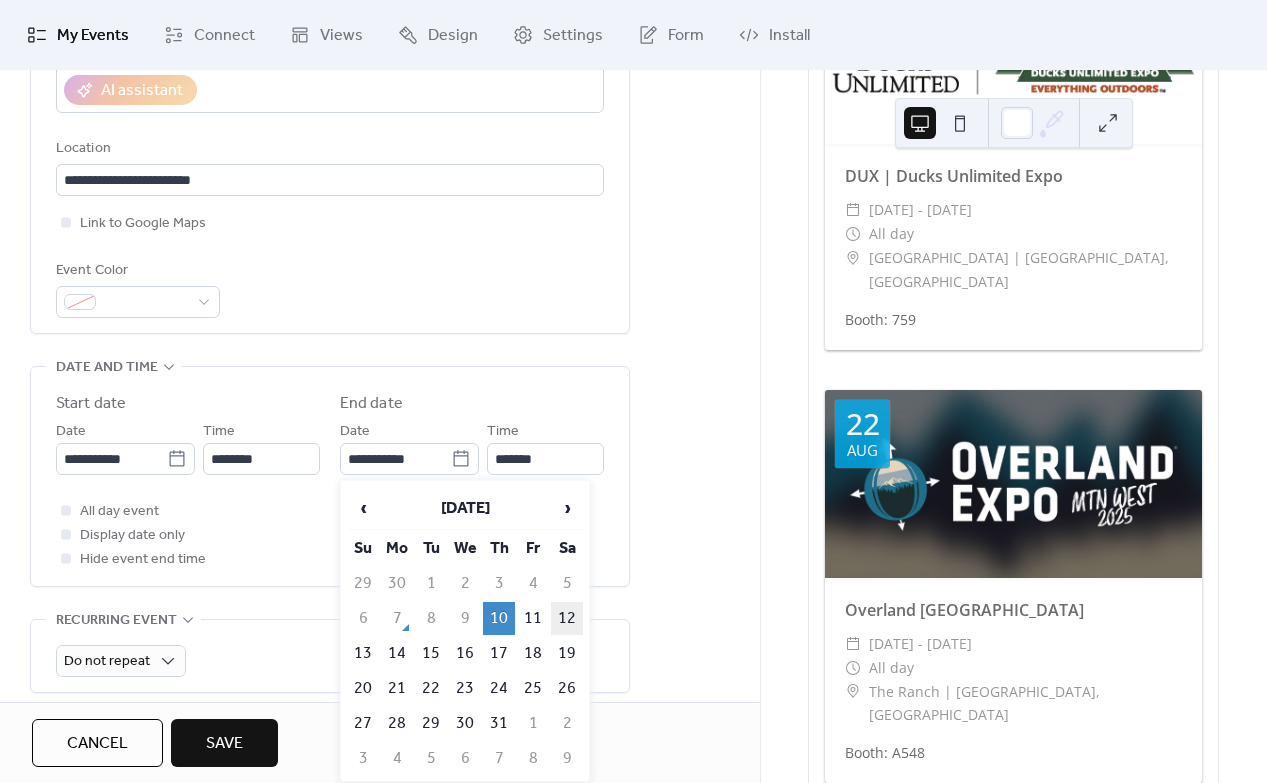 click on "12" at bounding box center [567, 618] 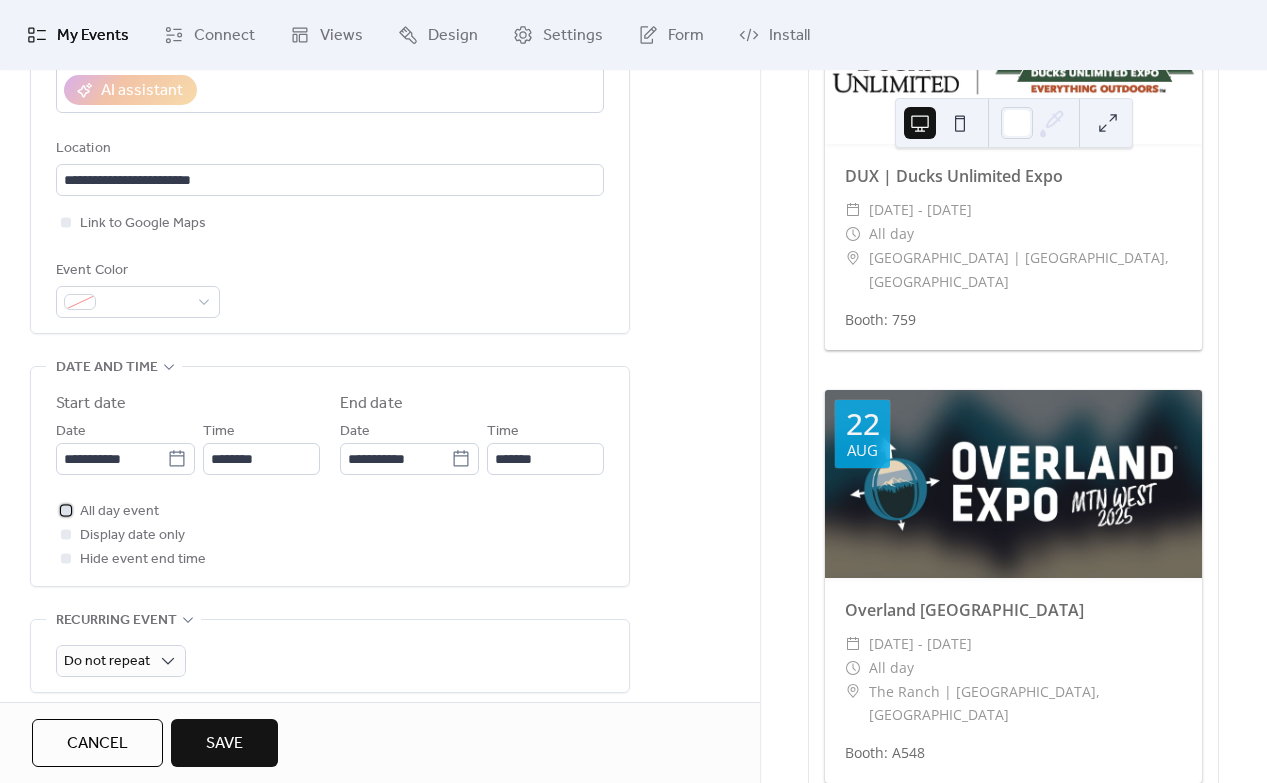 click at bounding box center [66, 510] 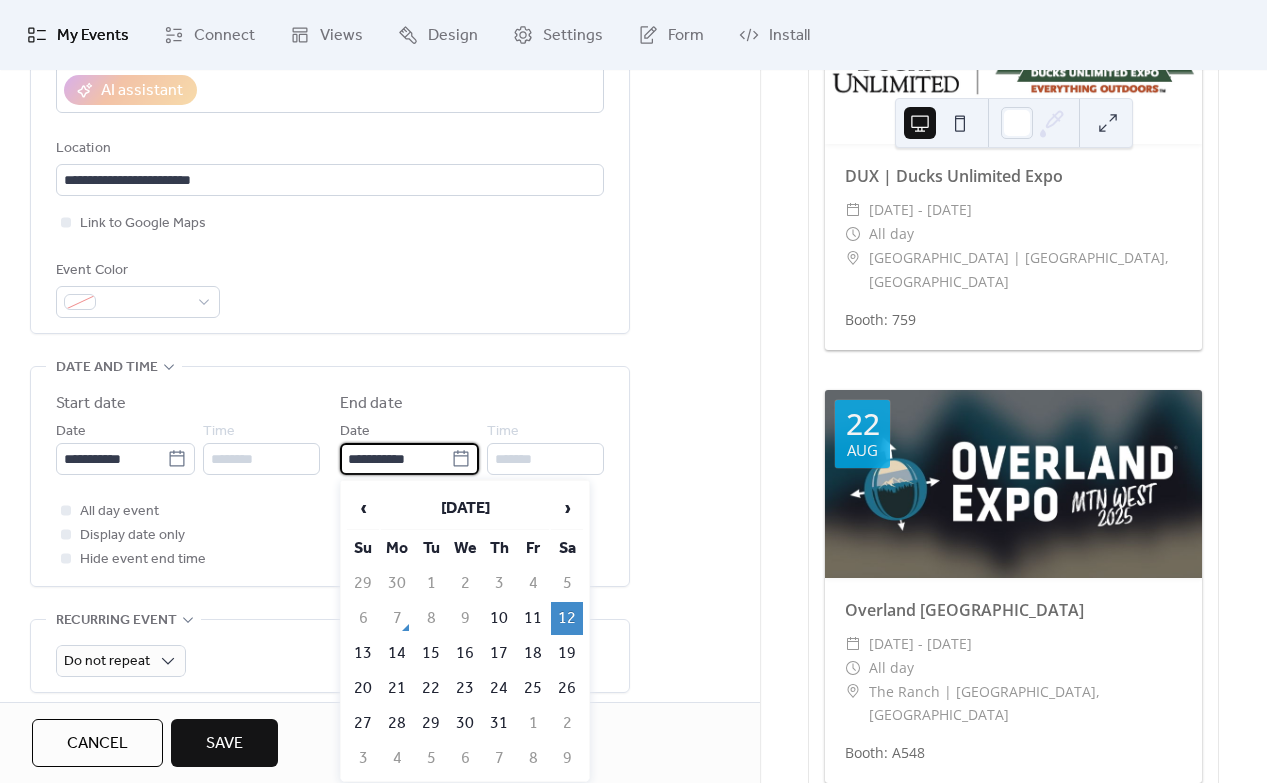 click on "**********" at bounding box center (395, 459) 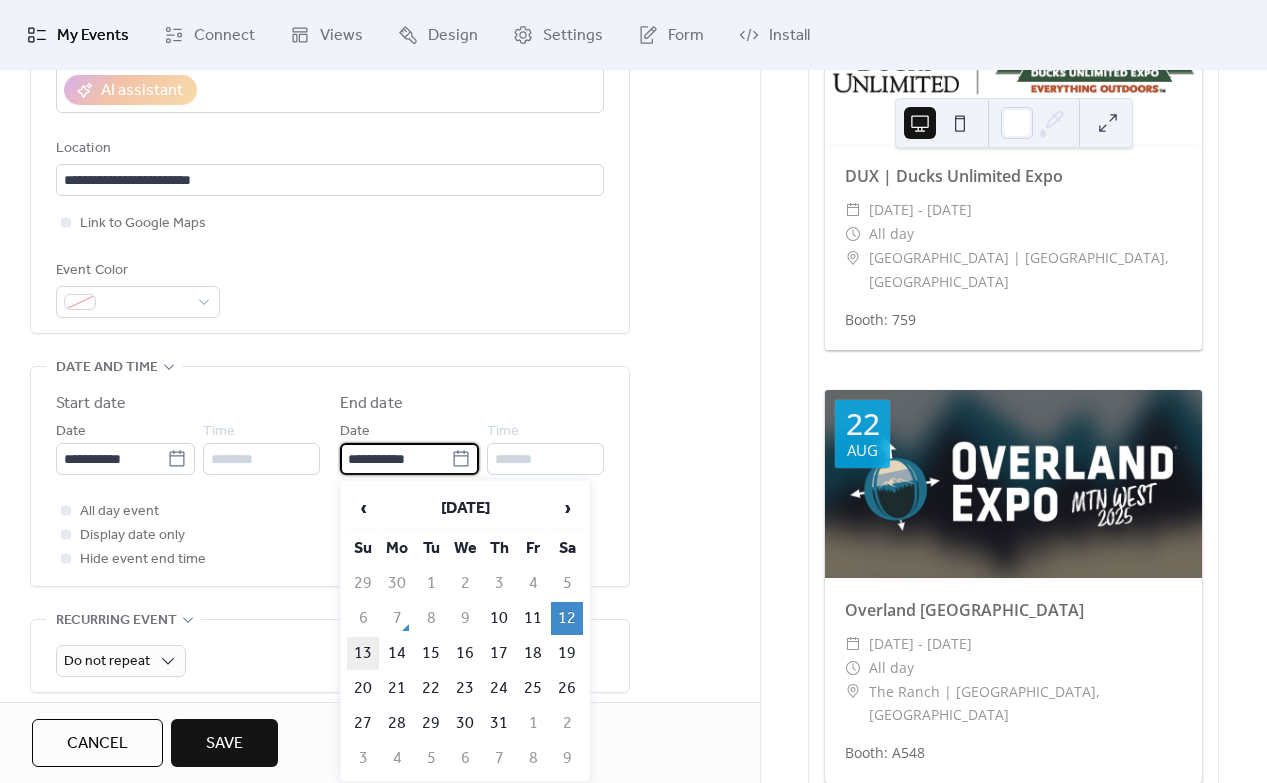 click on "13" at bounding box center [363, 653] 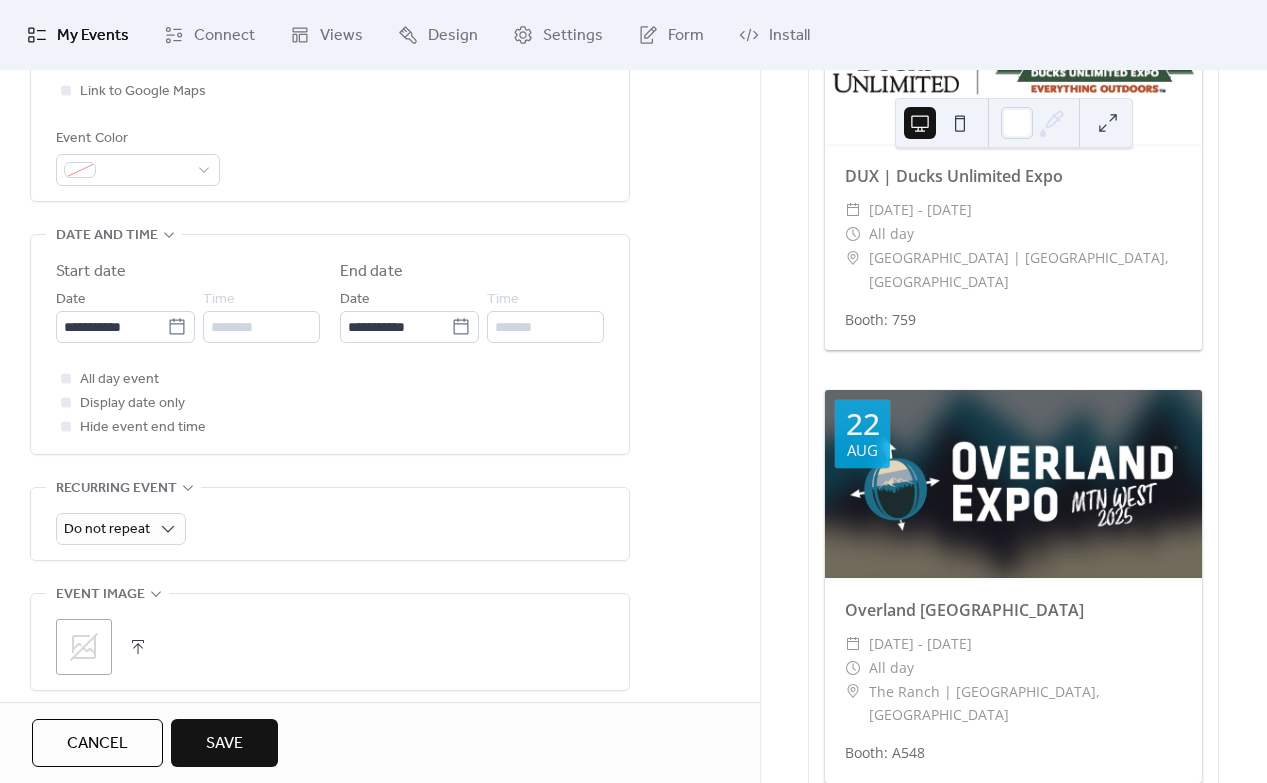 scroll, scrollTop: 423, scrollLeft: 0, axis: vertical 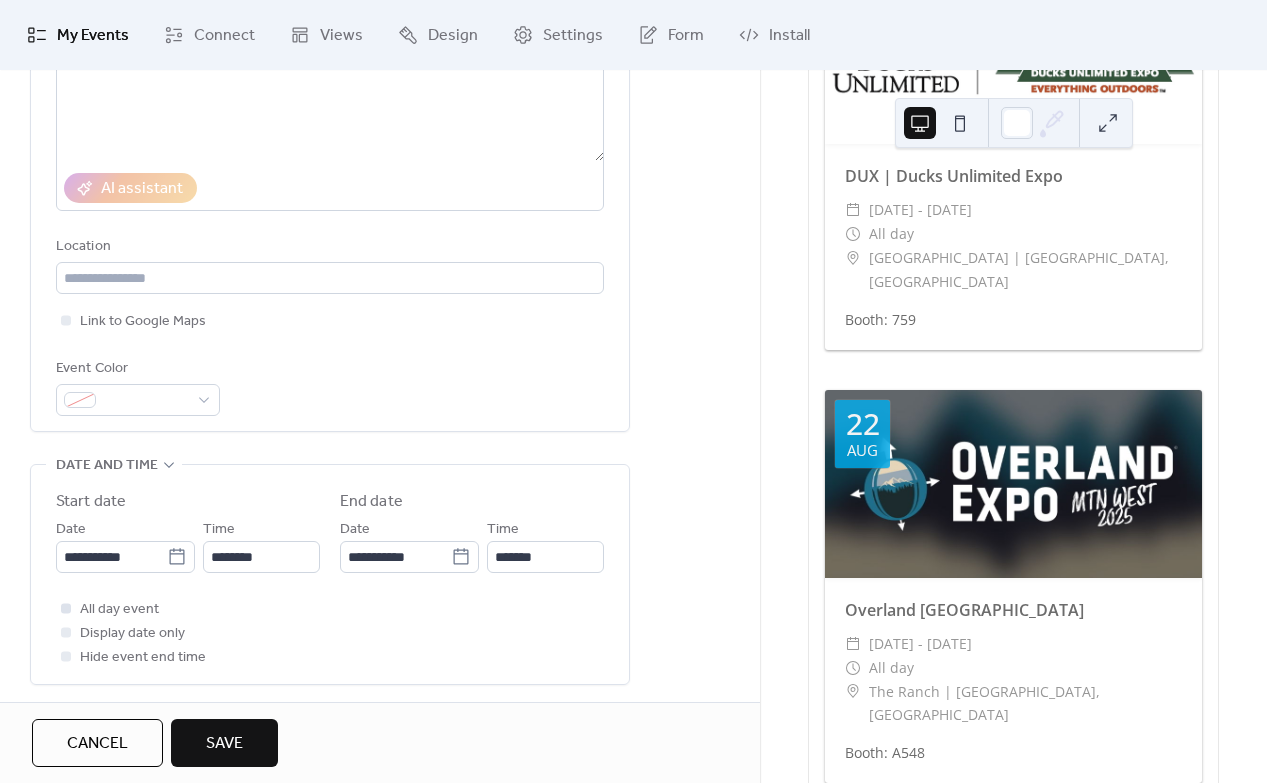 type on "**********" 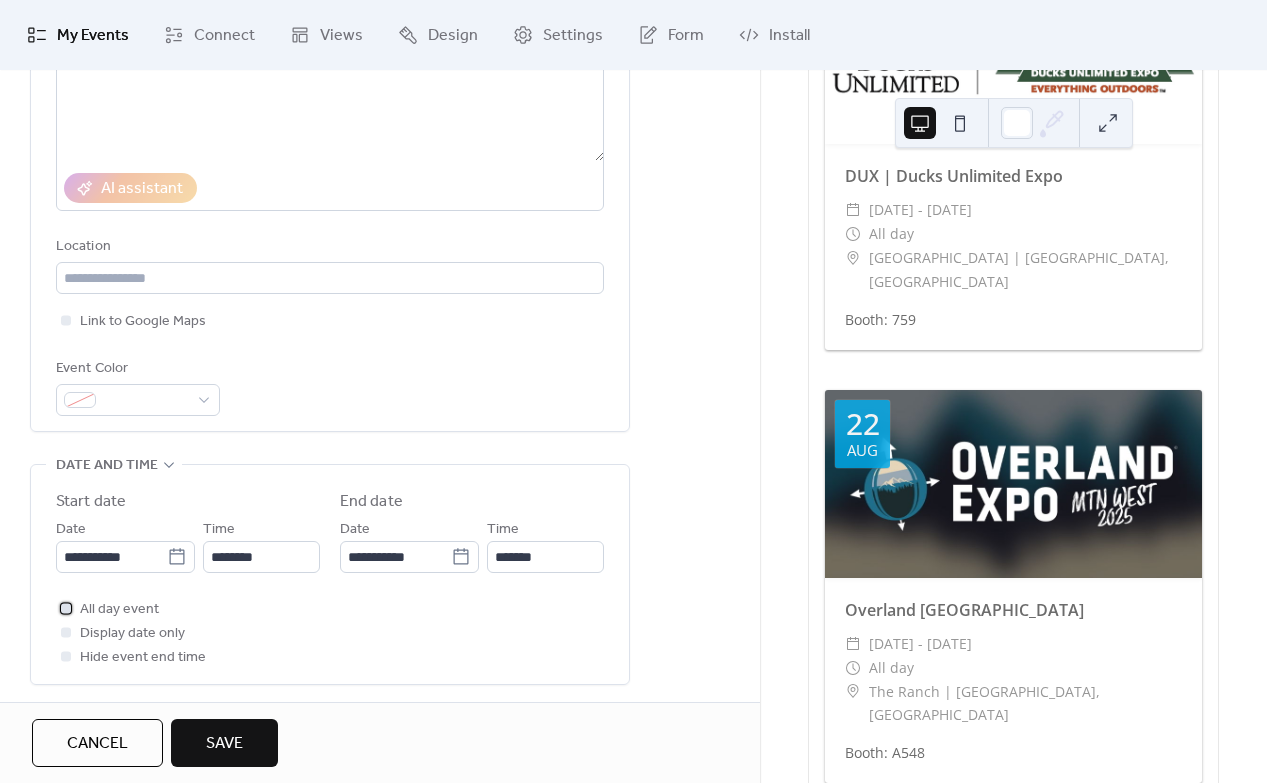click at bounding box center (66, 608) 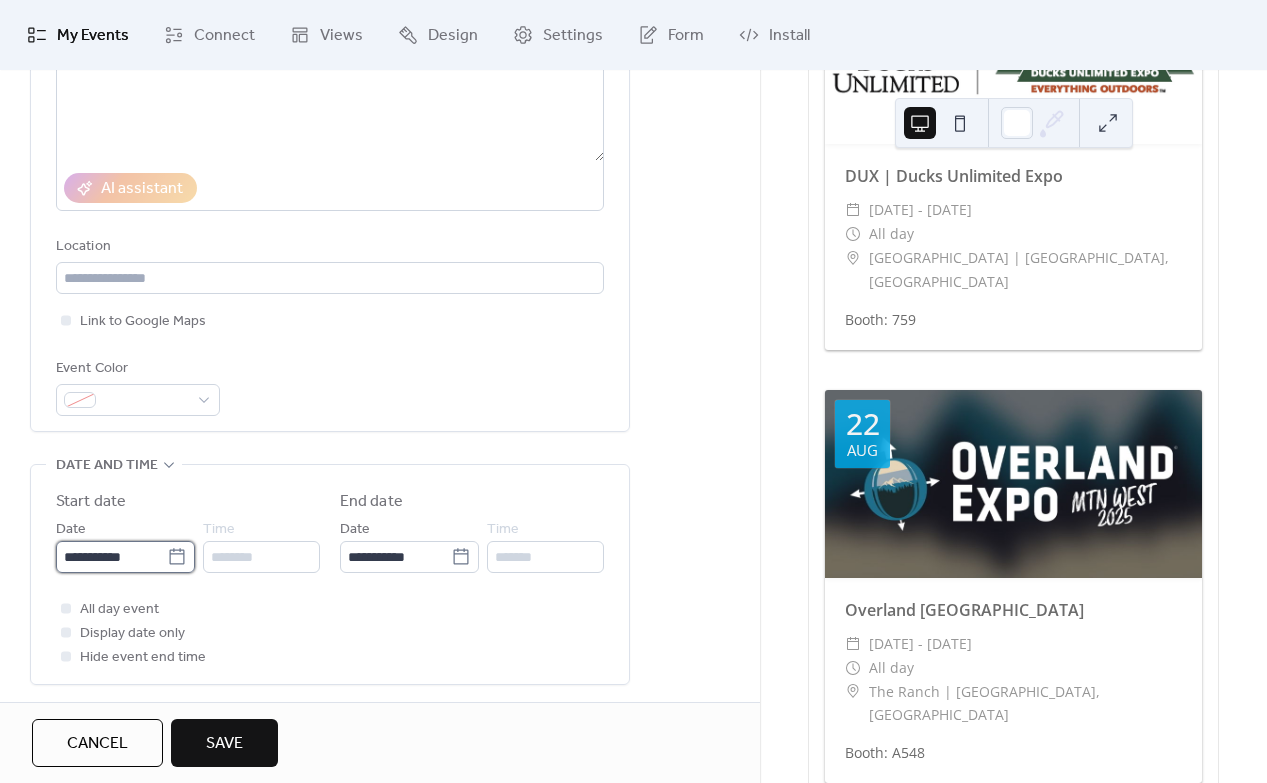 click on "**********" at bounding box center (111, 557) 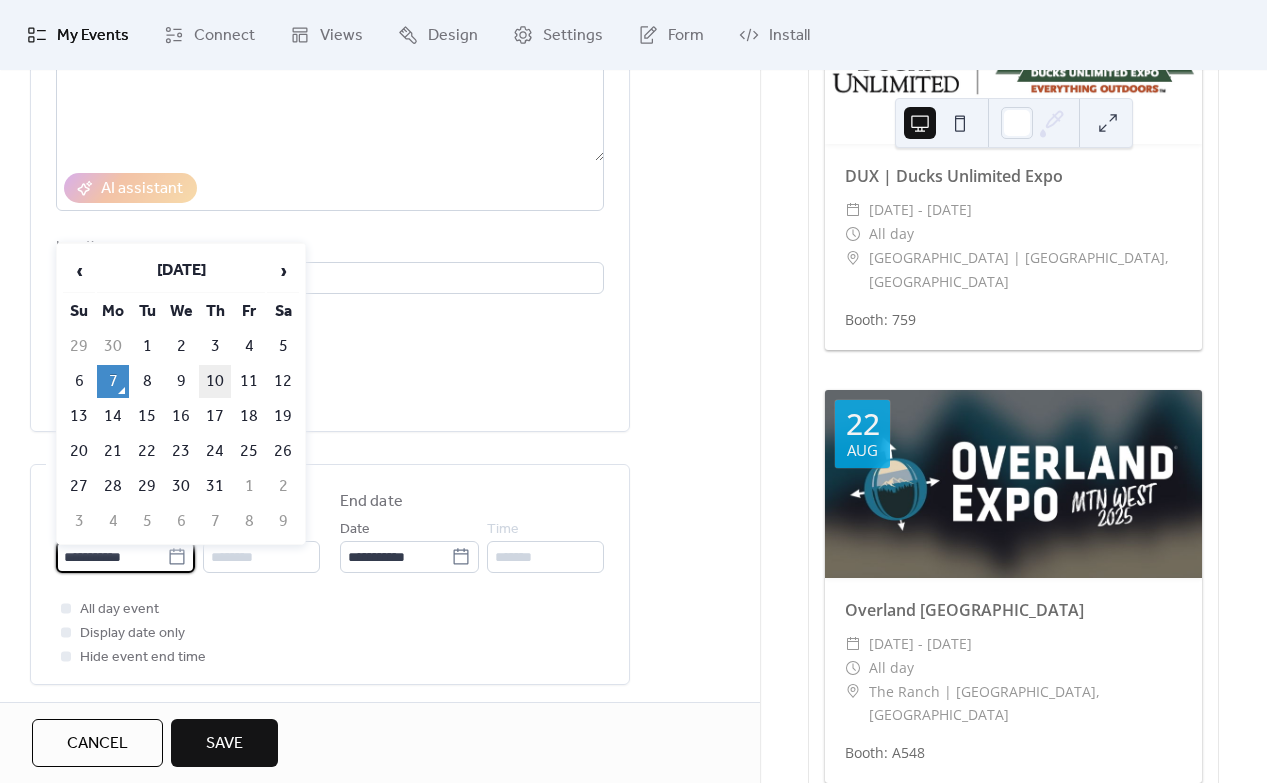 click on "10" at bounding box center (215, 381) 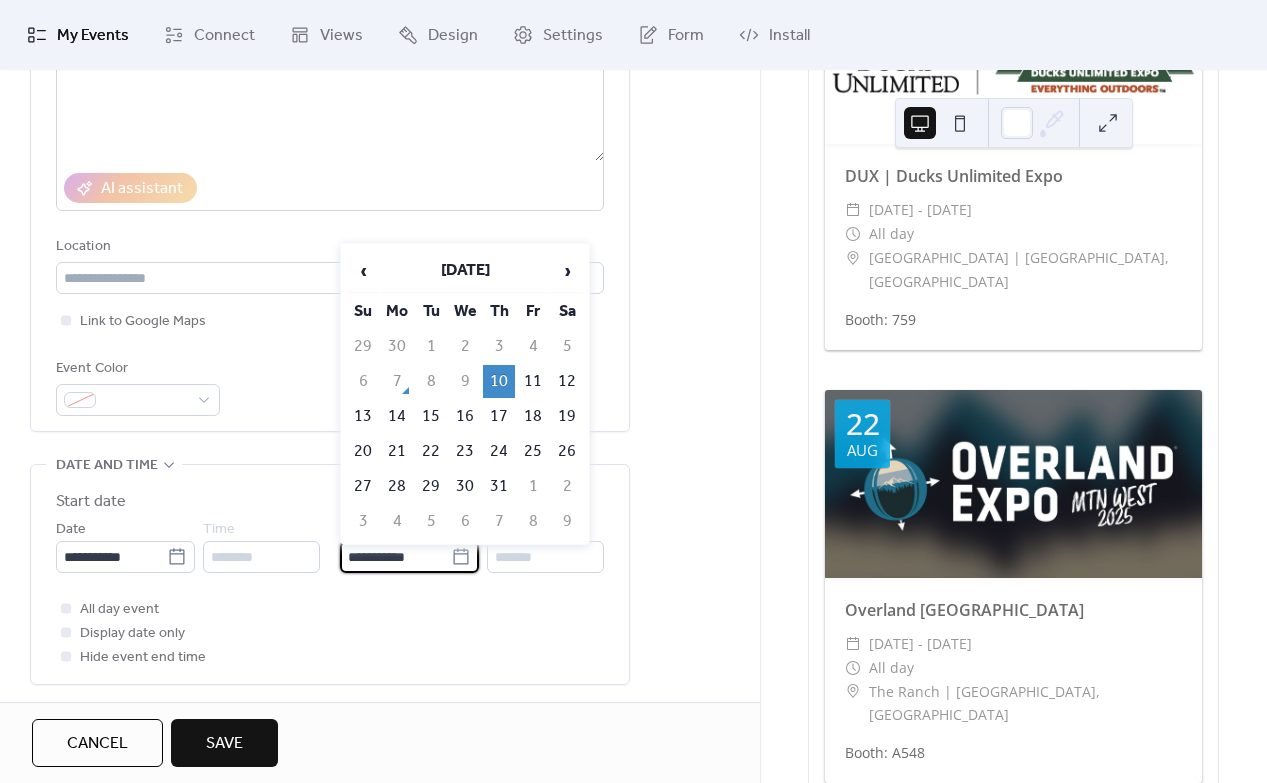 click on "**********" at bounding box center [395, 557] 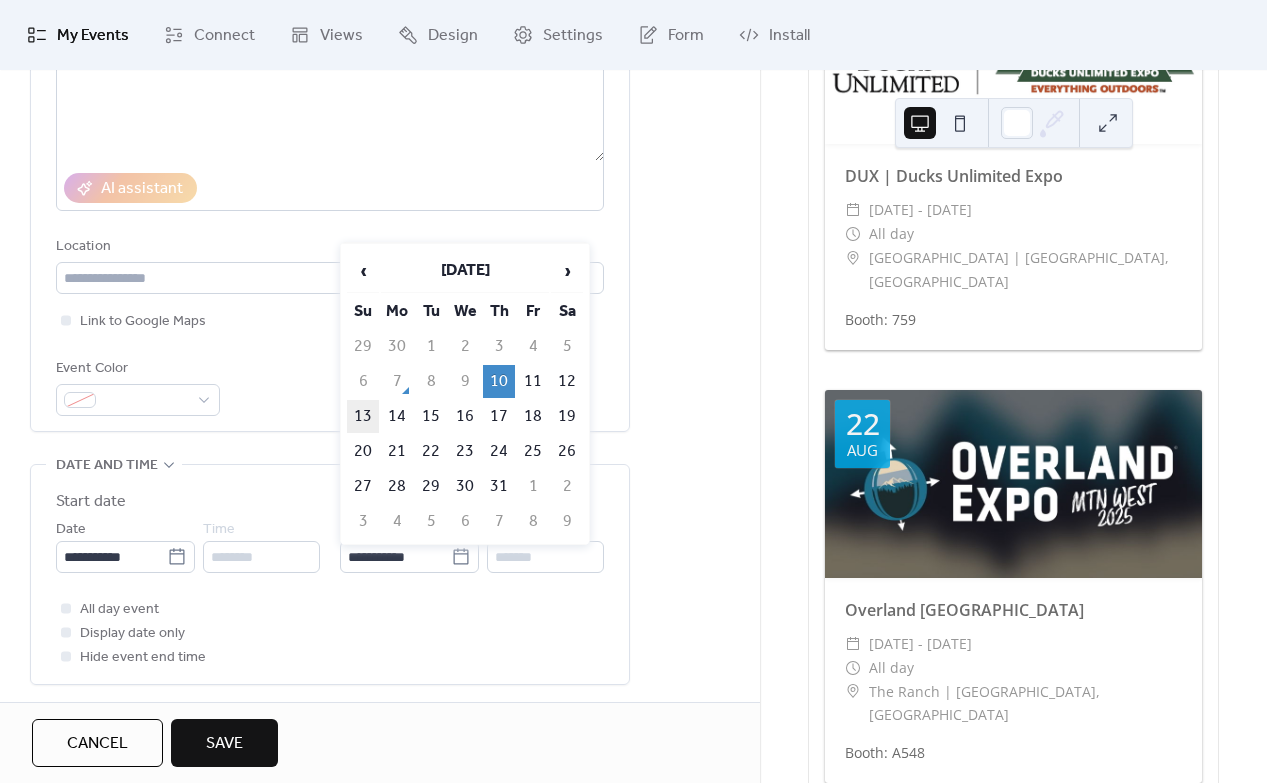 click on "13" at bounding box center (363, 416) 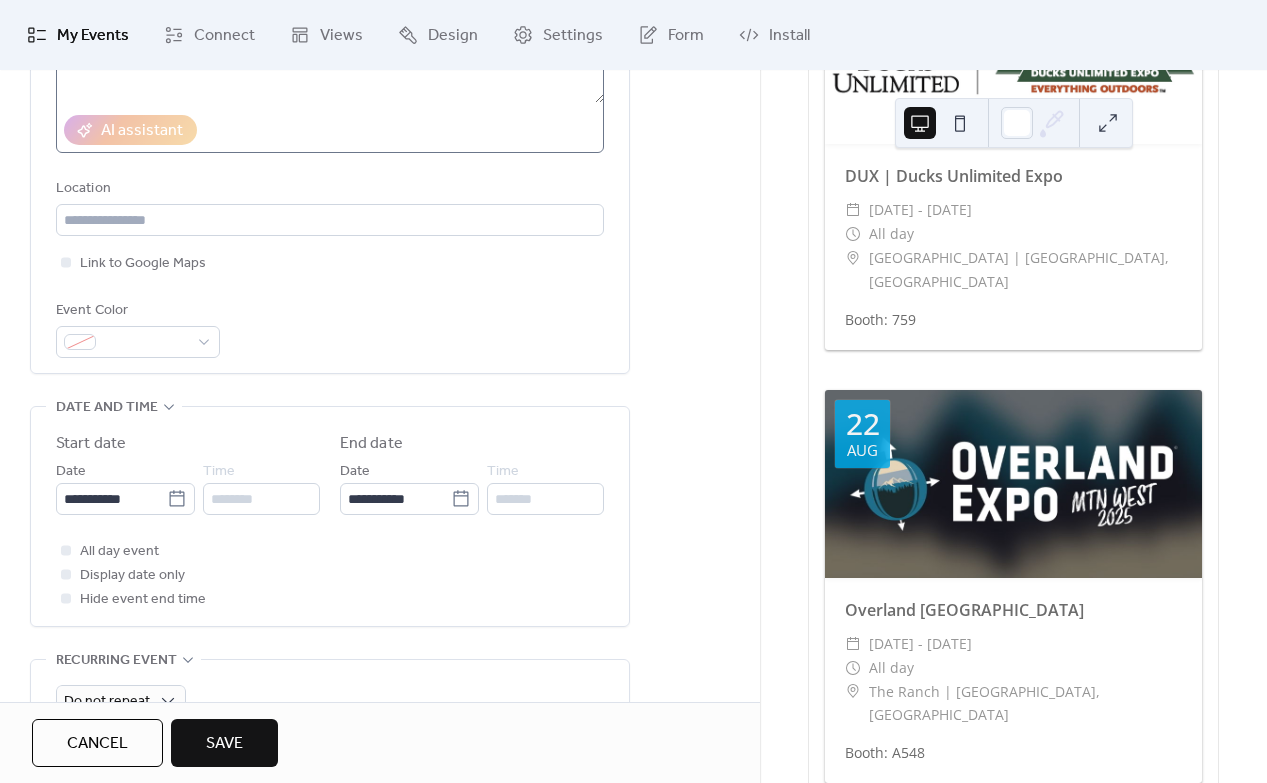 scroll, scrollTop: 395, scrollLeft: 0, axis: vertical 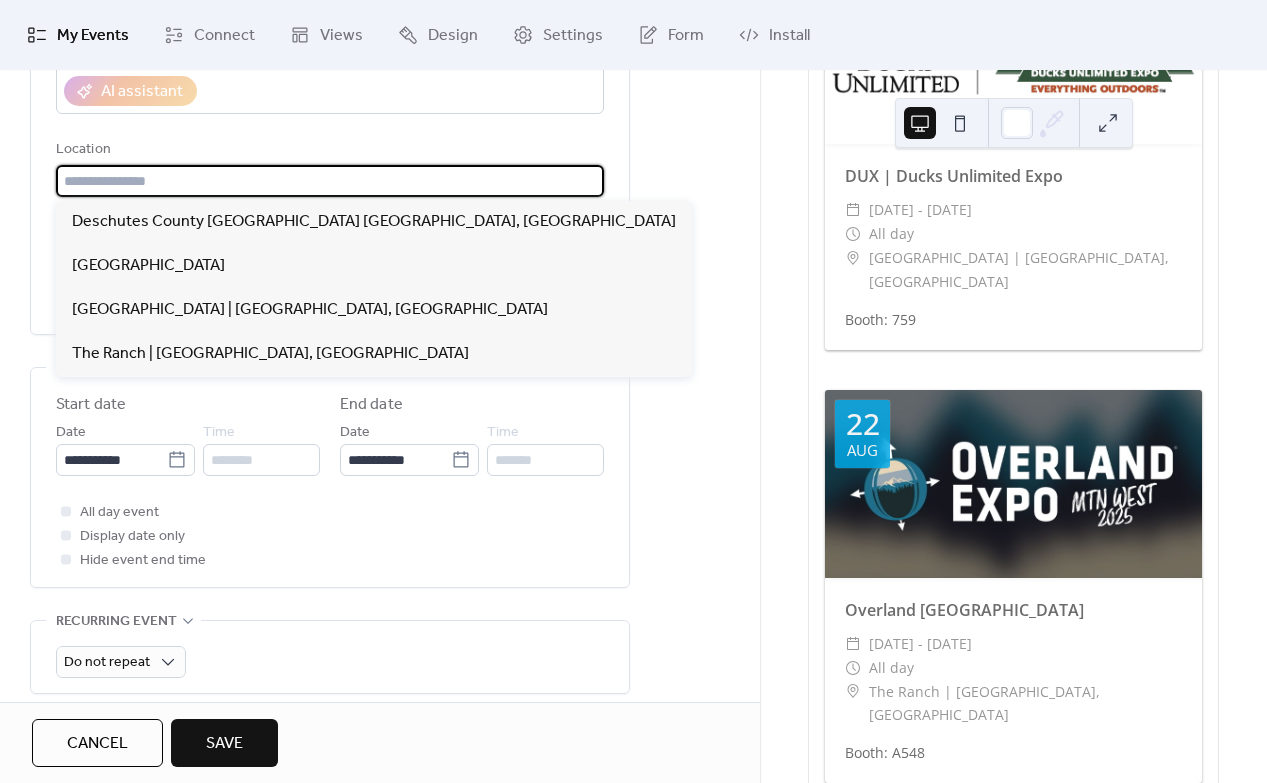click at bounding box center (330, 181) 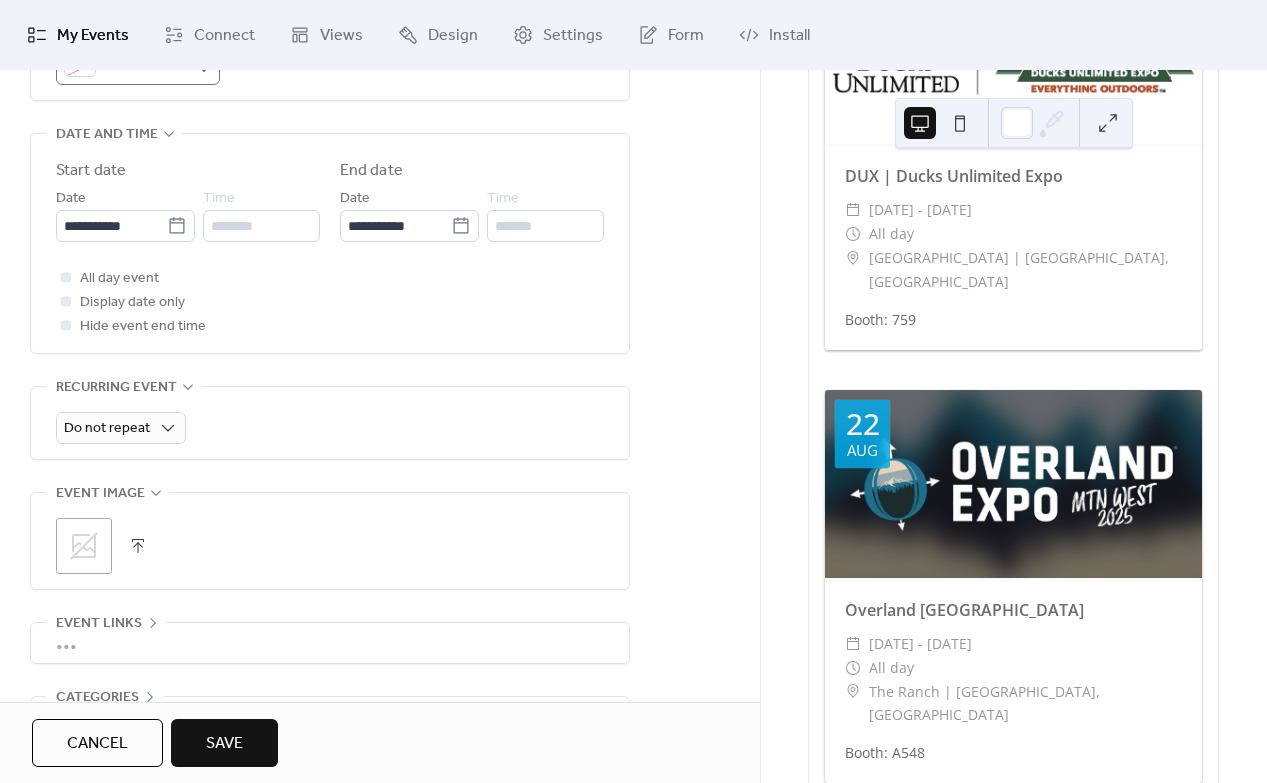 scroll, scrollTop: 615, scrollLeft: 0, axis: vertical 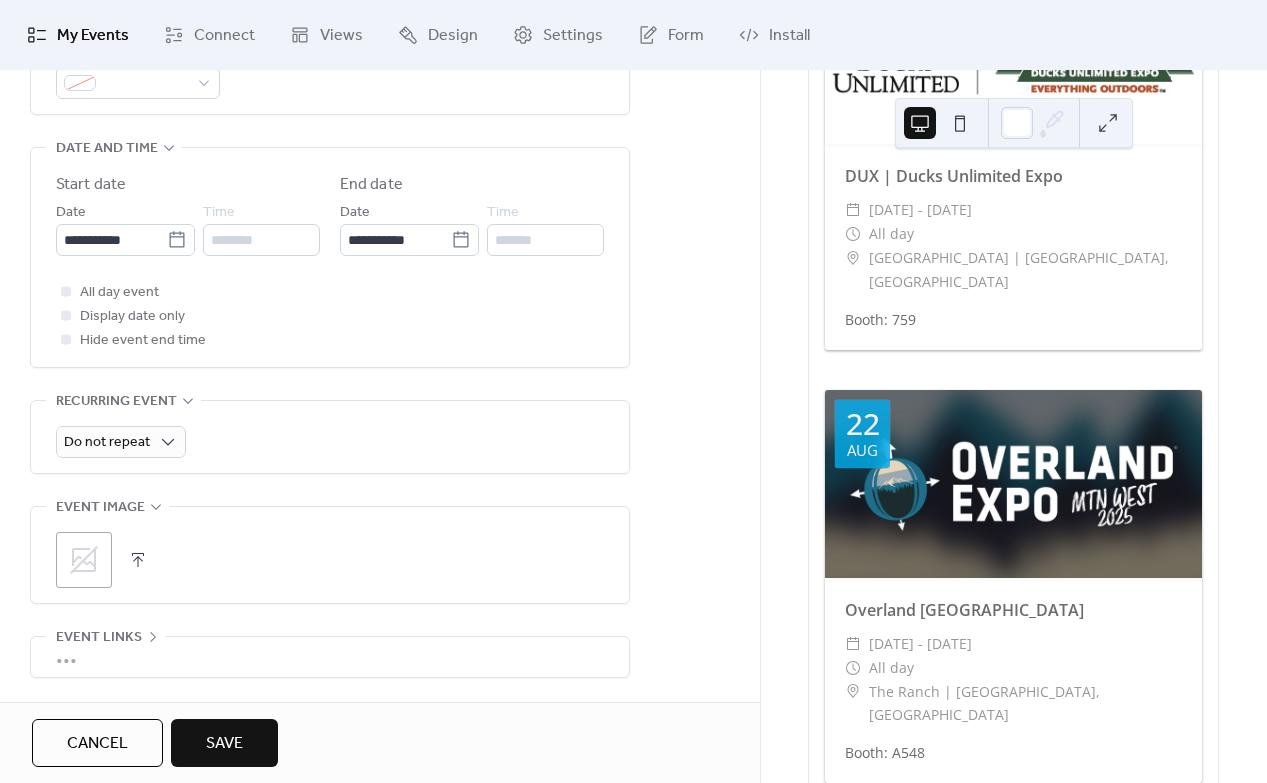 type on "**********" 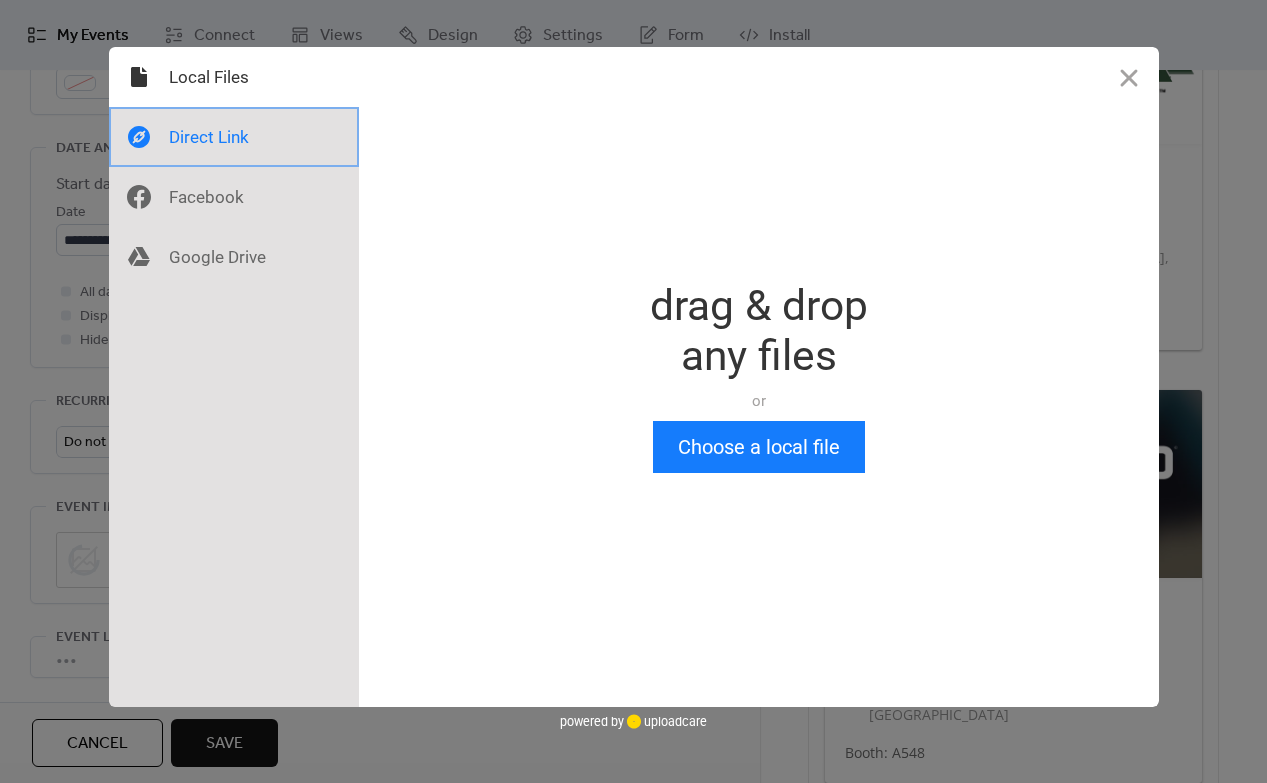 click at bounding box center (234, 137) 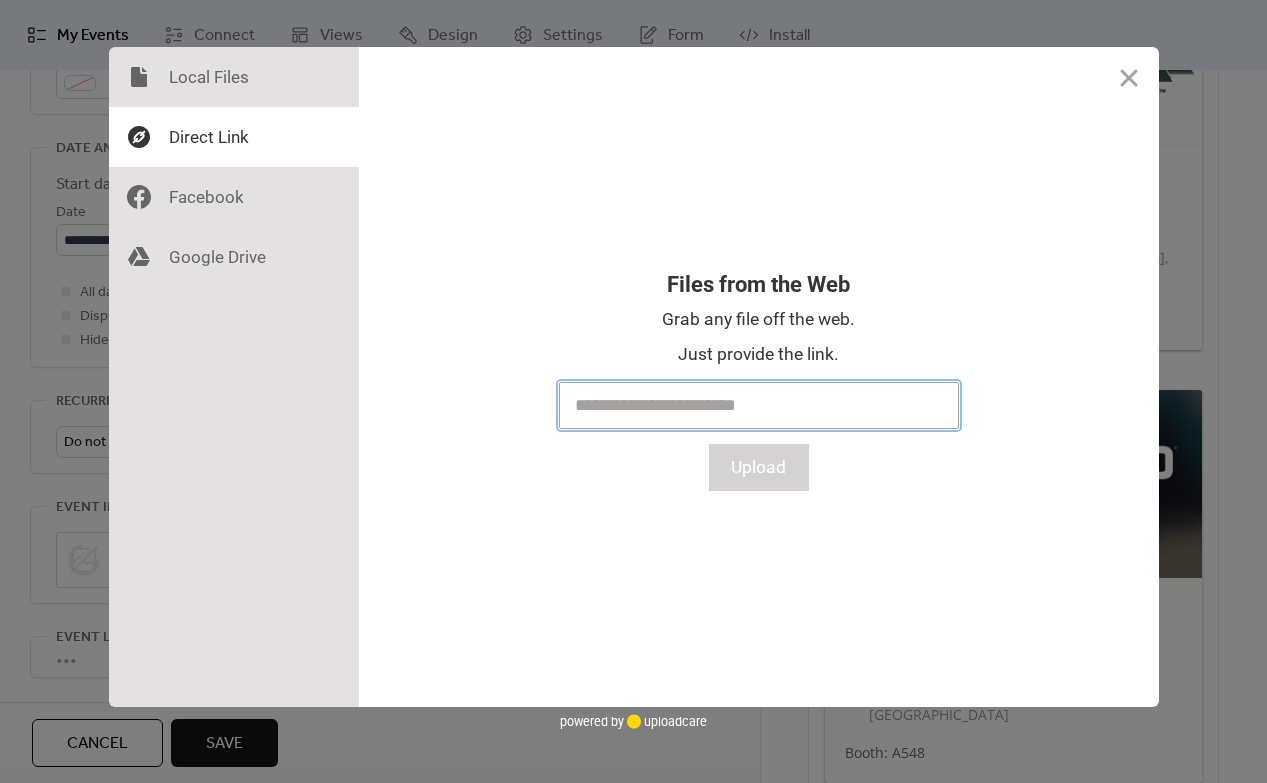 click at bounding box center (759, 405) 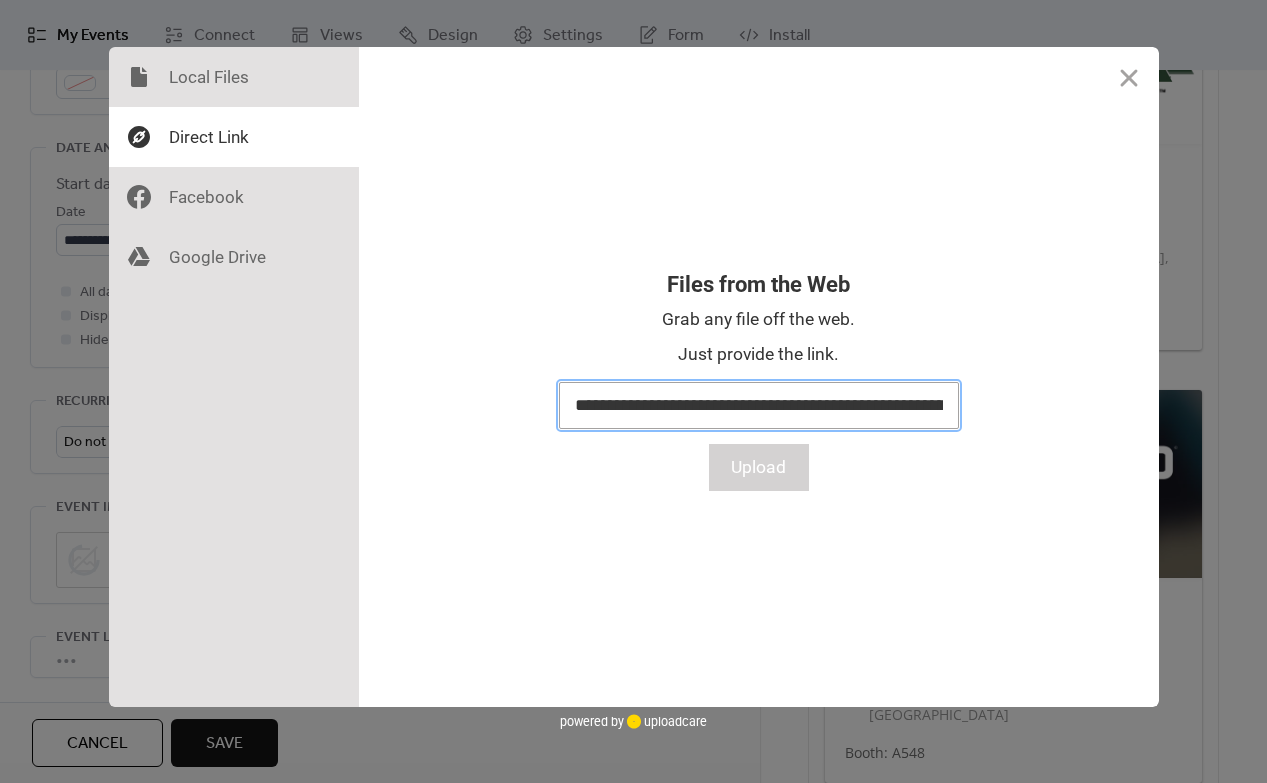 scroll, scrollTop: 0, scrollLeft: 451, axis: horizontal 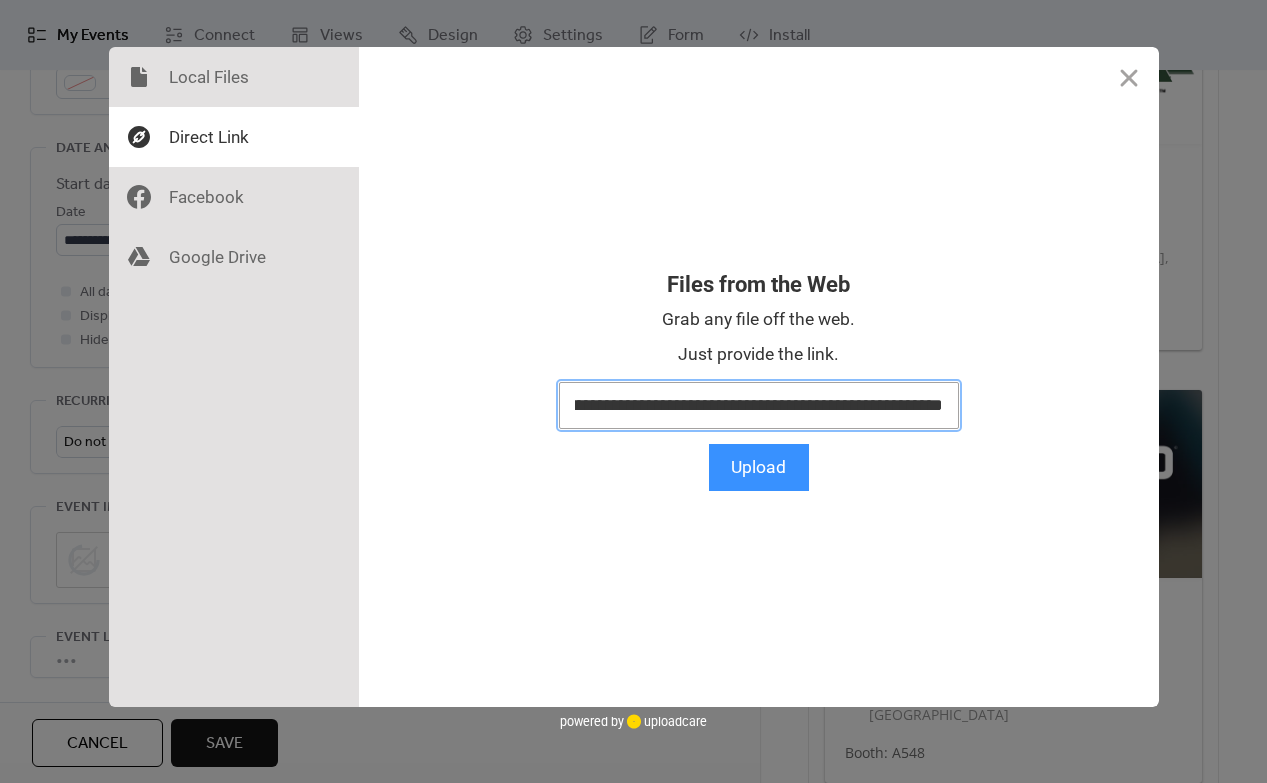 type on "**********" 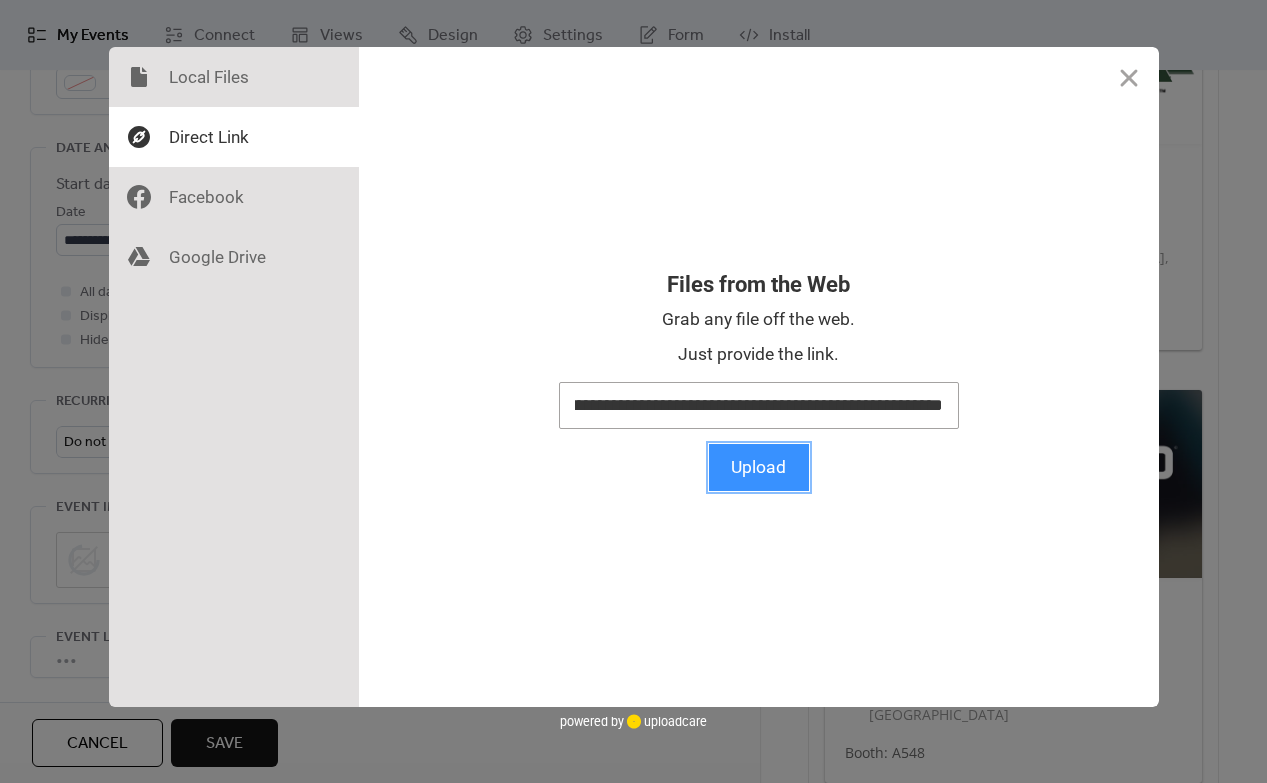scroll, scrollTop: 0, scrollLeft: 0, axis: both 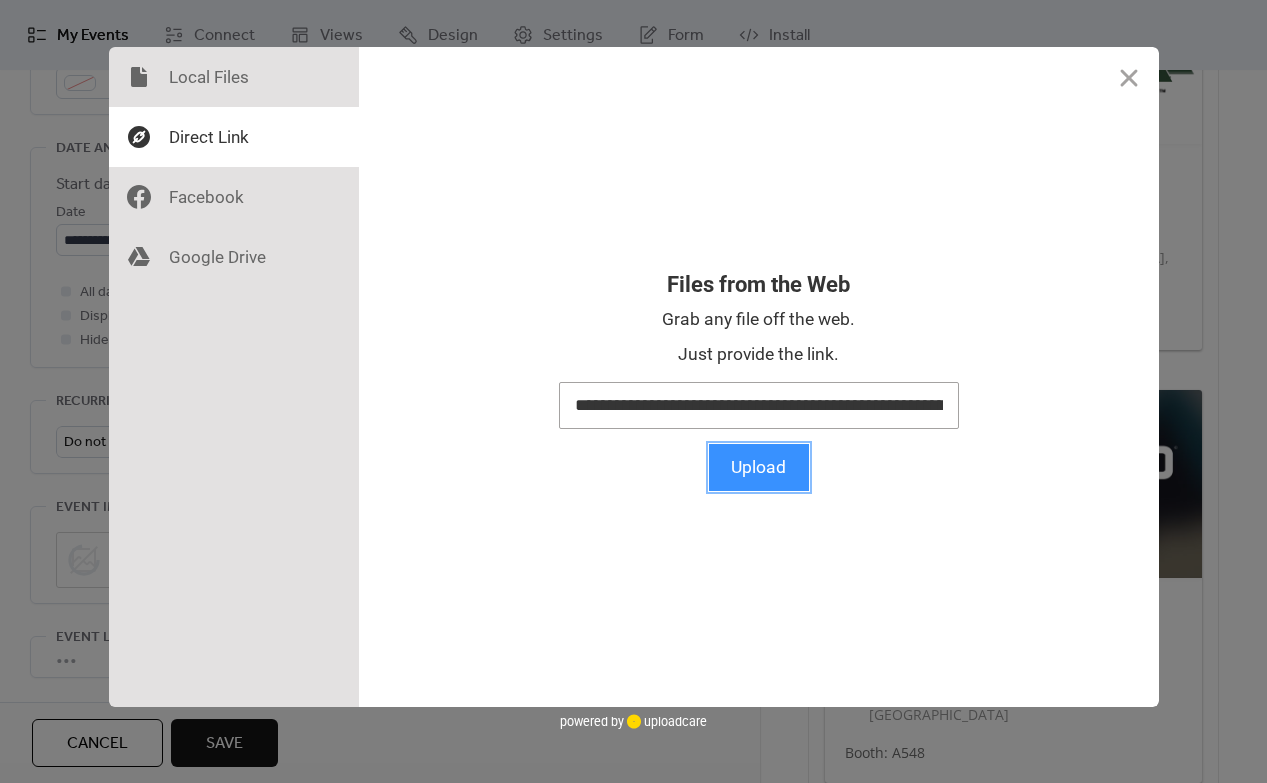 click on "Upload" at bounding box center [759, 467] 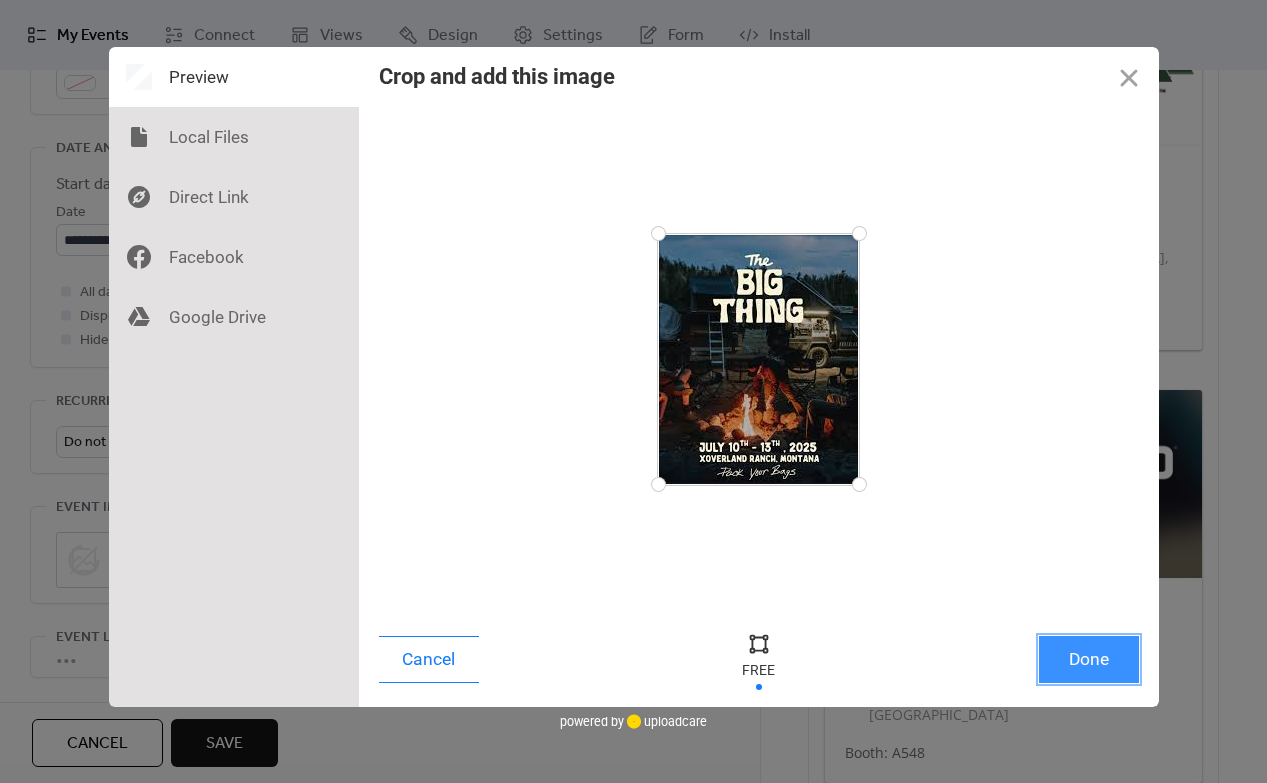 click on "Done" at bounding box center (1089, 659) 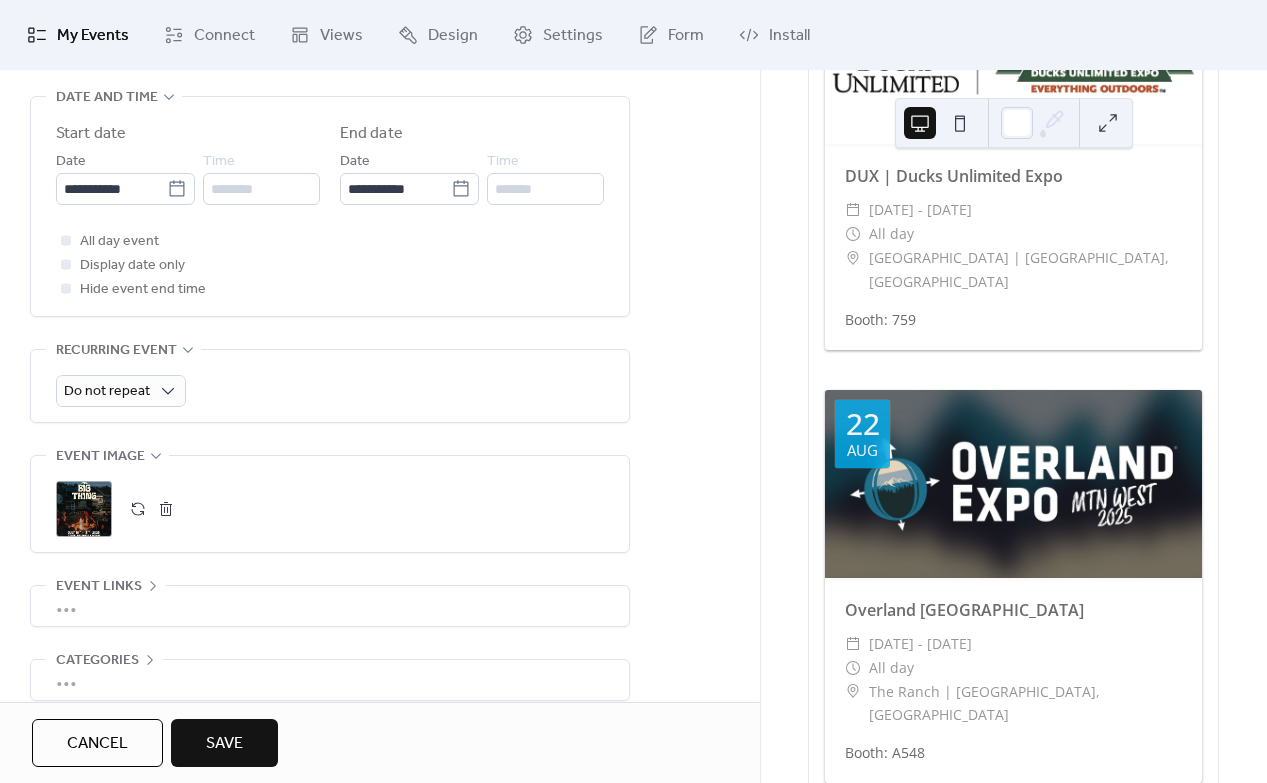 scroll, scrollTop: 763, scrollLeft: 0, axis: vertical 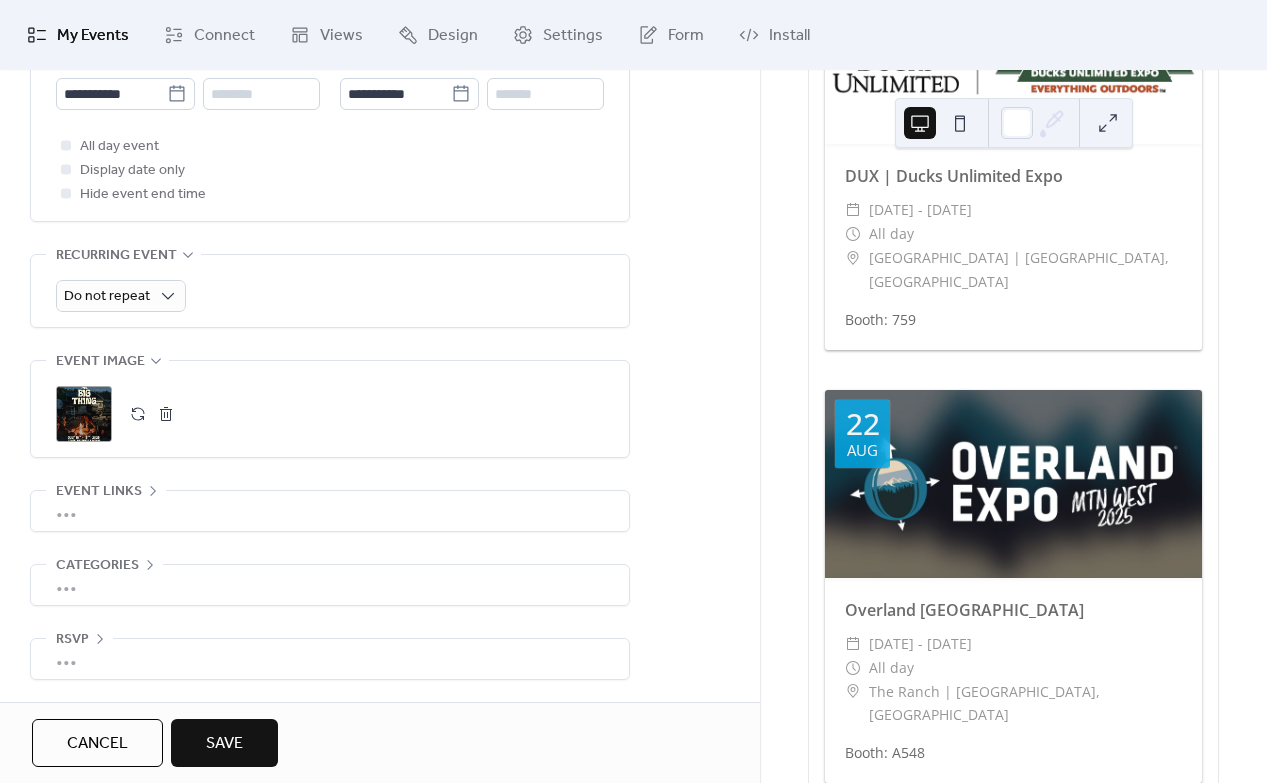 click on "Save" at bounding box center [224, 744] 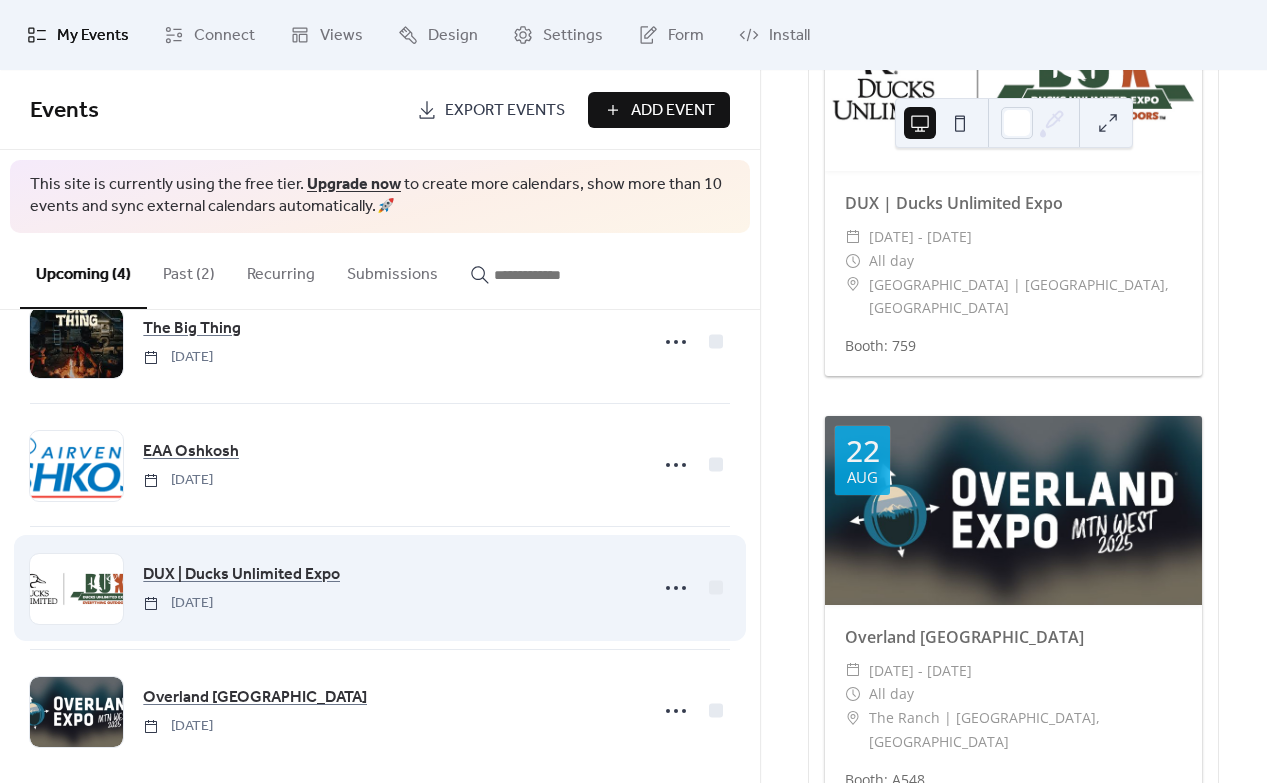 scroll, scrollTop: 0, scrollLeft: 0, axis: both 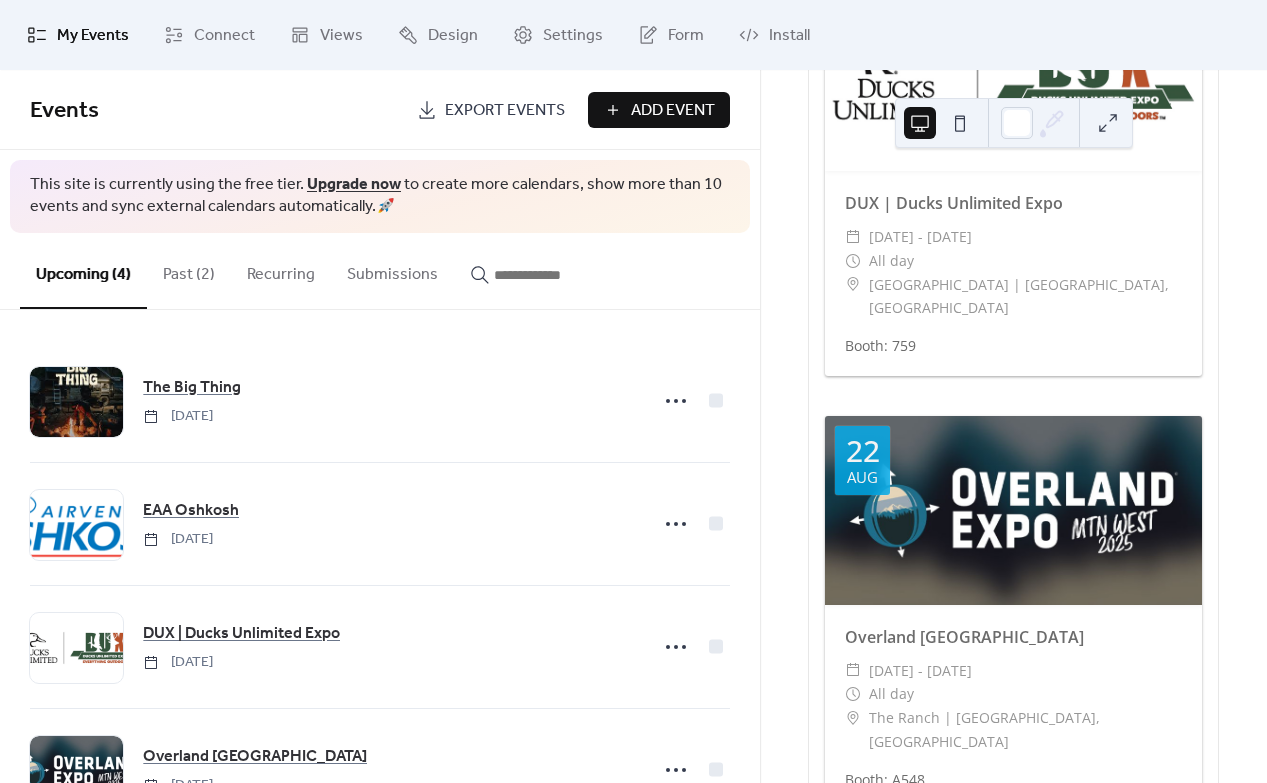 click on "Add Event" at bounding box center (673, 111) 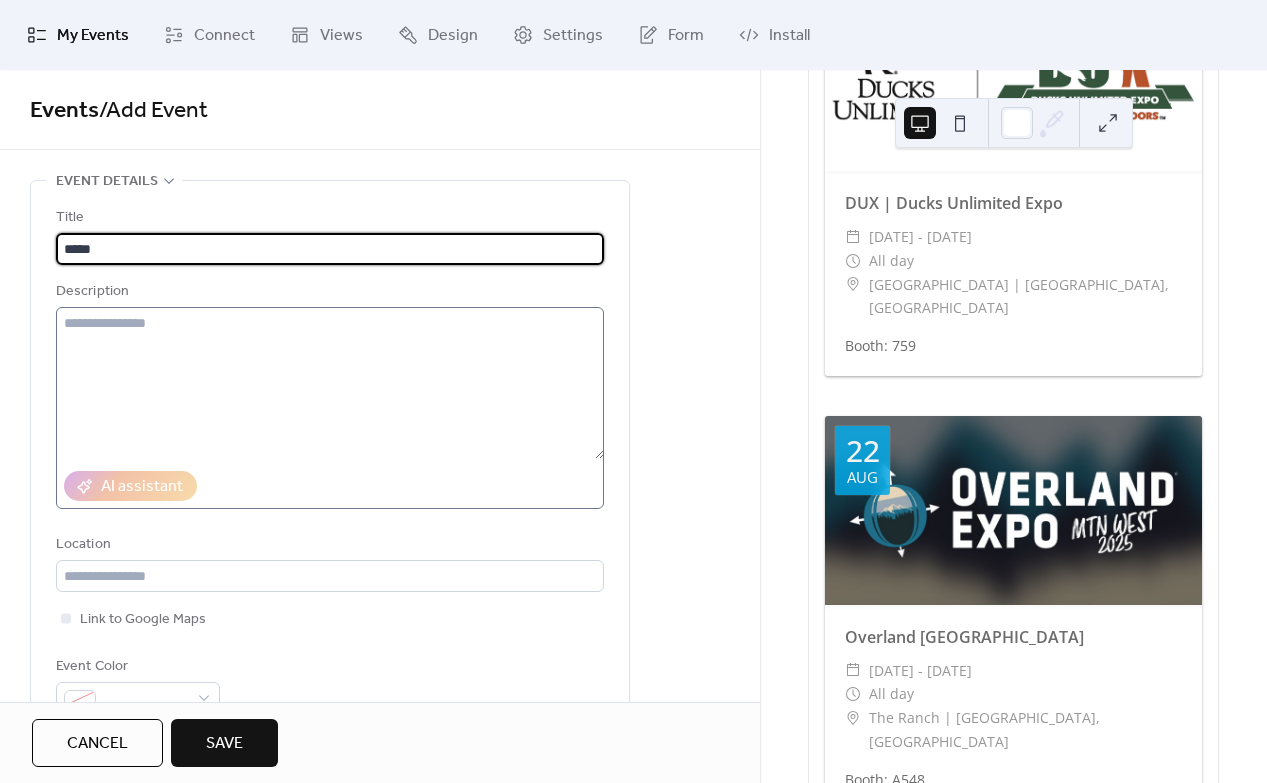 type on "****" 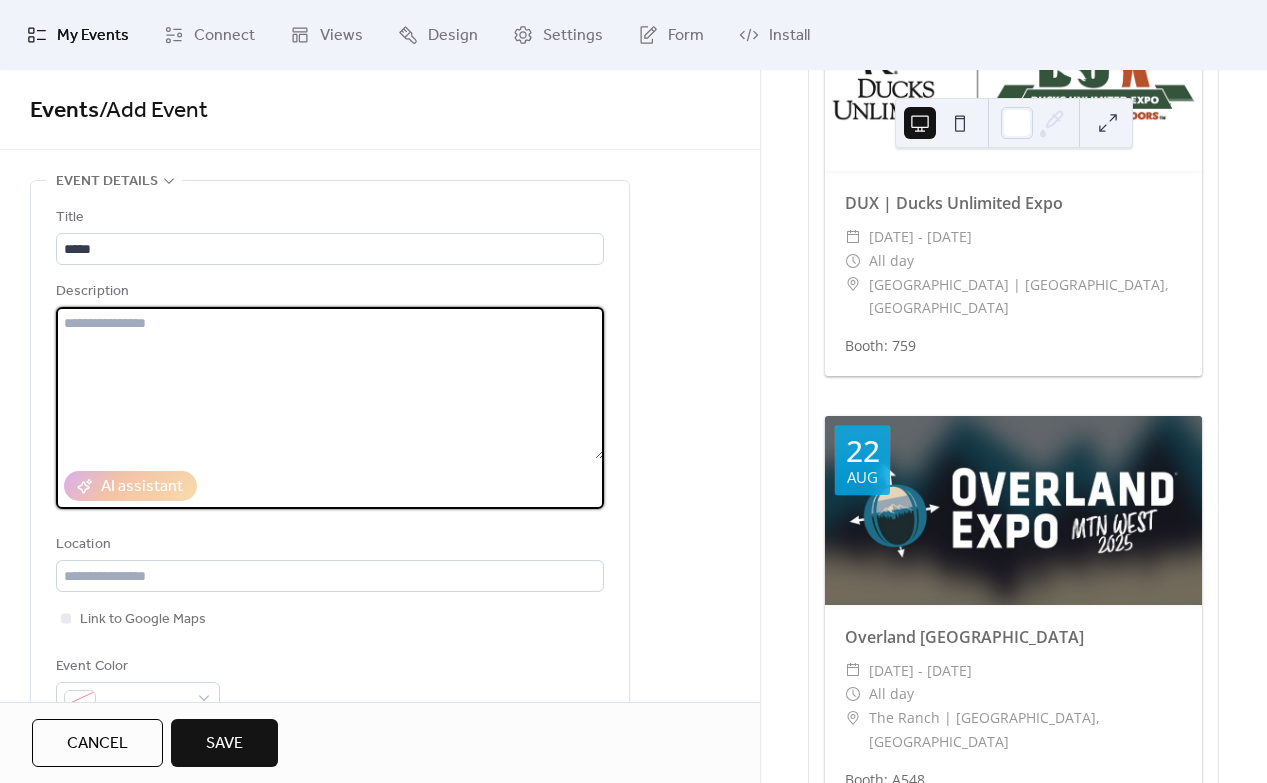 click at bounding box center (330, 383) 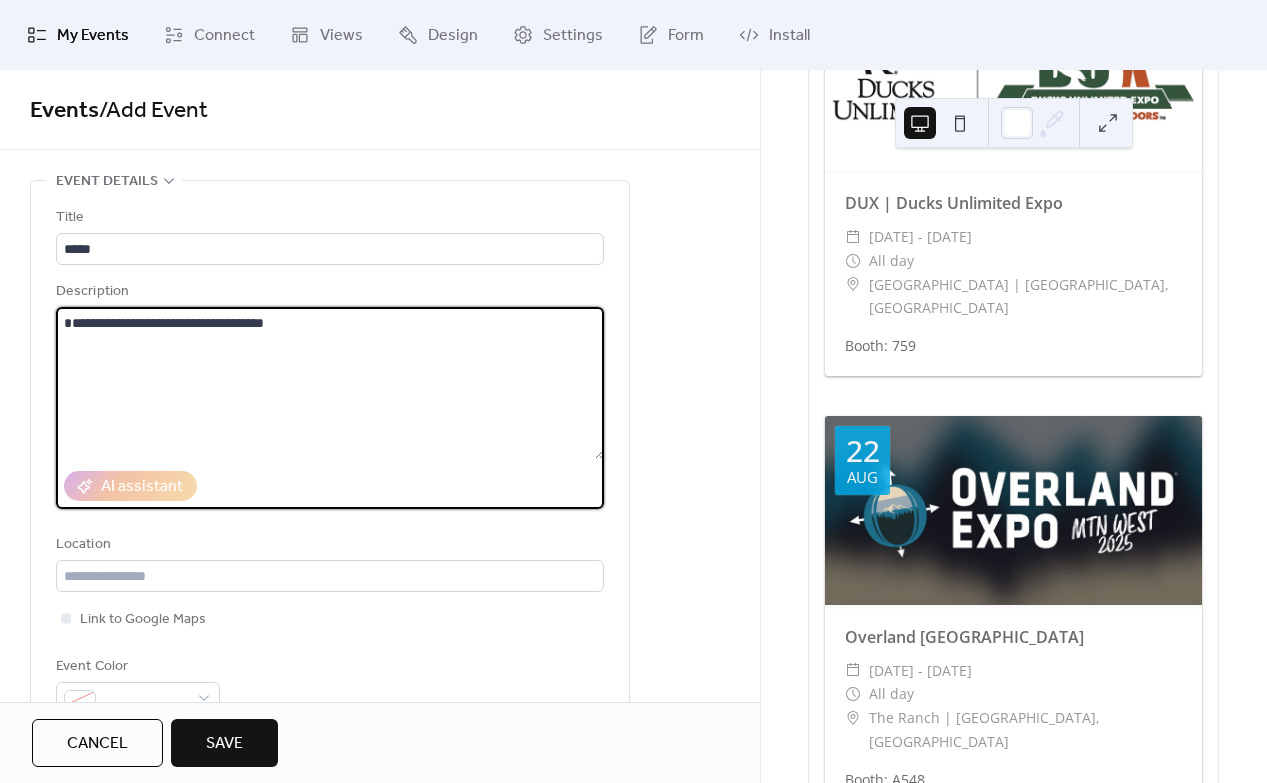 click on "**********" at bounding box center (330, 383) 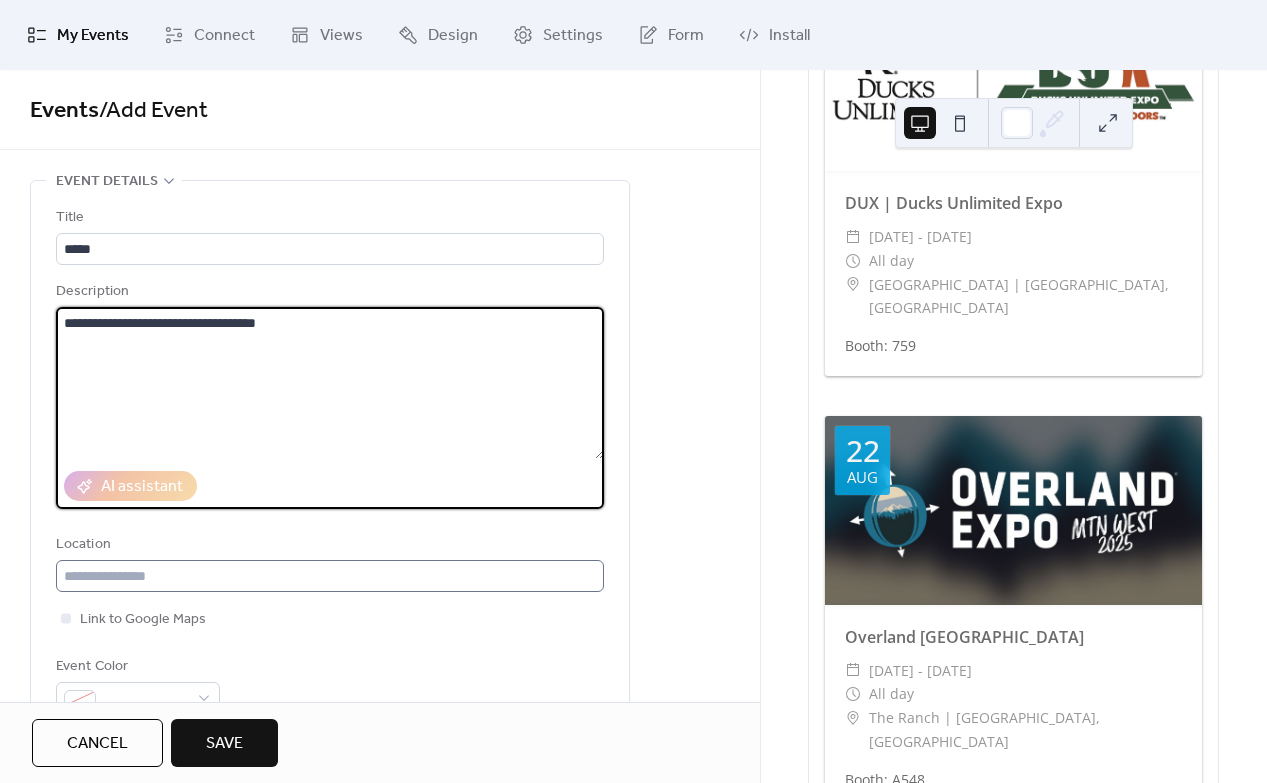 type on "**********" 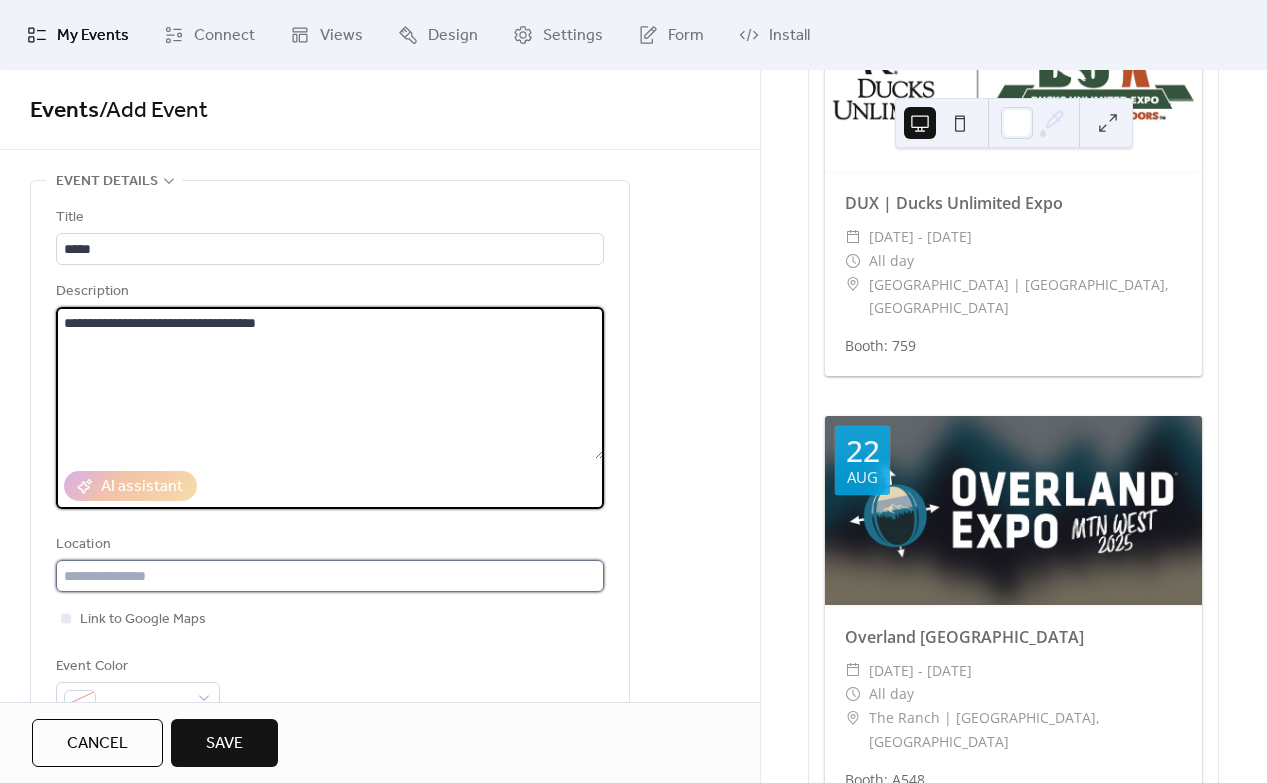 click at bounding box center [330, 576] 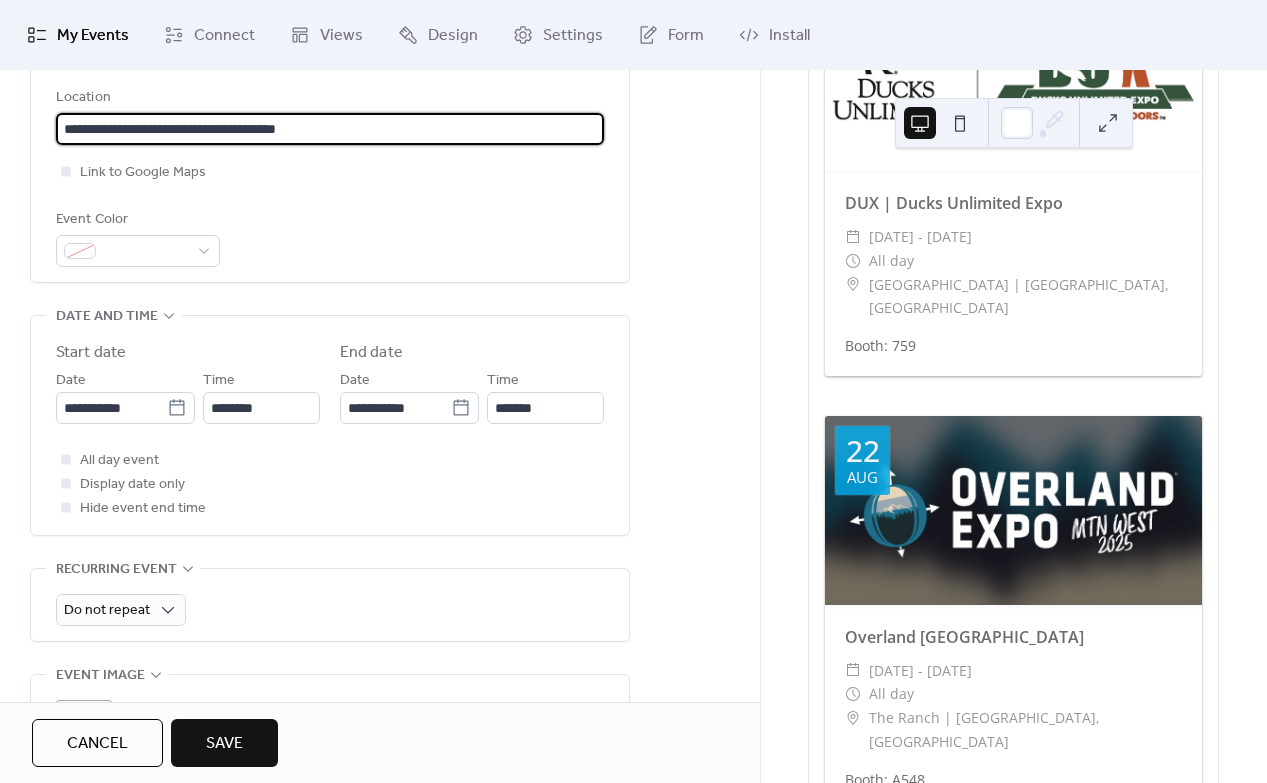 scroll, scrollTop: 460, scrollLeft: 0, axis: vertical 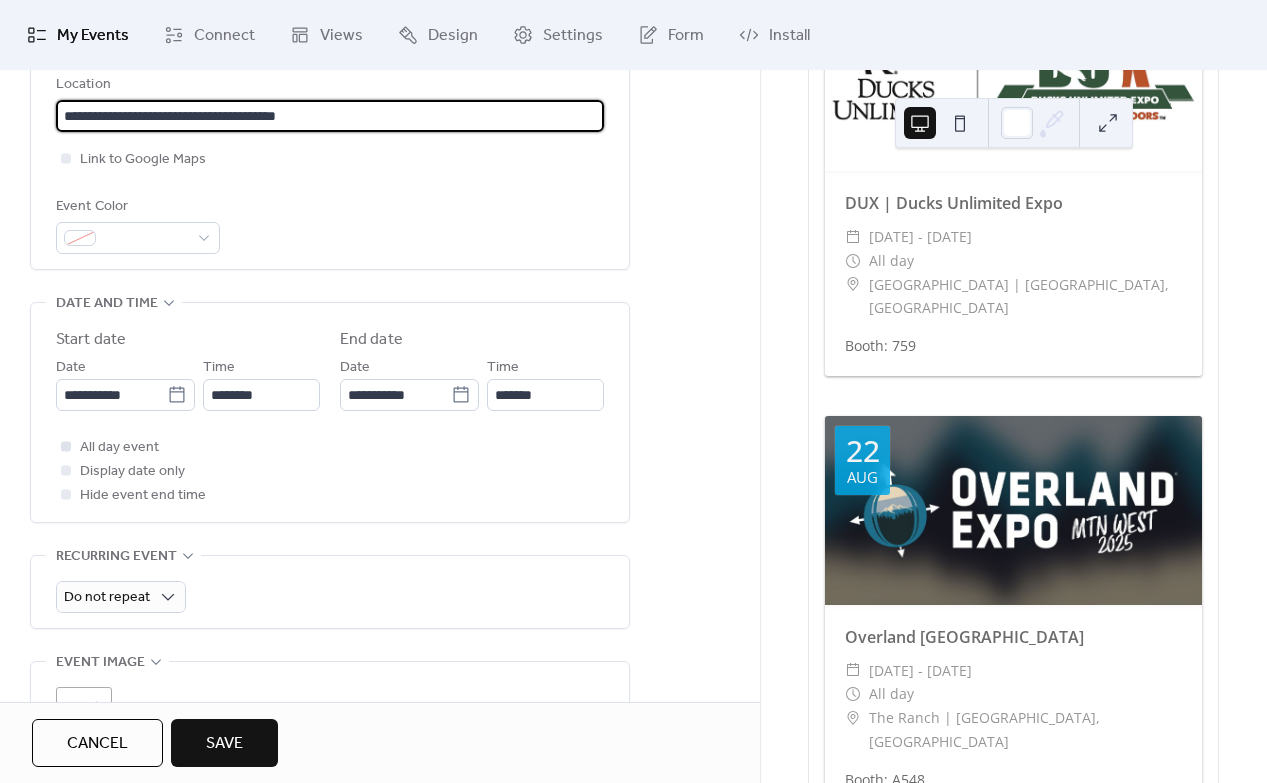 type on "**********" 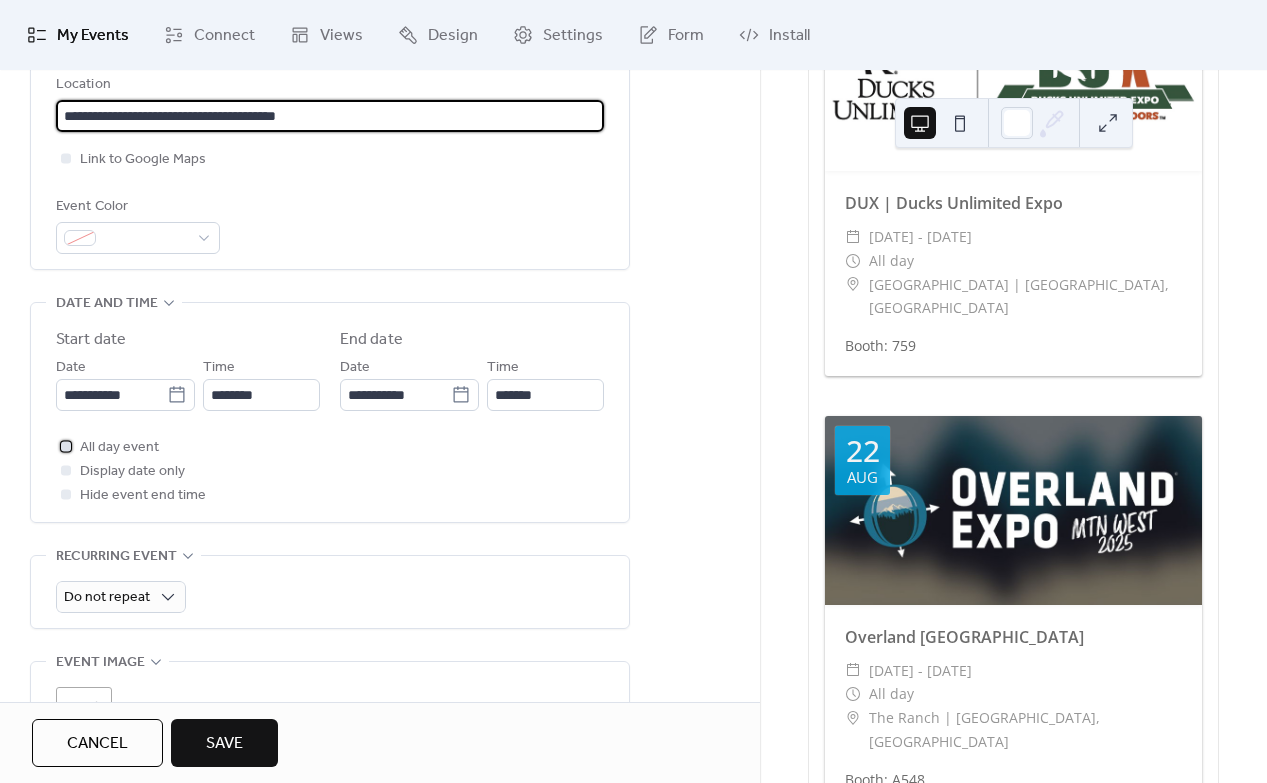 click at bounding box center [66, 446] 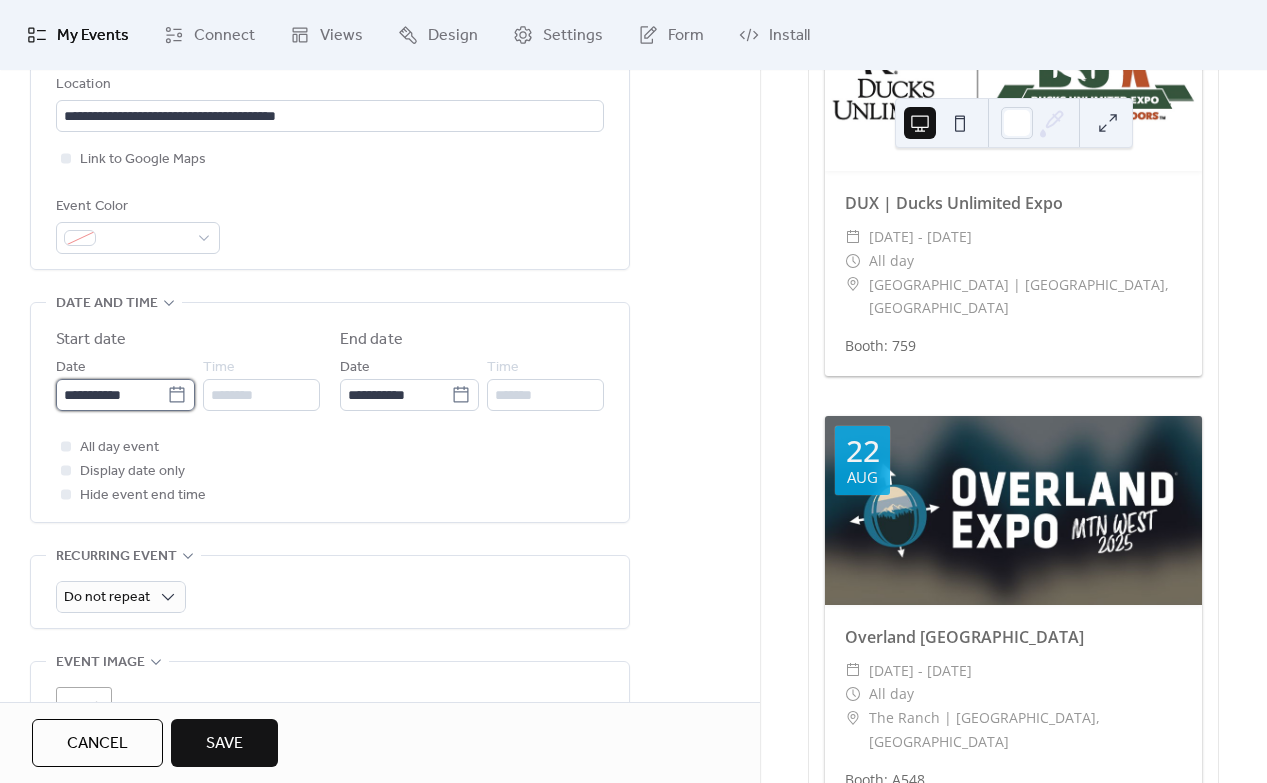 click on "**********" at bounding box center [111, 395] 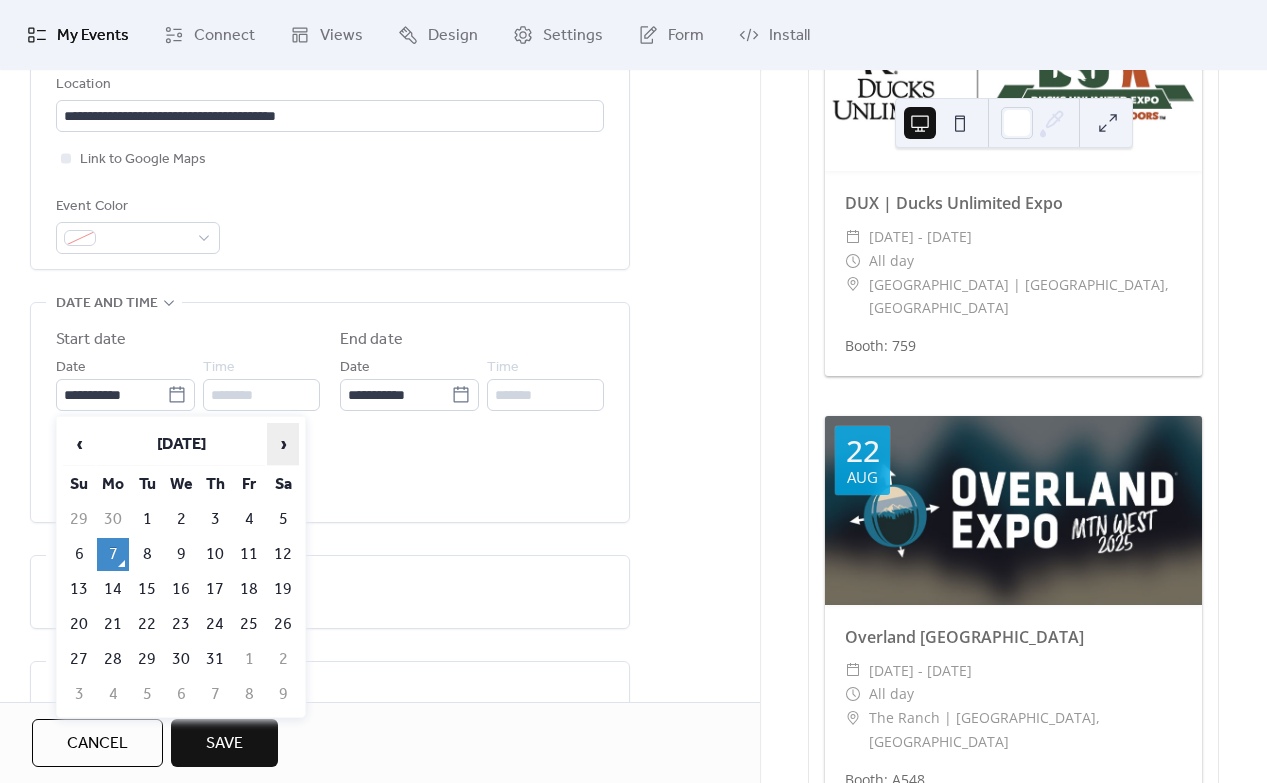 click on "›" at bounding box center [283, 444] 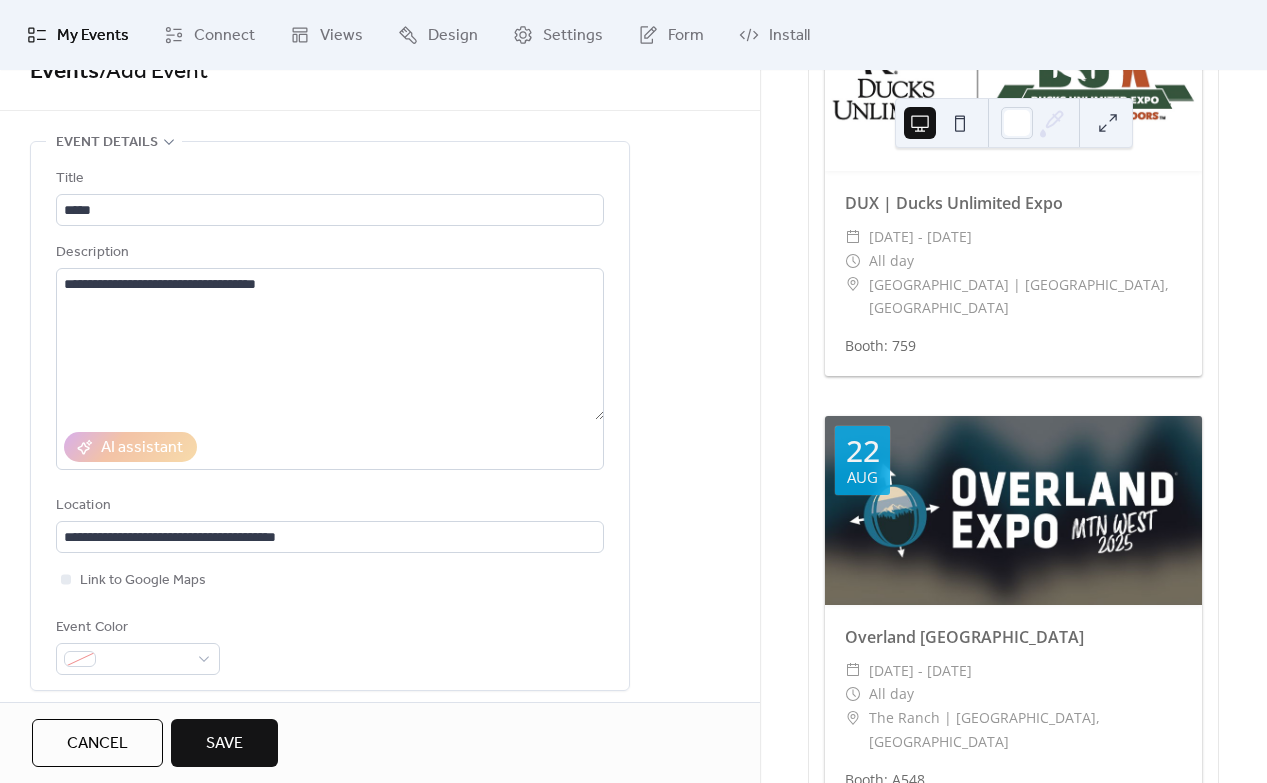 scroll, scrollTop: 40, scrollLeft: 0, axis: vertical 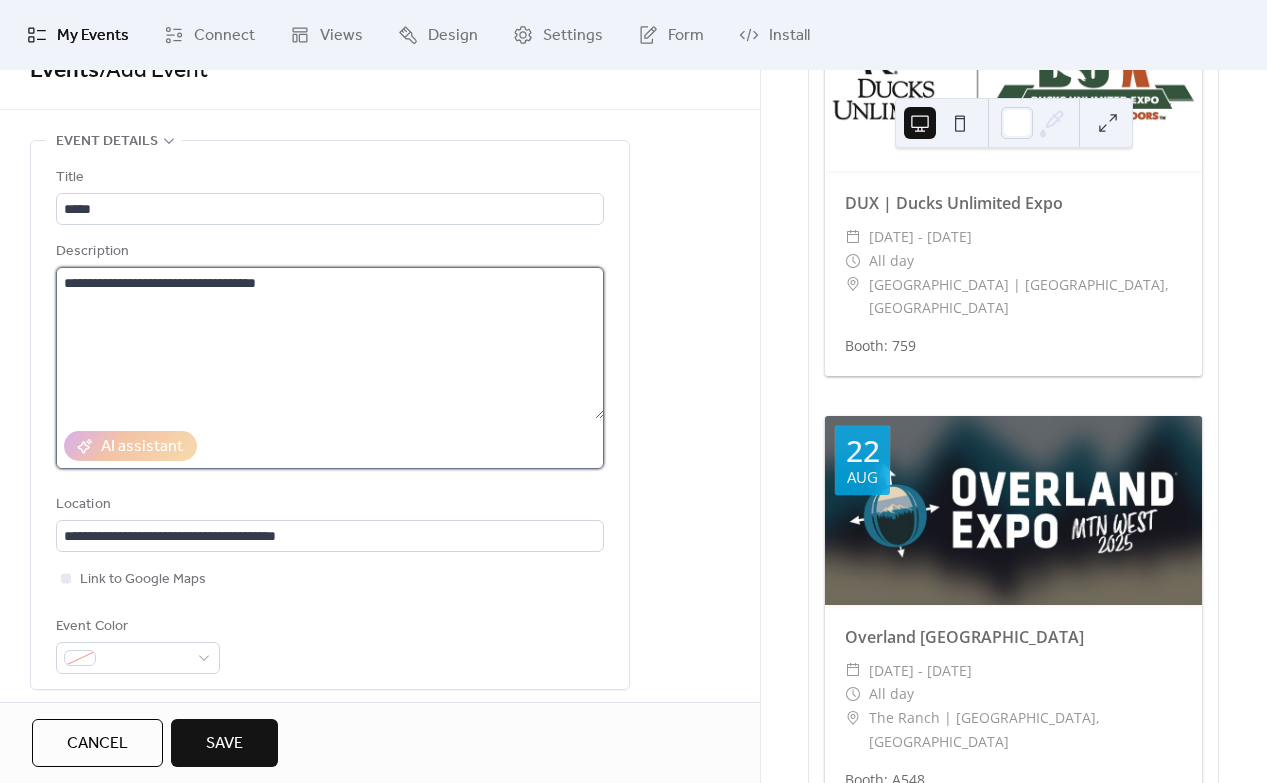 click on "**********" at bounding box center (330, 343) 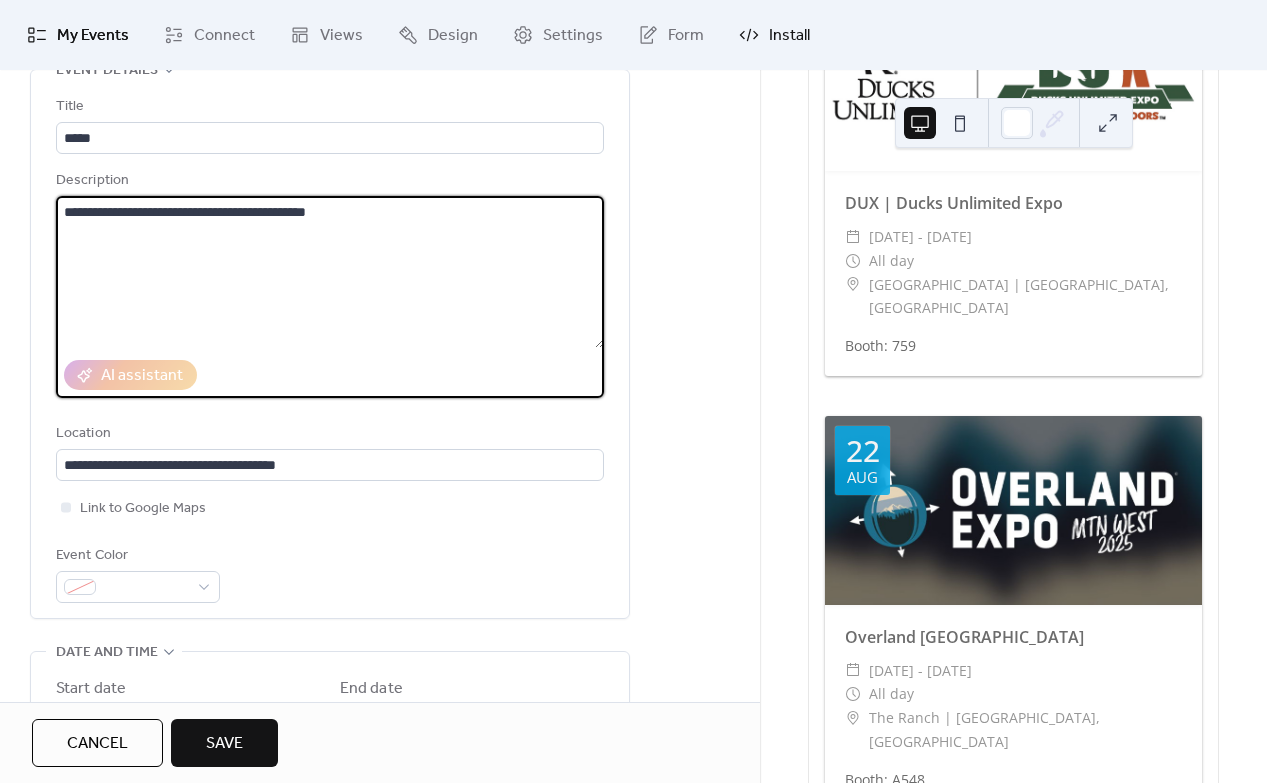 scroll, scrollTop: 95, scrollLeft: 0, axis: vertical 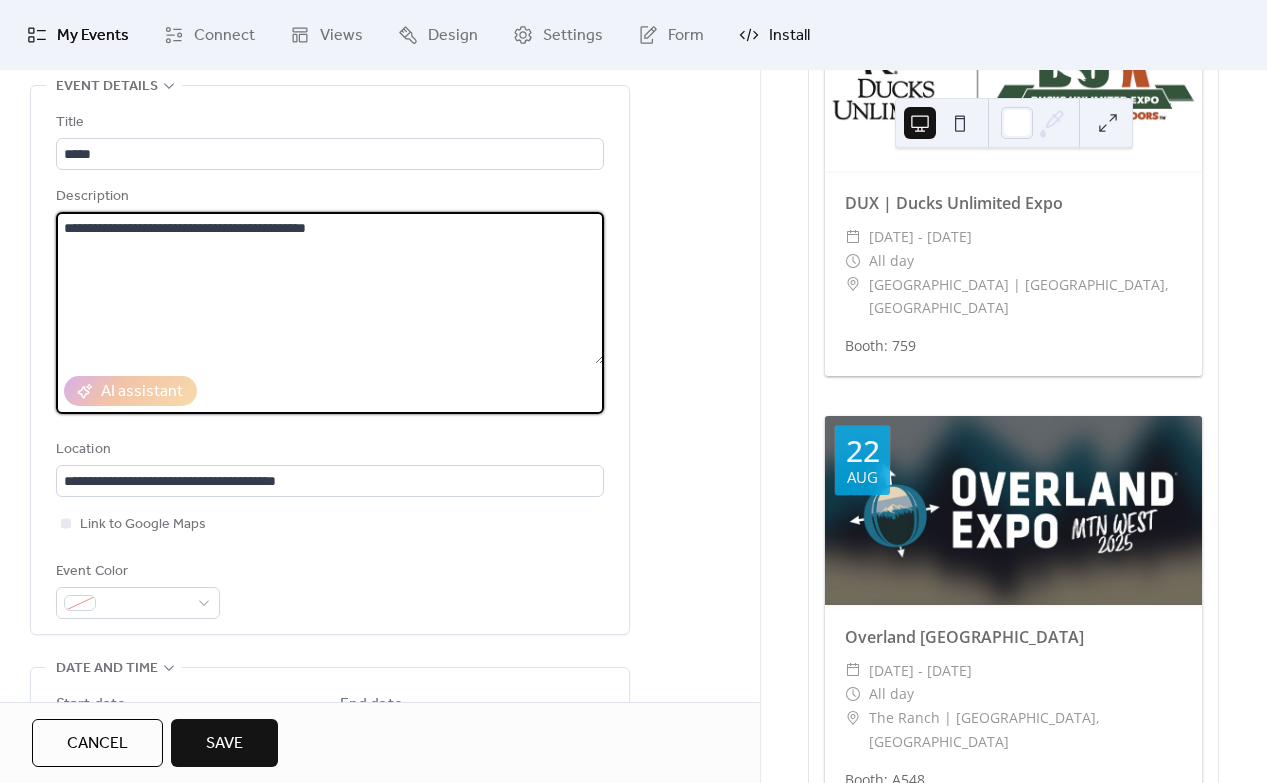 type on "**********" 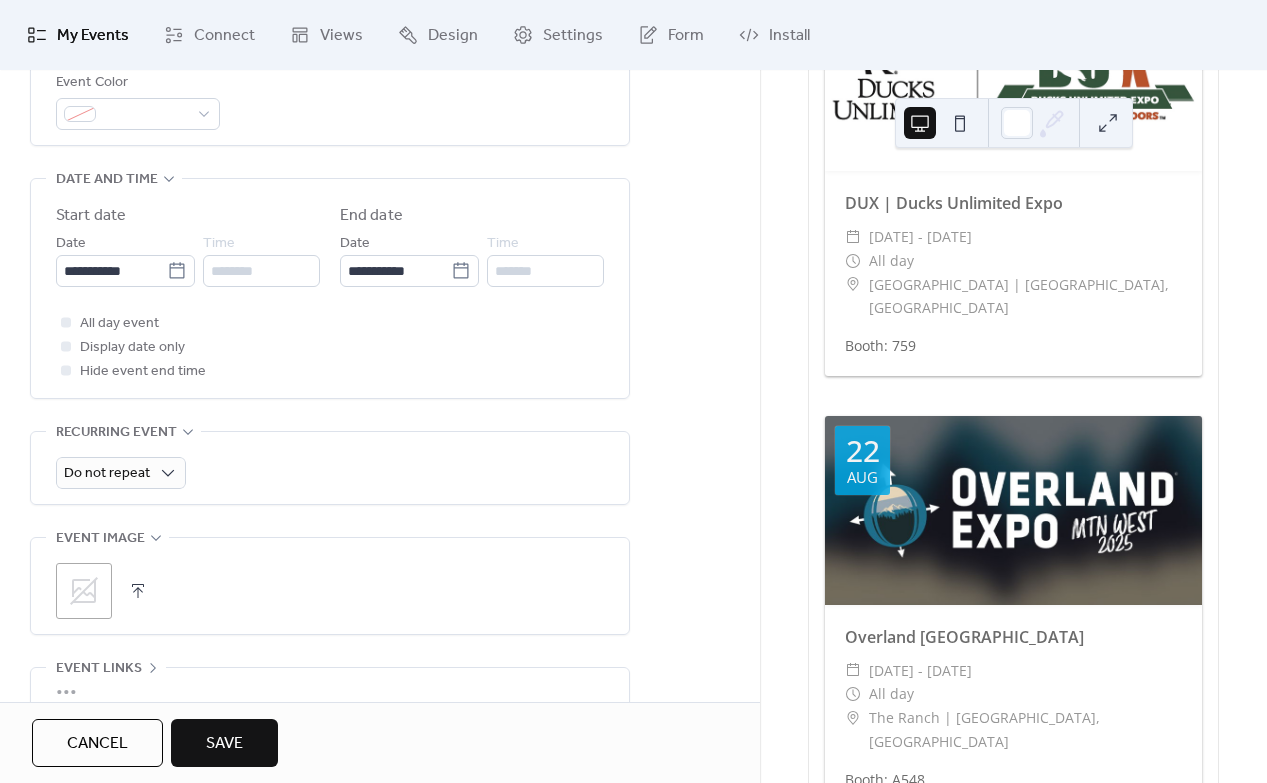 scroll, scrollTop: 763, scrollLeft: 0, axis: vertical 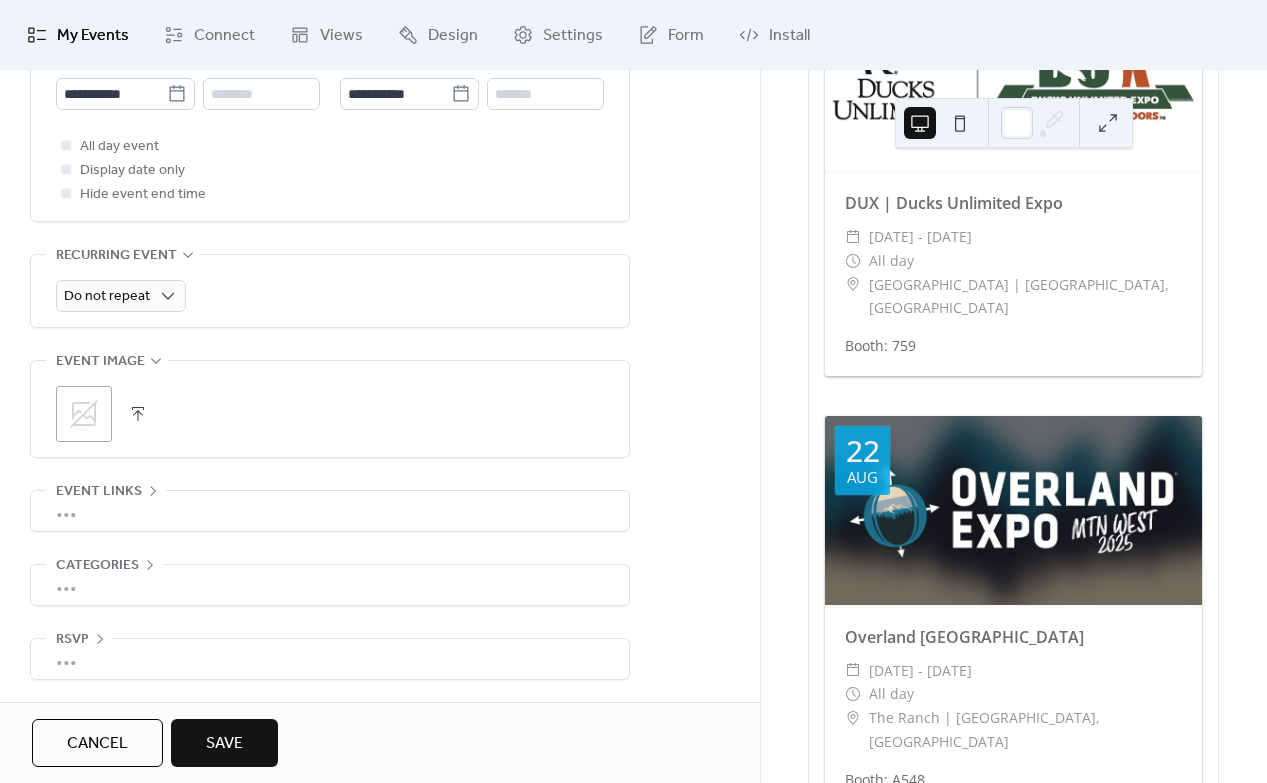 click on ";" at bounding box center [84, 414] 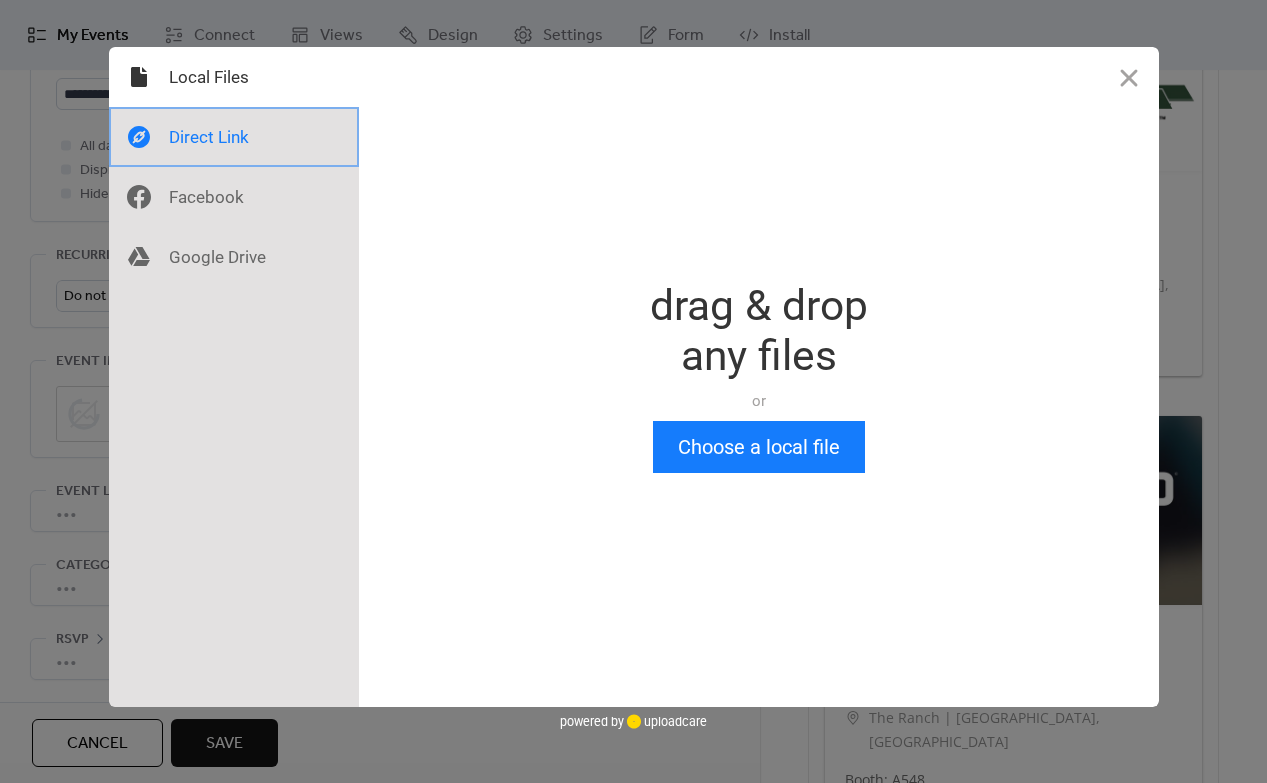 click at bounding box center (234, 137) 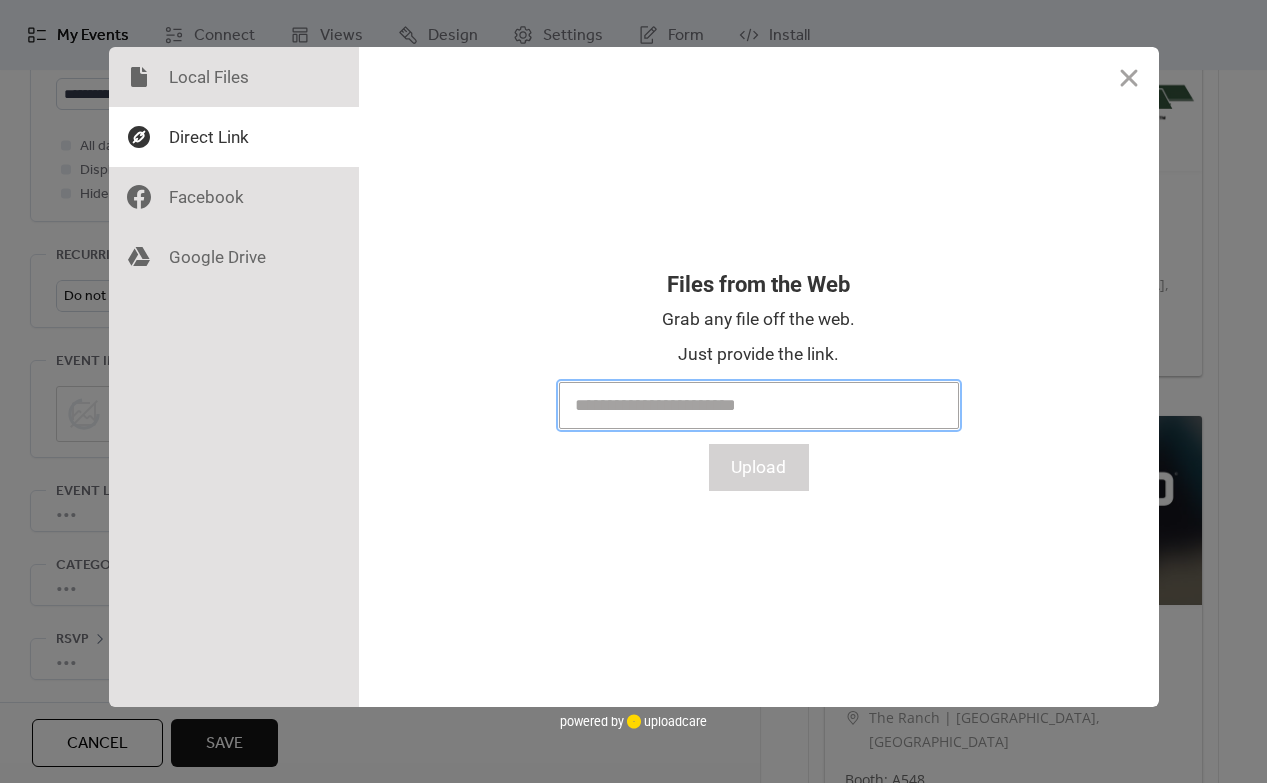 click at bounding box center (759, 405) 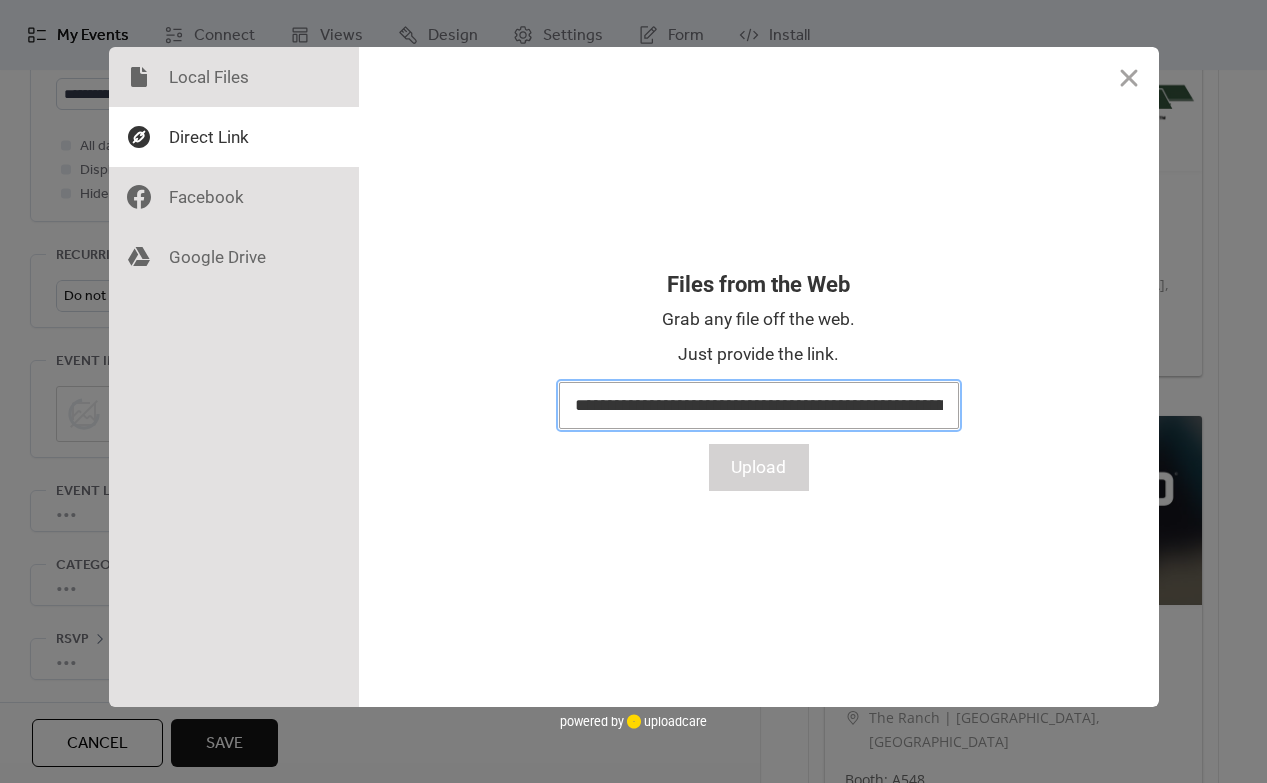 scroll, scrollTop: 0, scrollLeft: 267, axis: horizontal 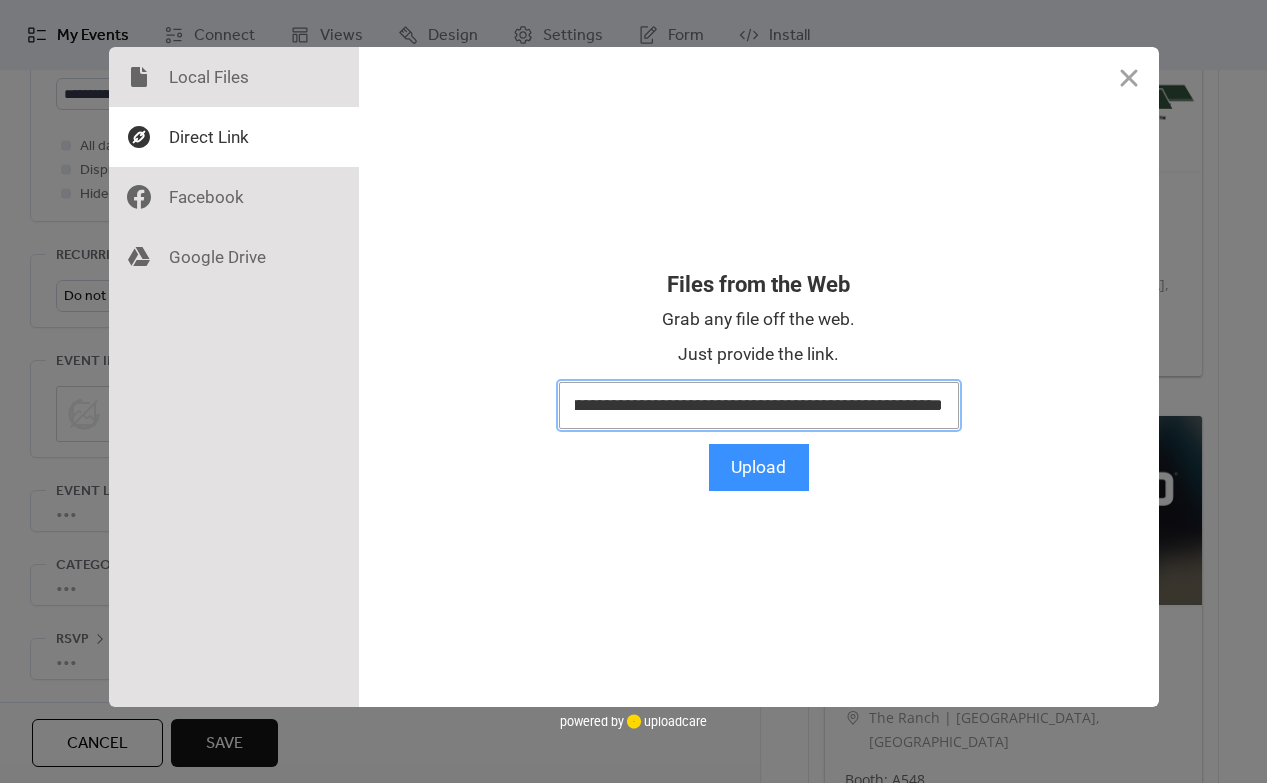 type on "**********" 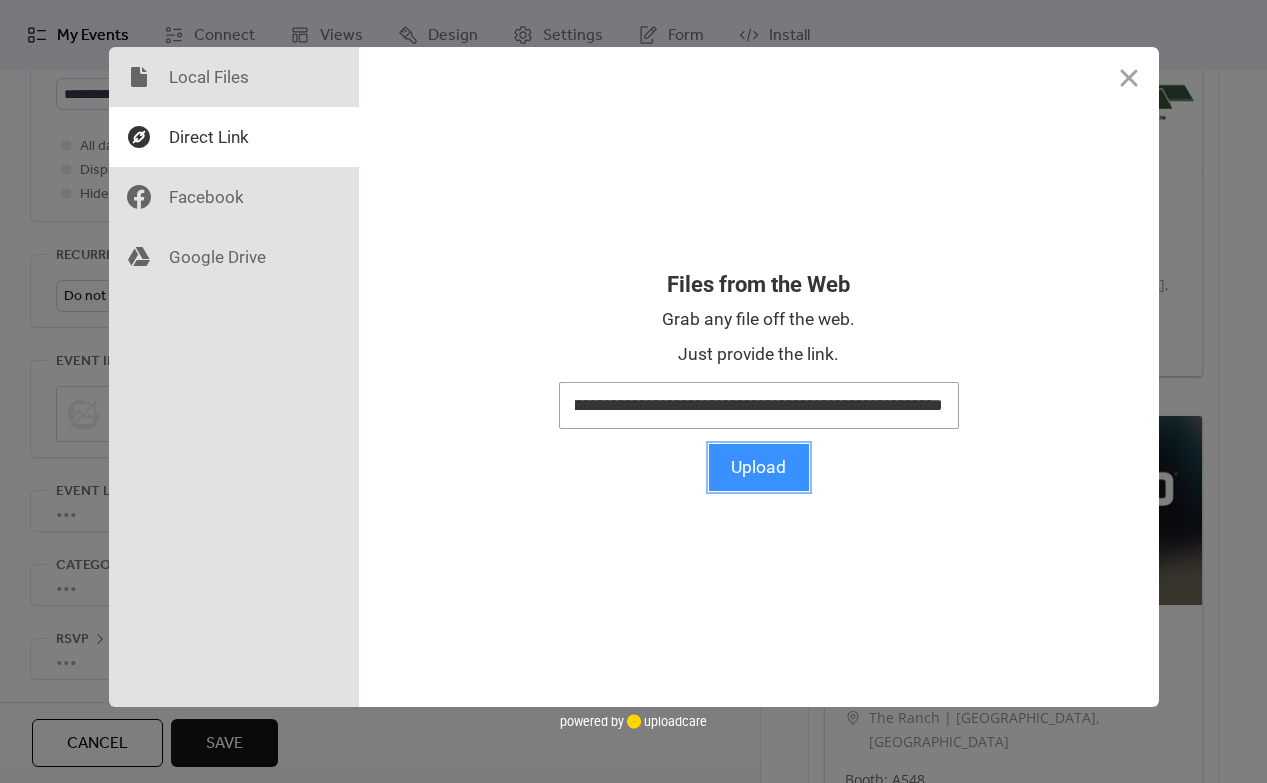 scroll, scrollTop: 0, scrollLeft: 0, axis: both 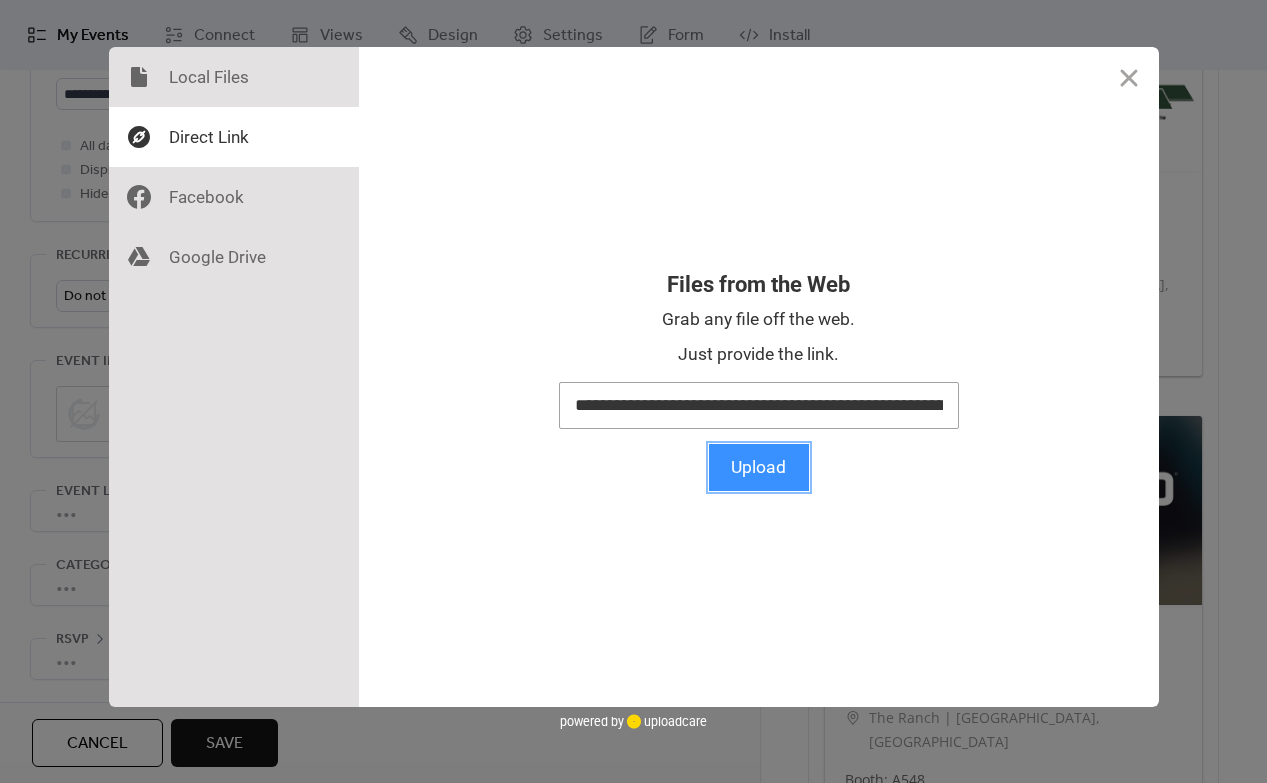 click on "Upload" at bounding box center (759, 467) 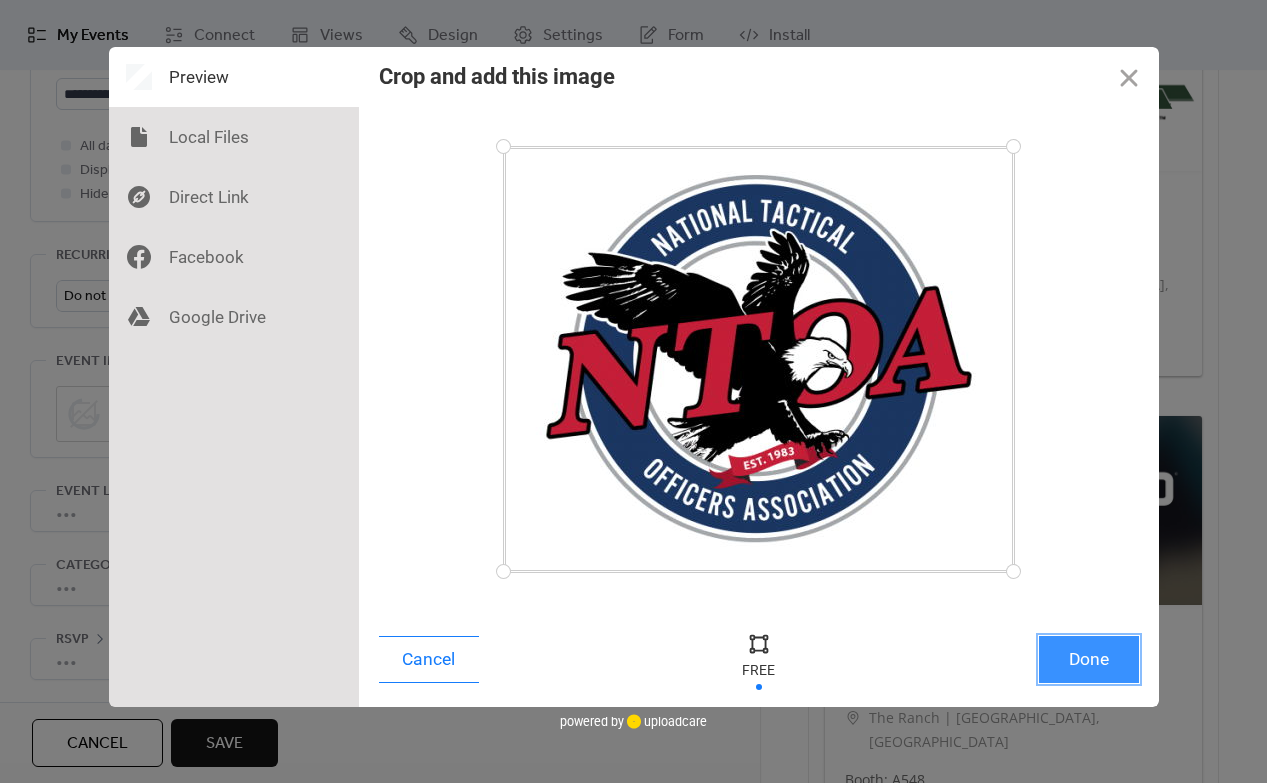 click on "Done" at bounding box center (1089, 659) 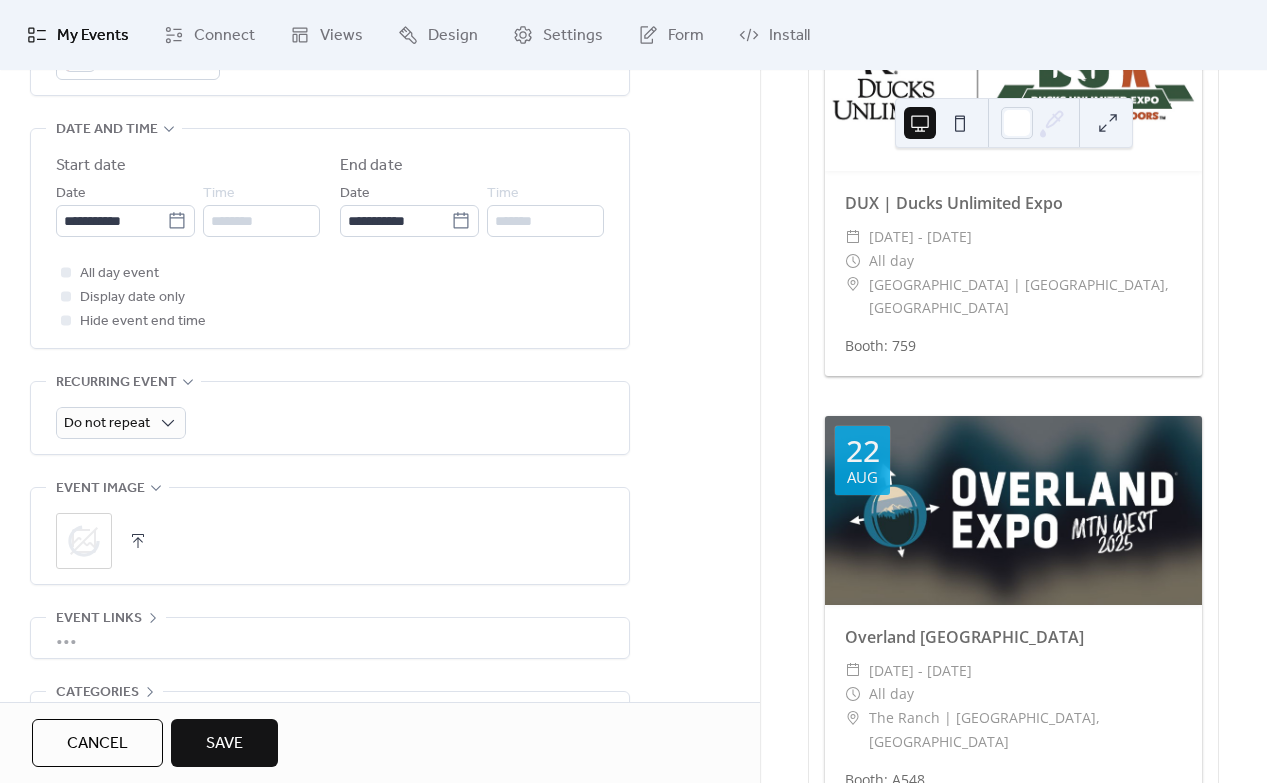 scroll, scrollTop: 636, scrollLeft: 0, axis: vertical 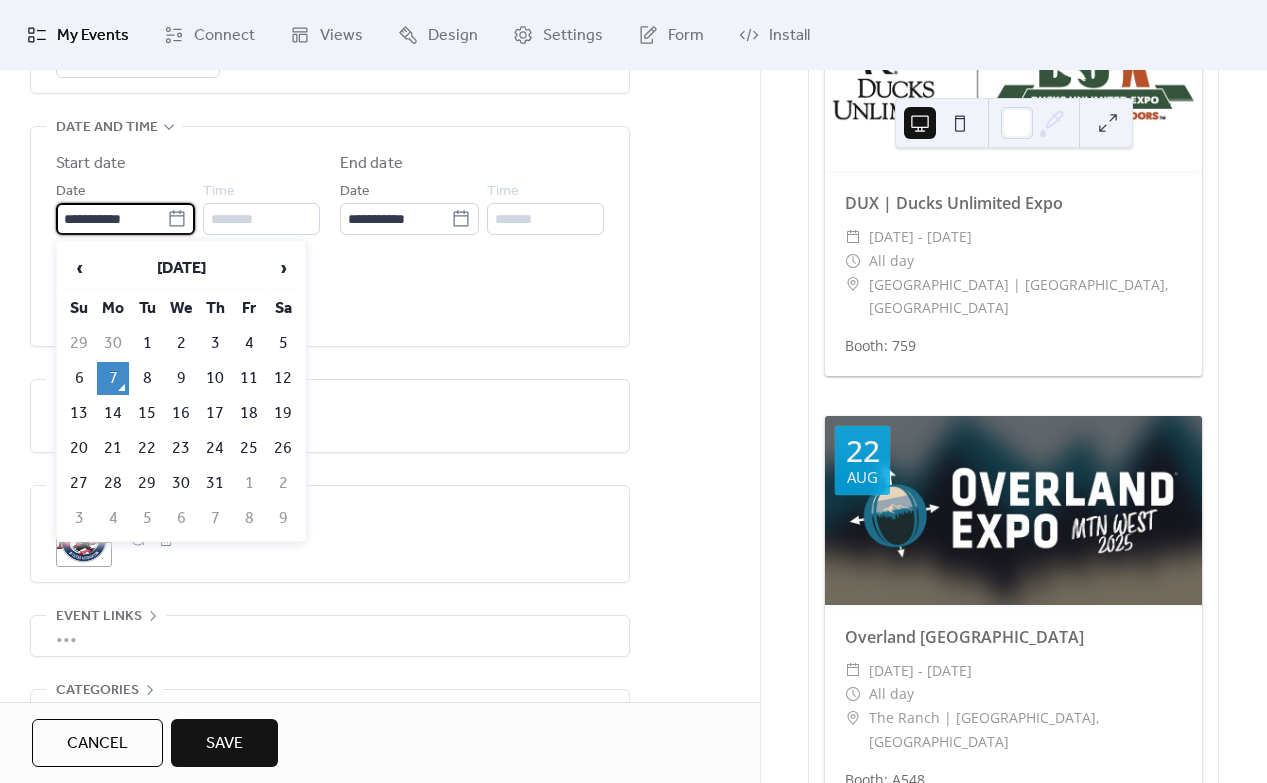 click on "**********" at bounding box center [111, 219] 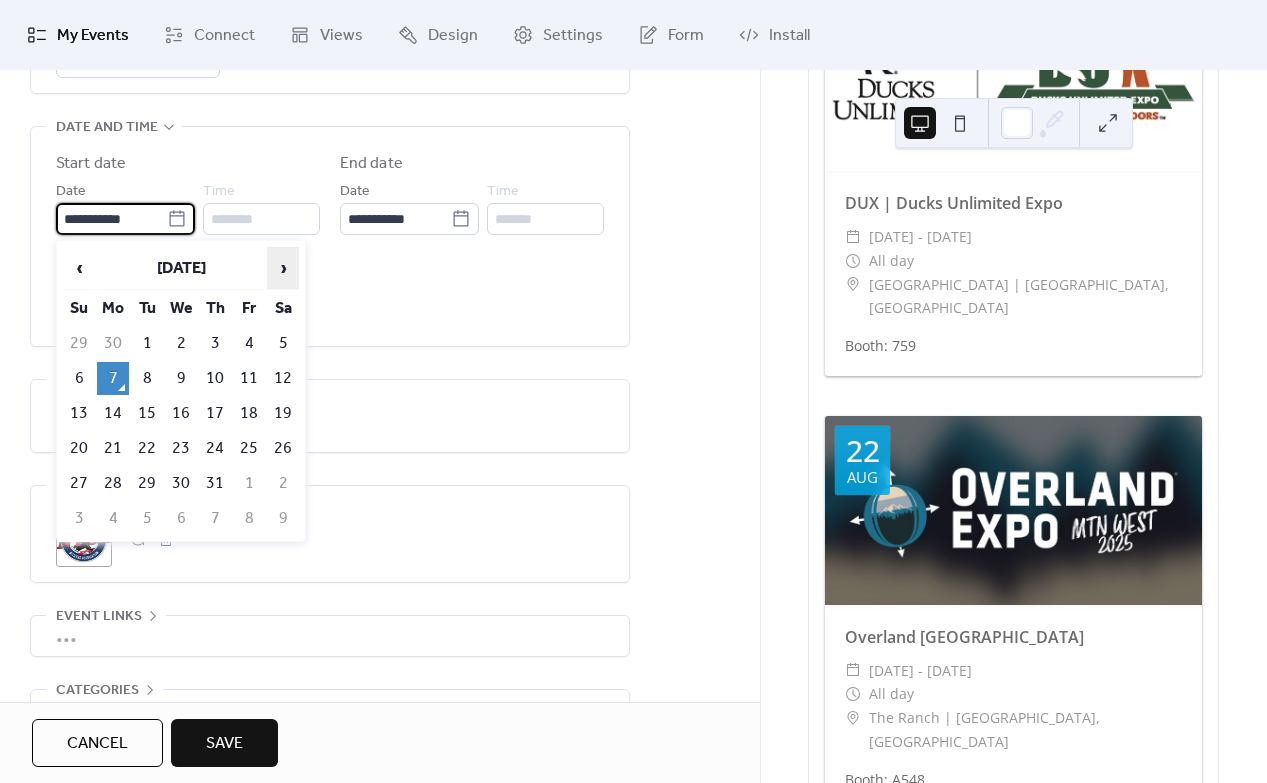 click on "›" at bounding box center (283, 268) 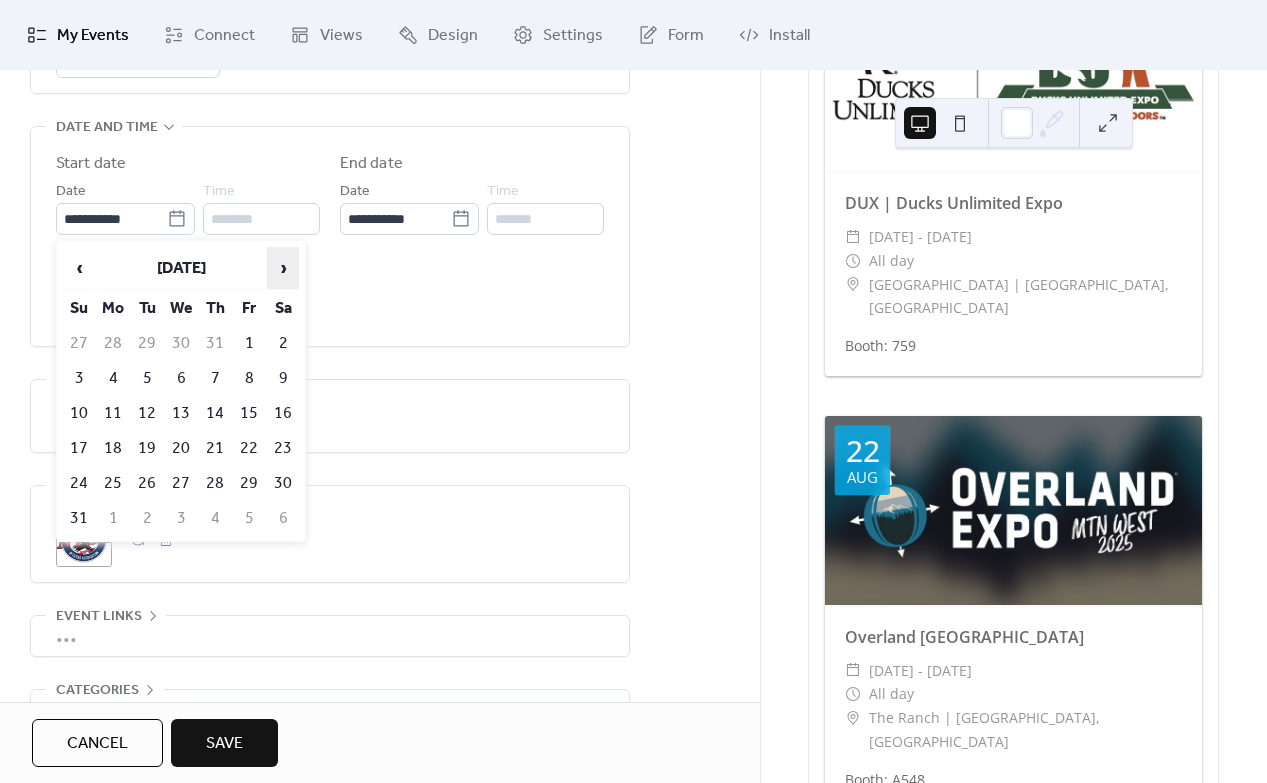 click on "›" at bounding box center [283, 268] 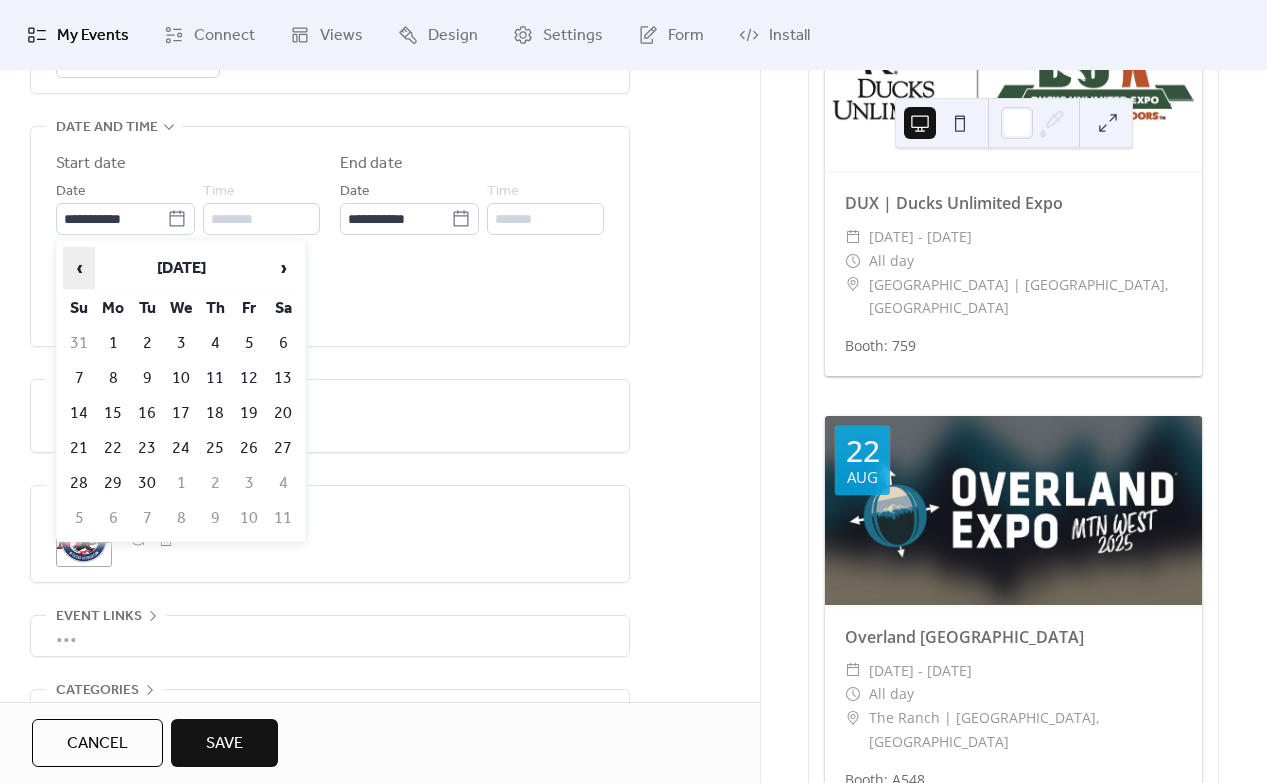 click on "‹" at bounding box center (79, 268) 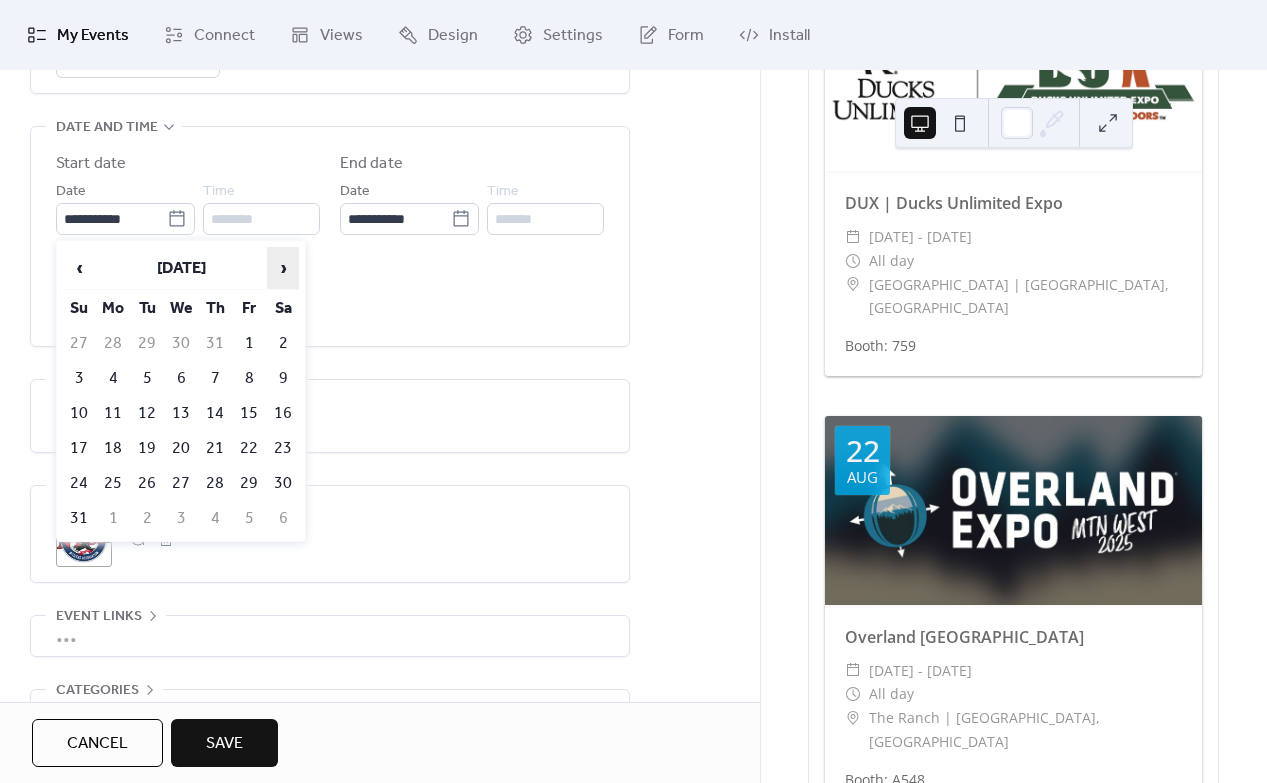 click on "›" at bounding box center (283, 268) 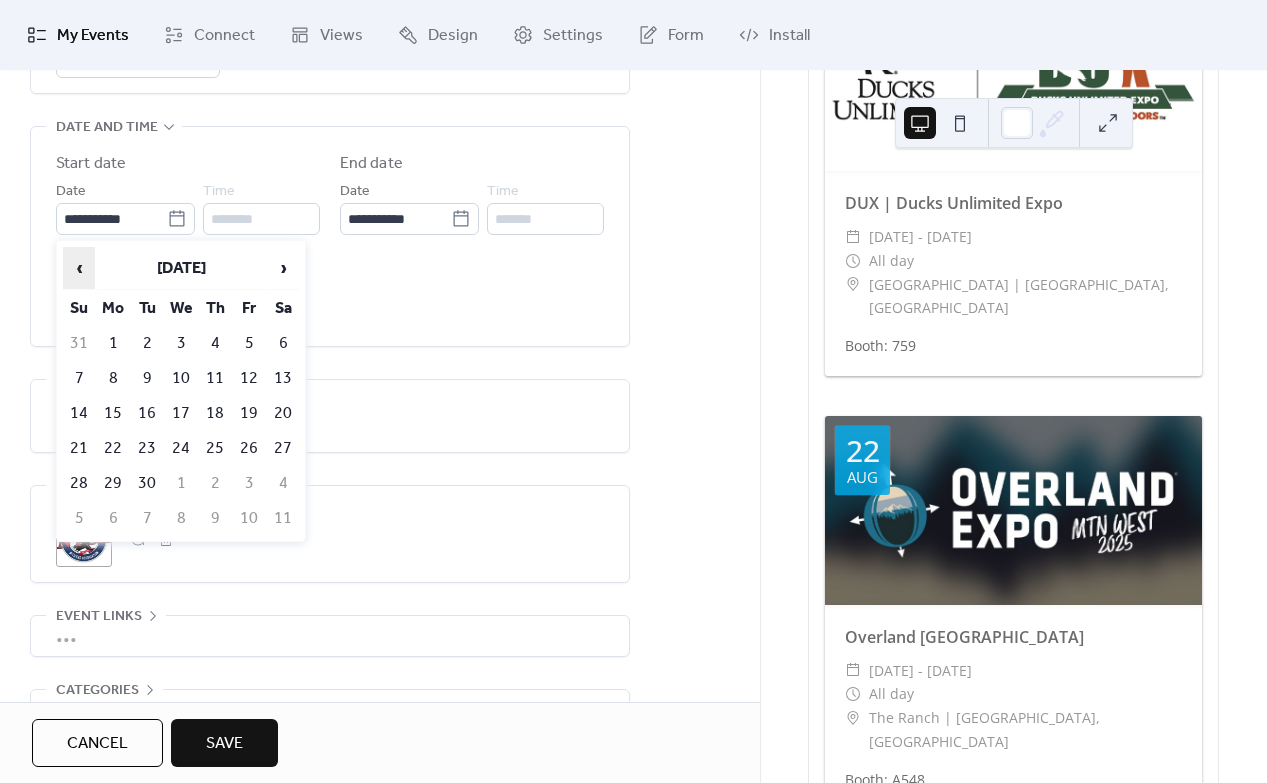 click on "‹" at bounding box center [79, 268] 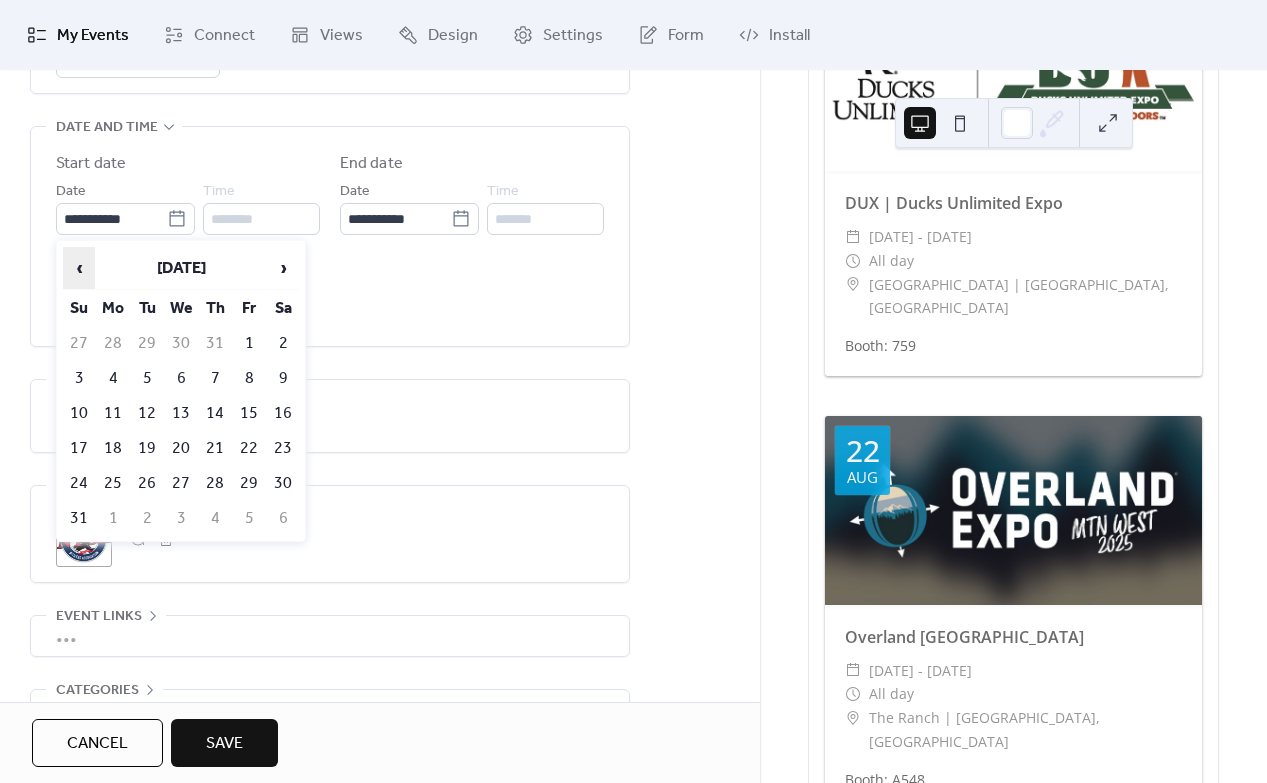 click on "‹" at bounding box center (79, 268) 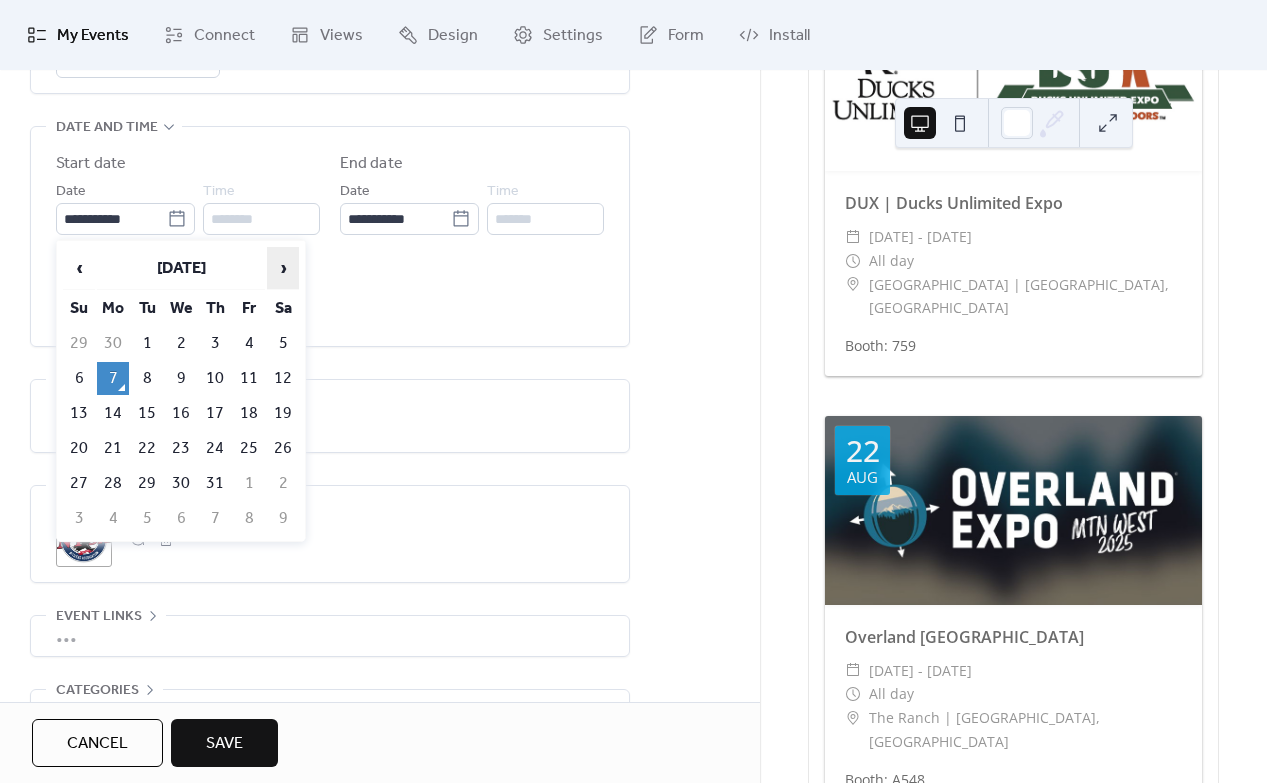 click on "›" at bounding box center (283, 268) 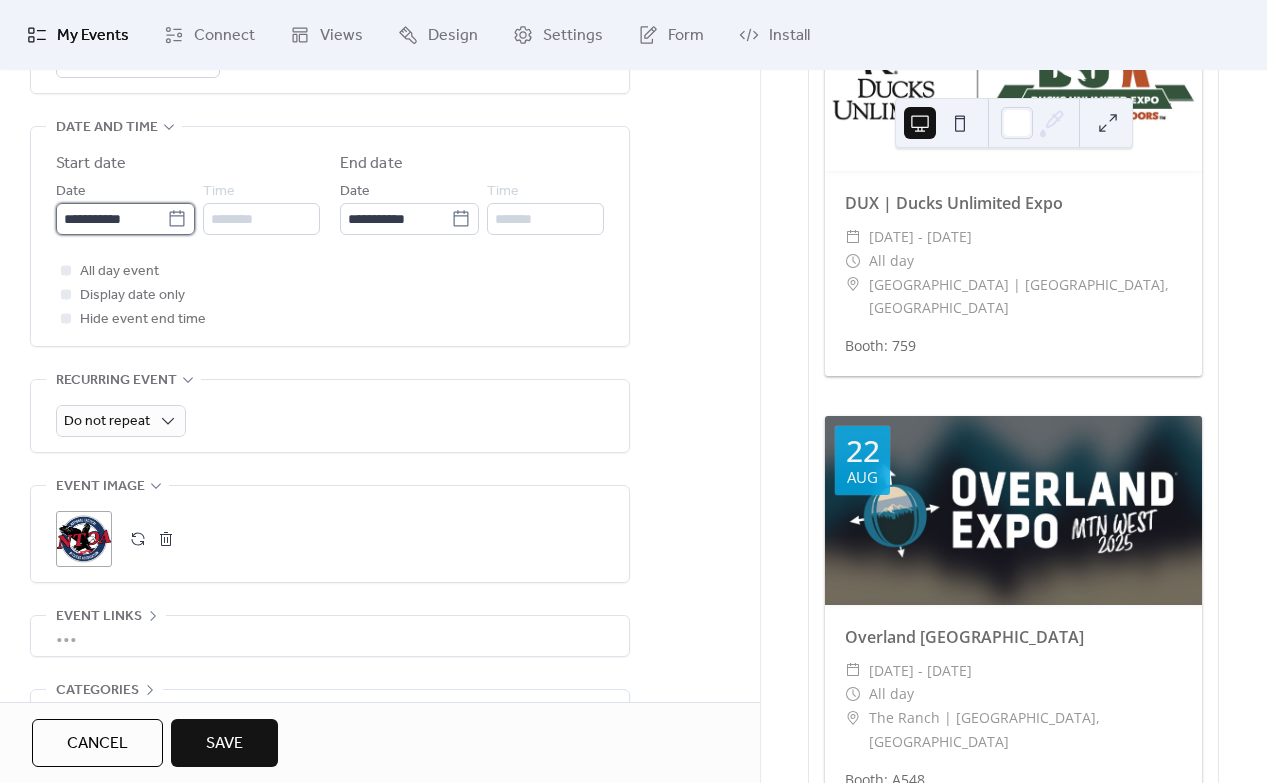 click on "**********" at bounding box center [111, 219] 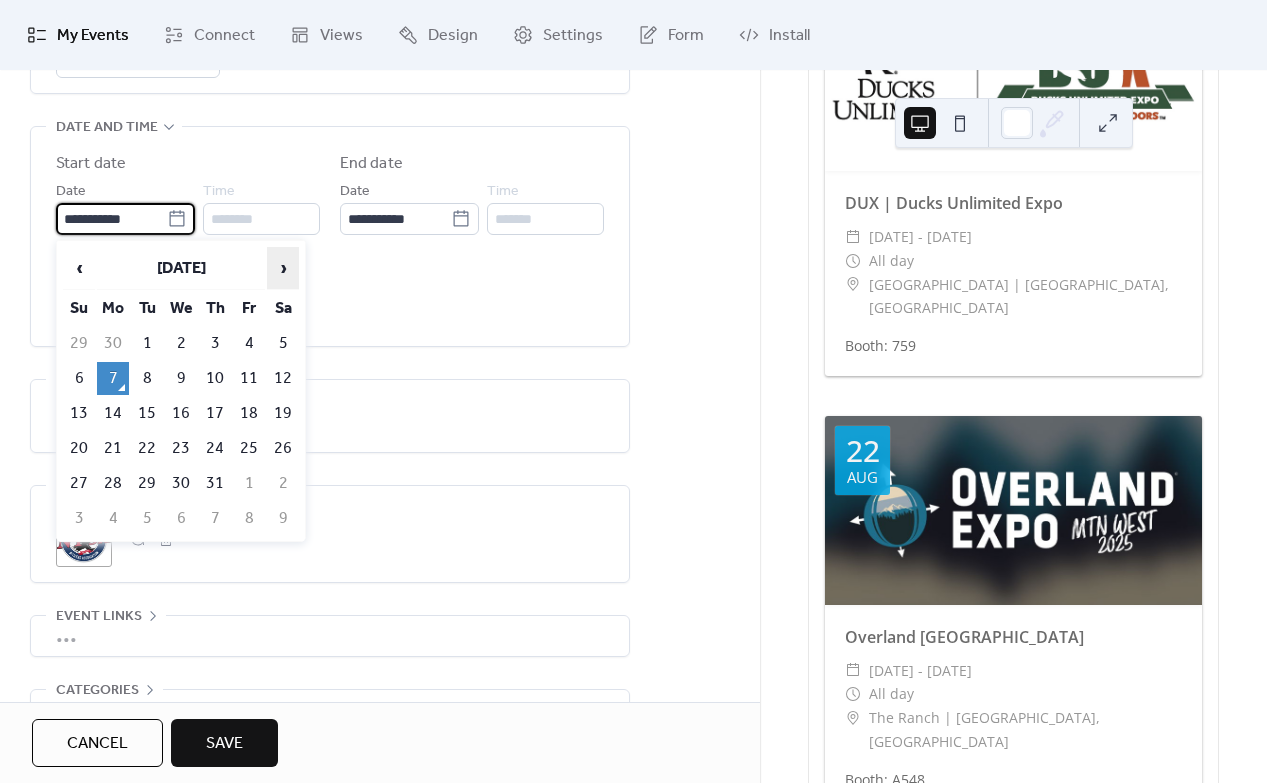 click on "›" at bounding box center (283, 268) 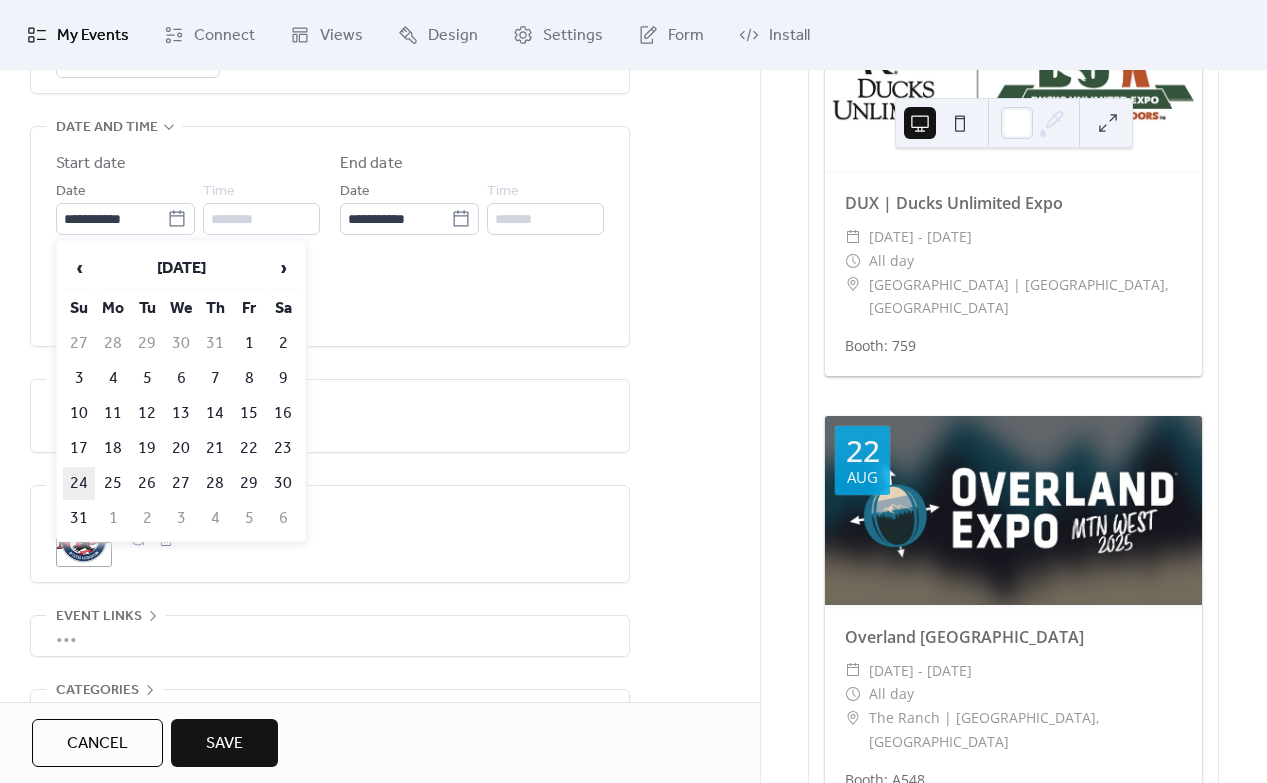 click on "24" at bounding box center [79, 483] 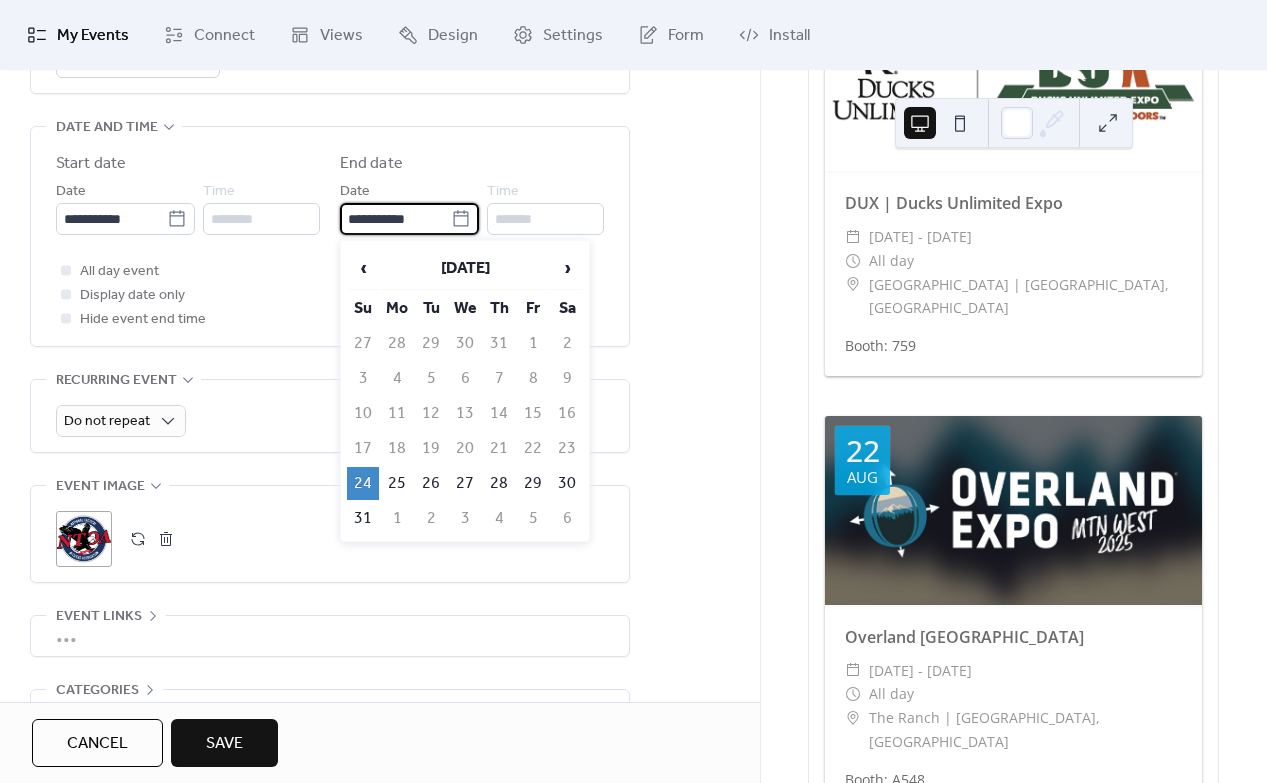 click on "**********" at bounding box center [395, 219] 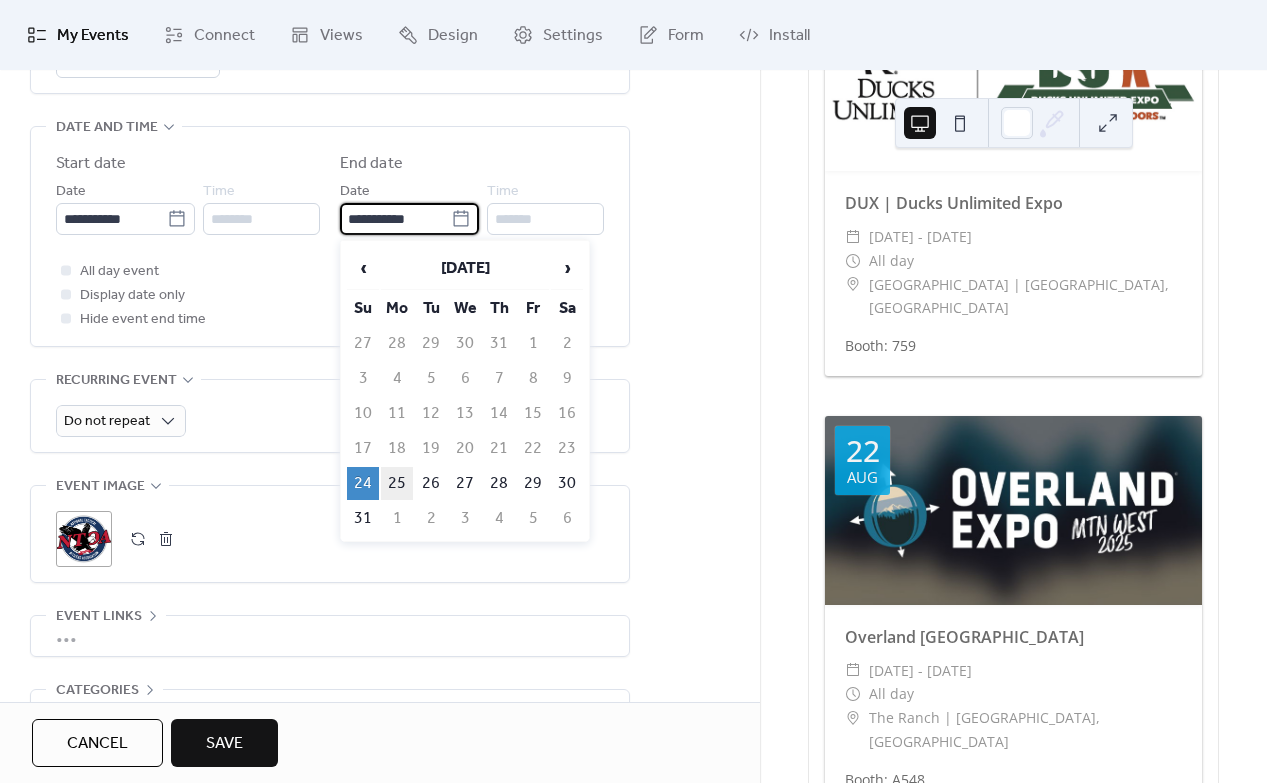 click on "25" at bounding box center [397, 483] 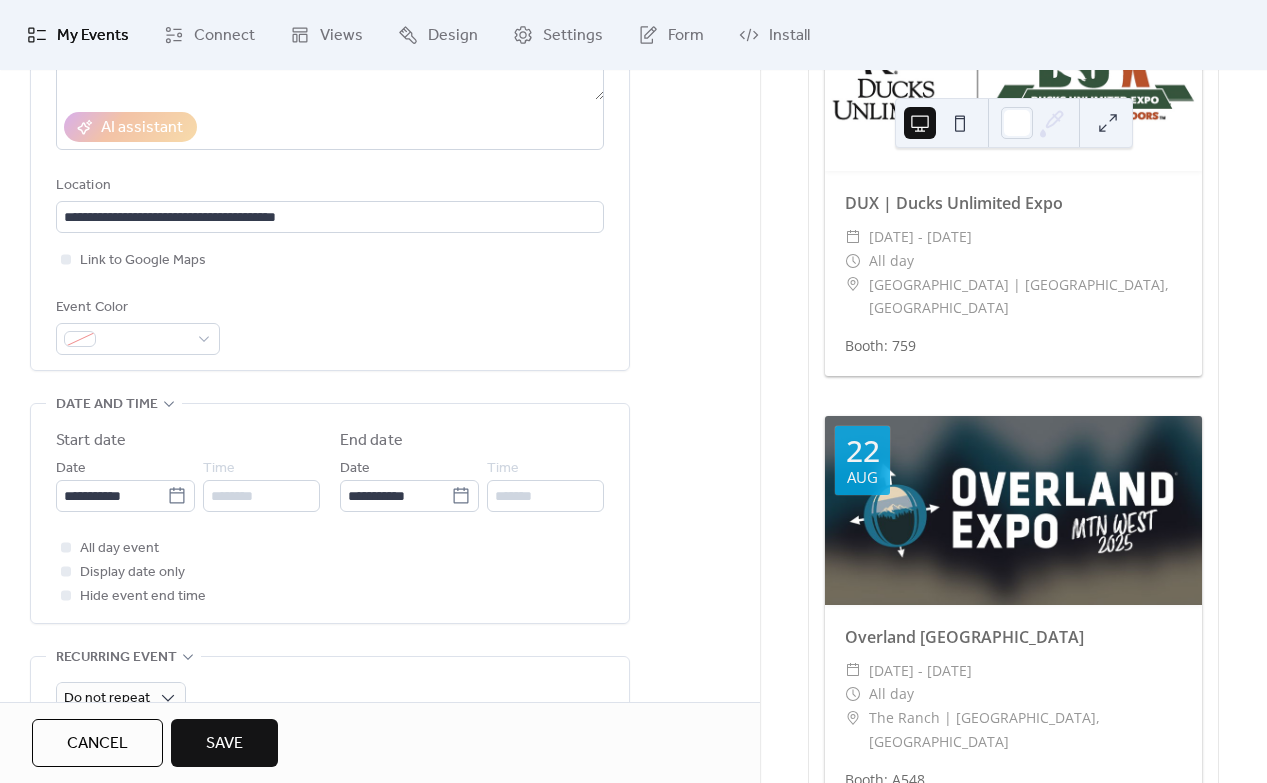 scroll, scrollTop: 0, scrollLeft: 0, axis: both 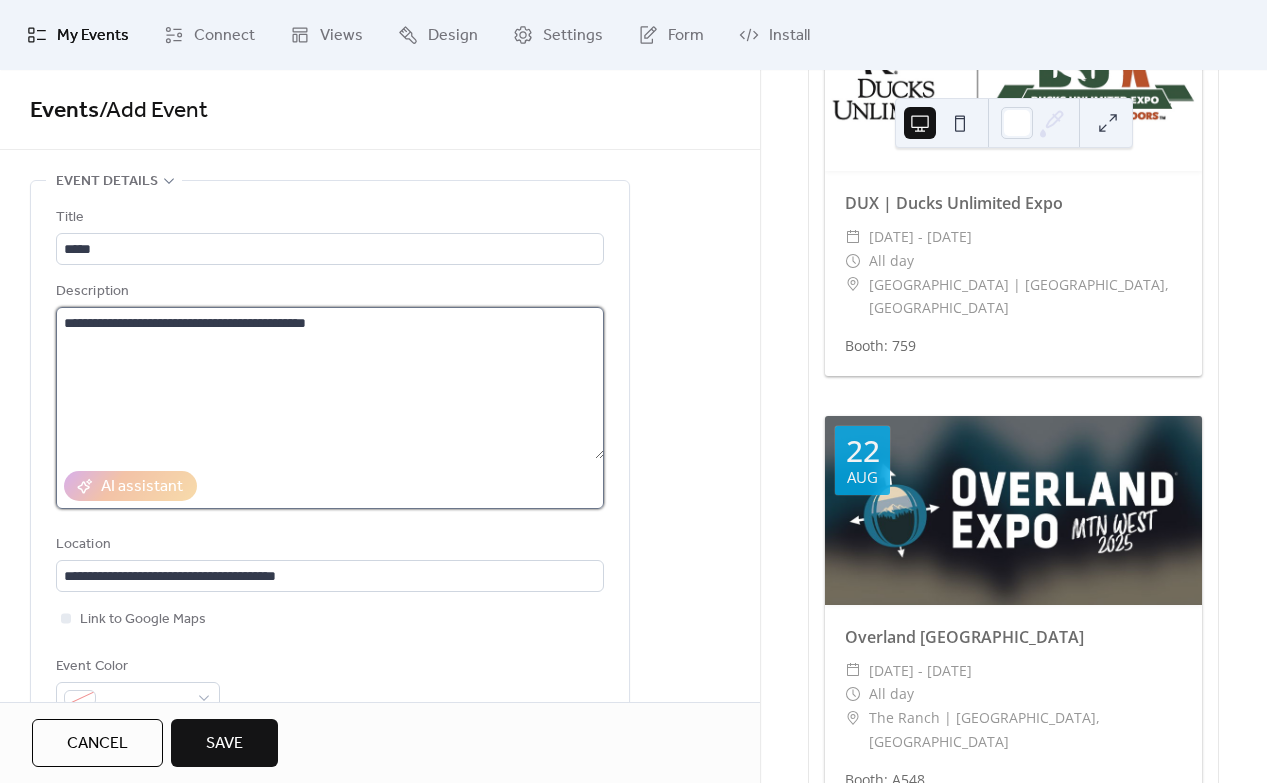 click on "**********" at bounding box center (330, 383) 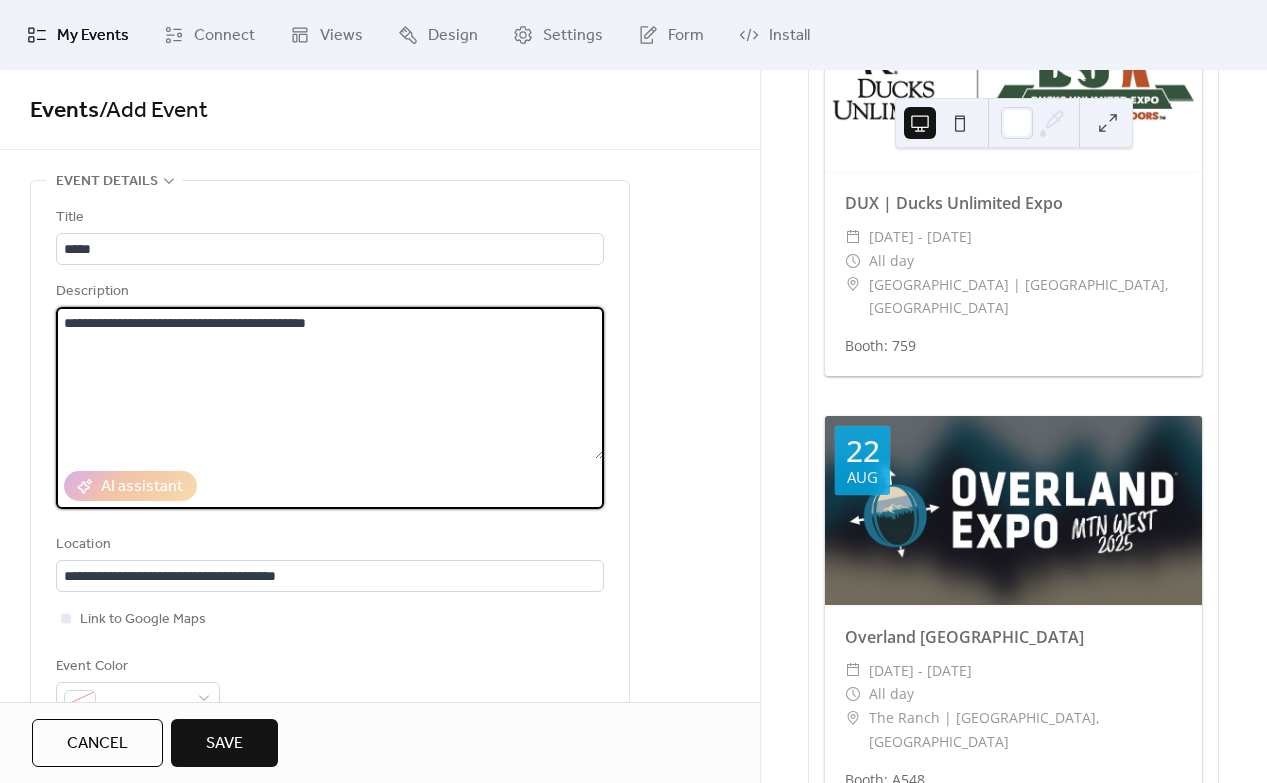 click on "**********" at bounding box center (330, 383) 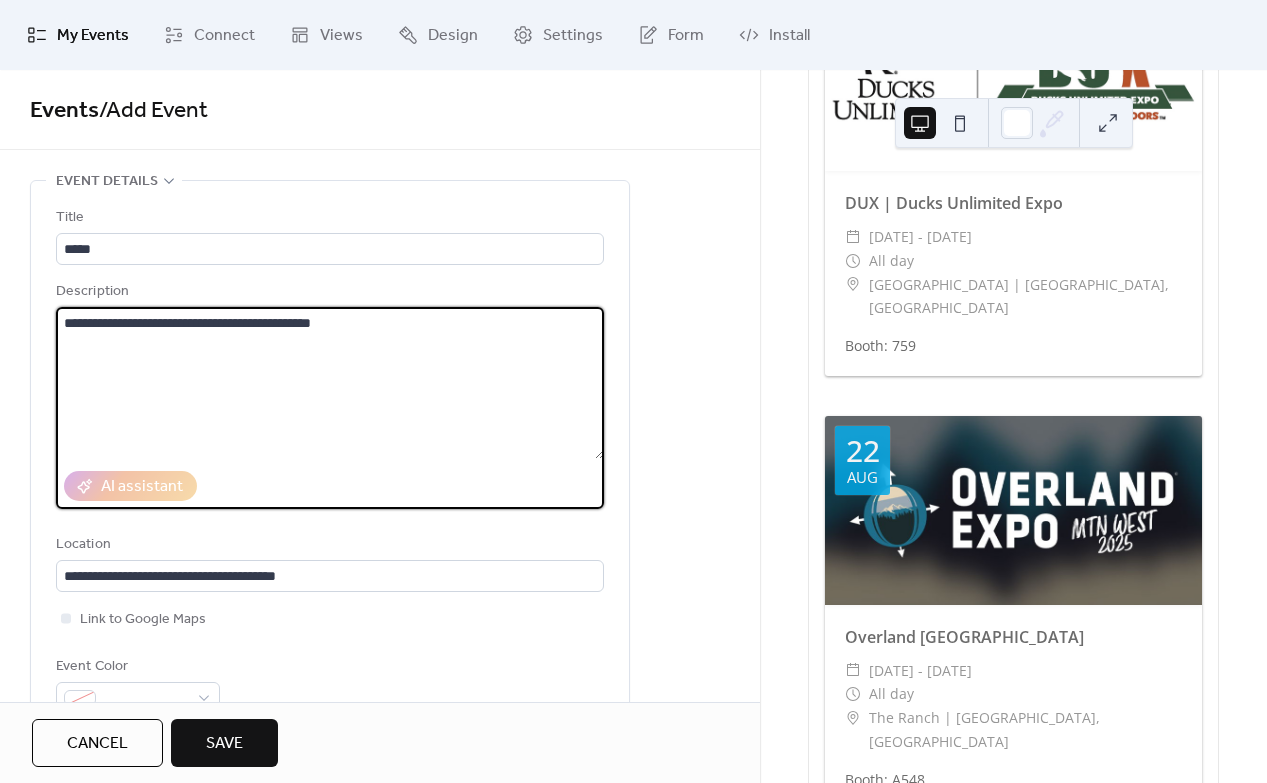 drag, startPoint x: 357, startPoint y: 325, endPoint x: 293, endPoint y: 327, distance: 64.03124 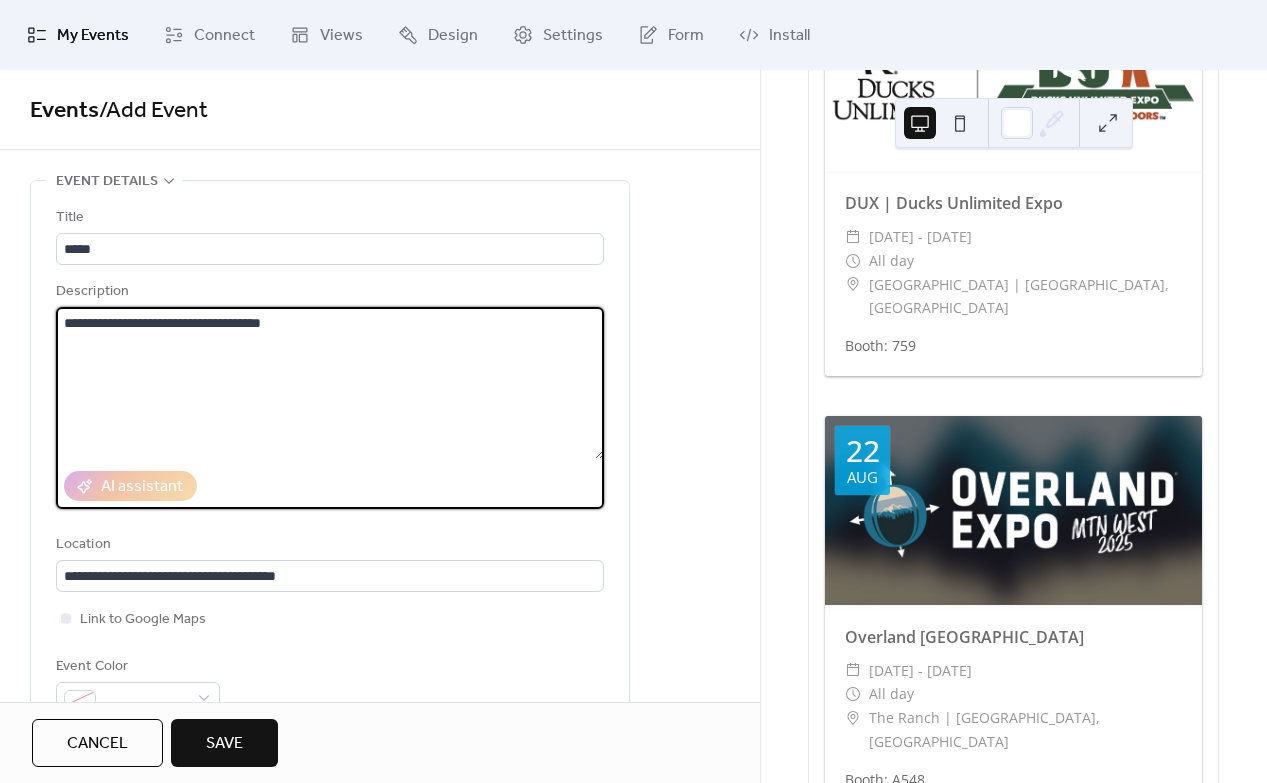 paste on "**********" 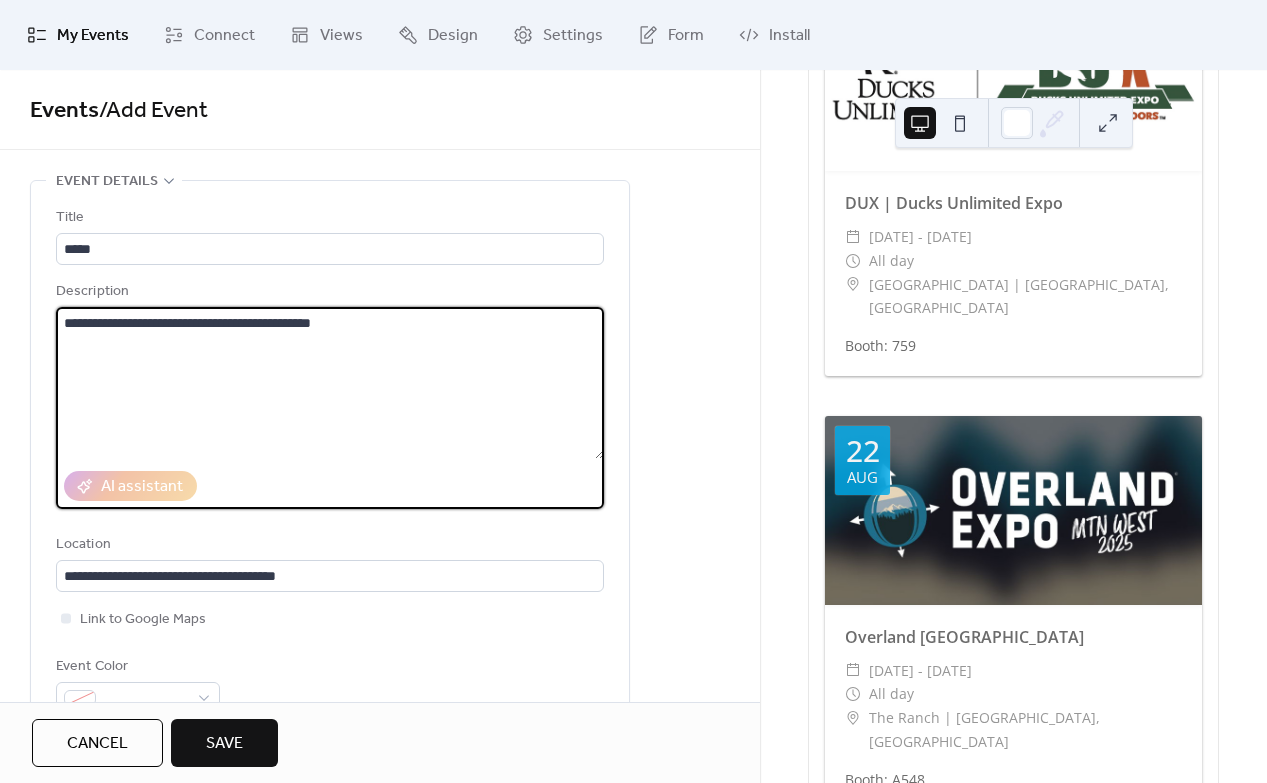 click on "**********" at bounding box center [330, 383] 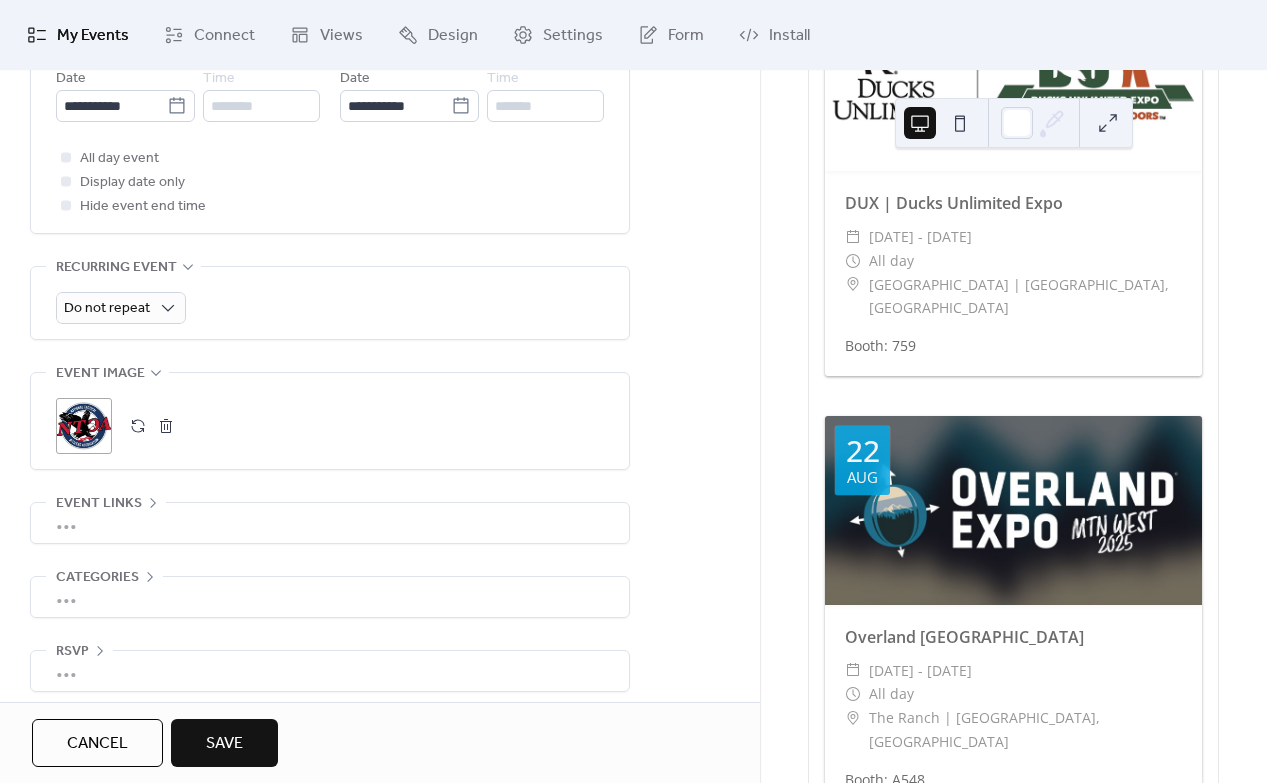 scroll, scrollTop: 763, scrollLeft: 0, axis: vertical 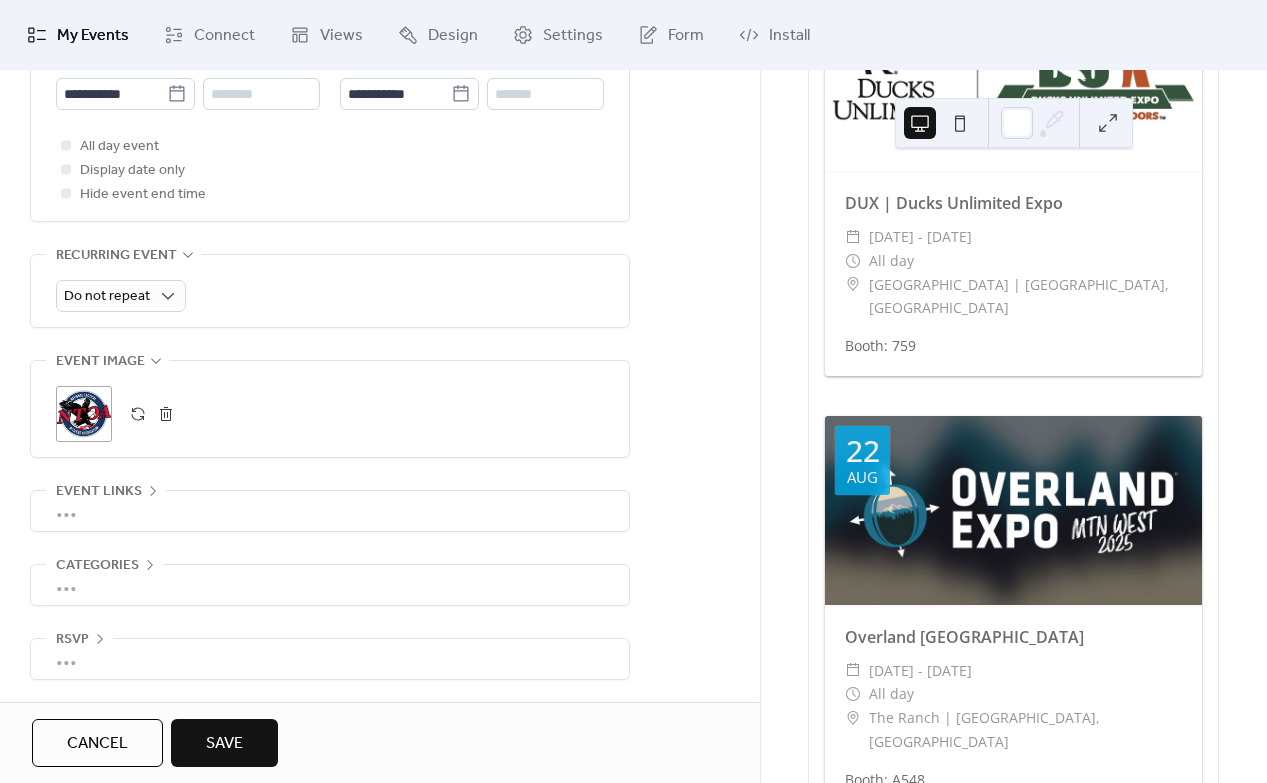 type on "**********" 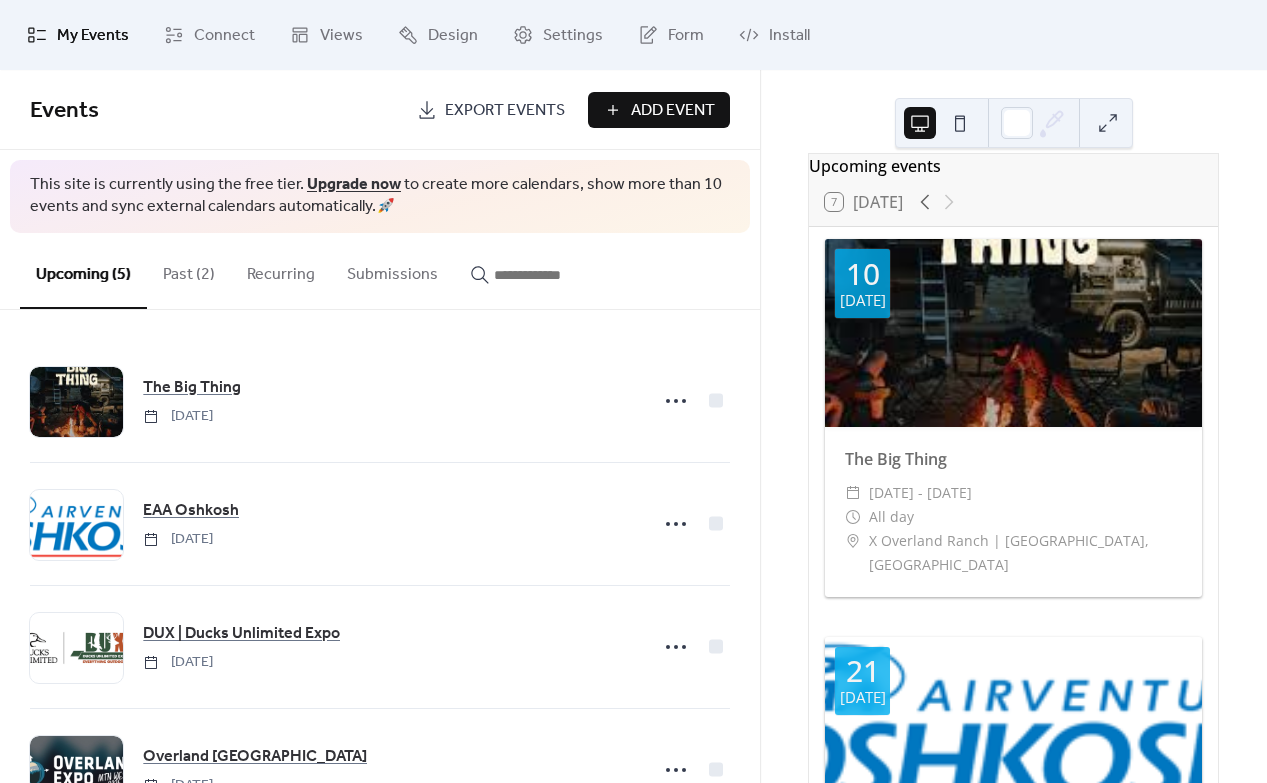 scroll, scrollTop: 0, scrollLeft: 0, axis: both 